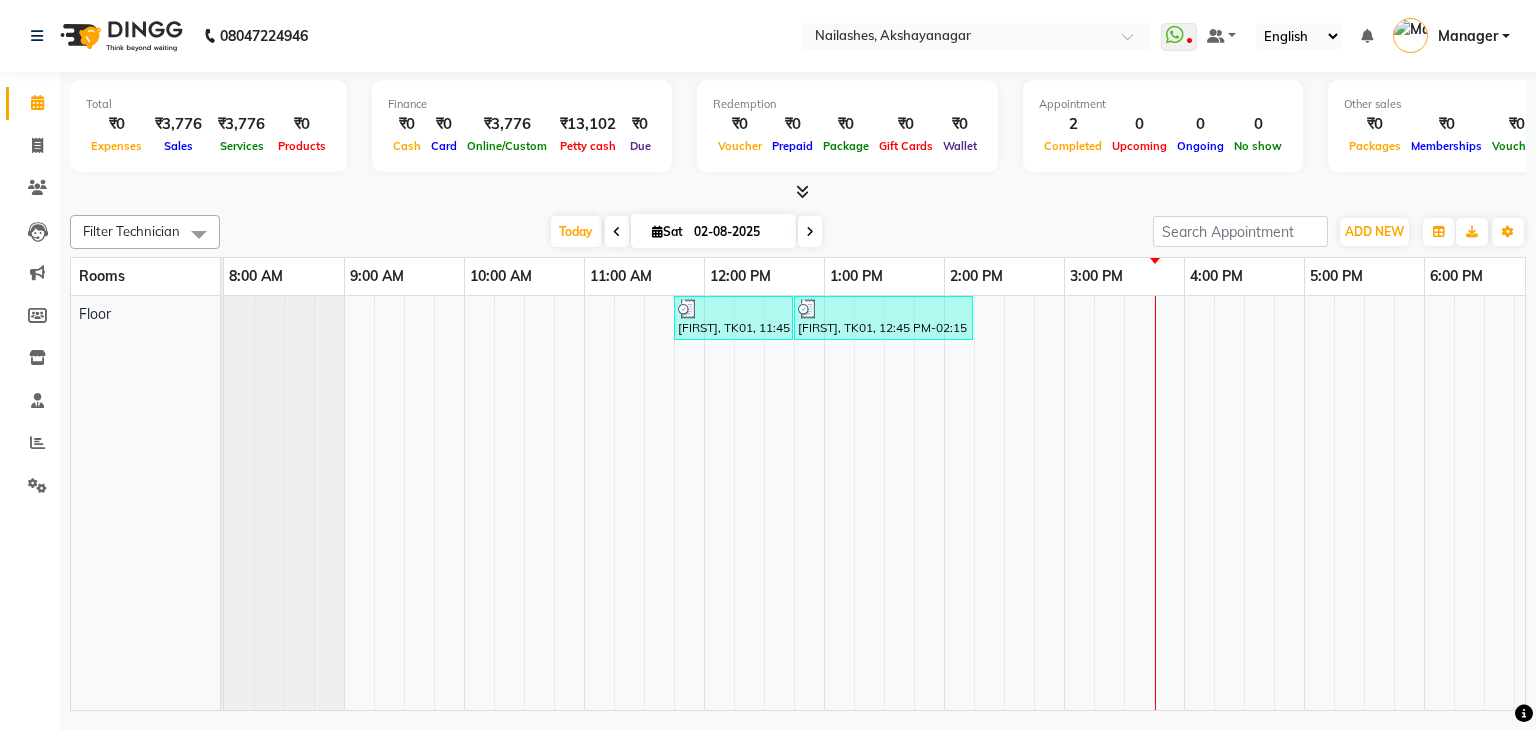 scroll, scrollTop: 0, scrollLeft: 0, axis: both 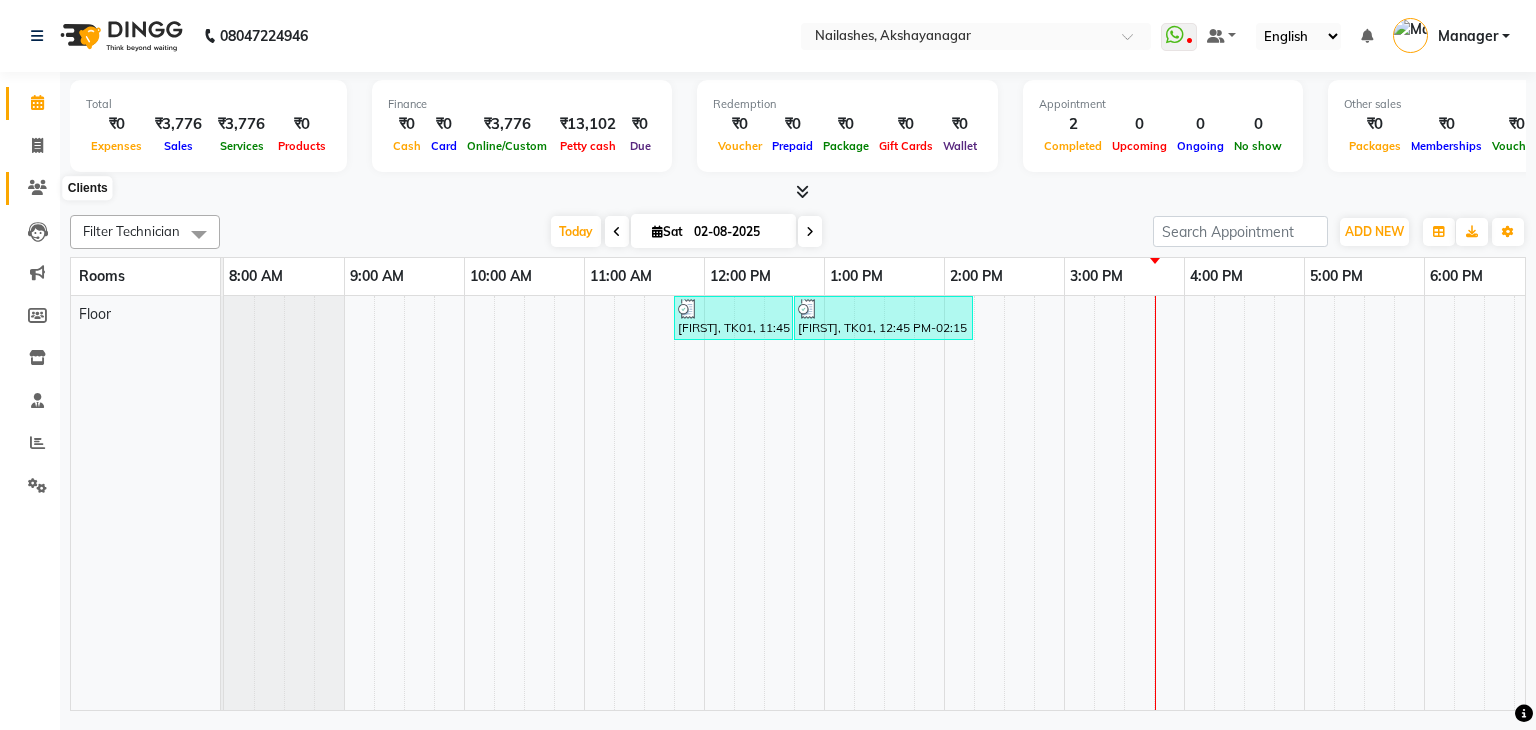 click 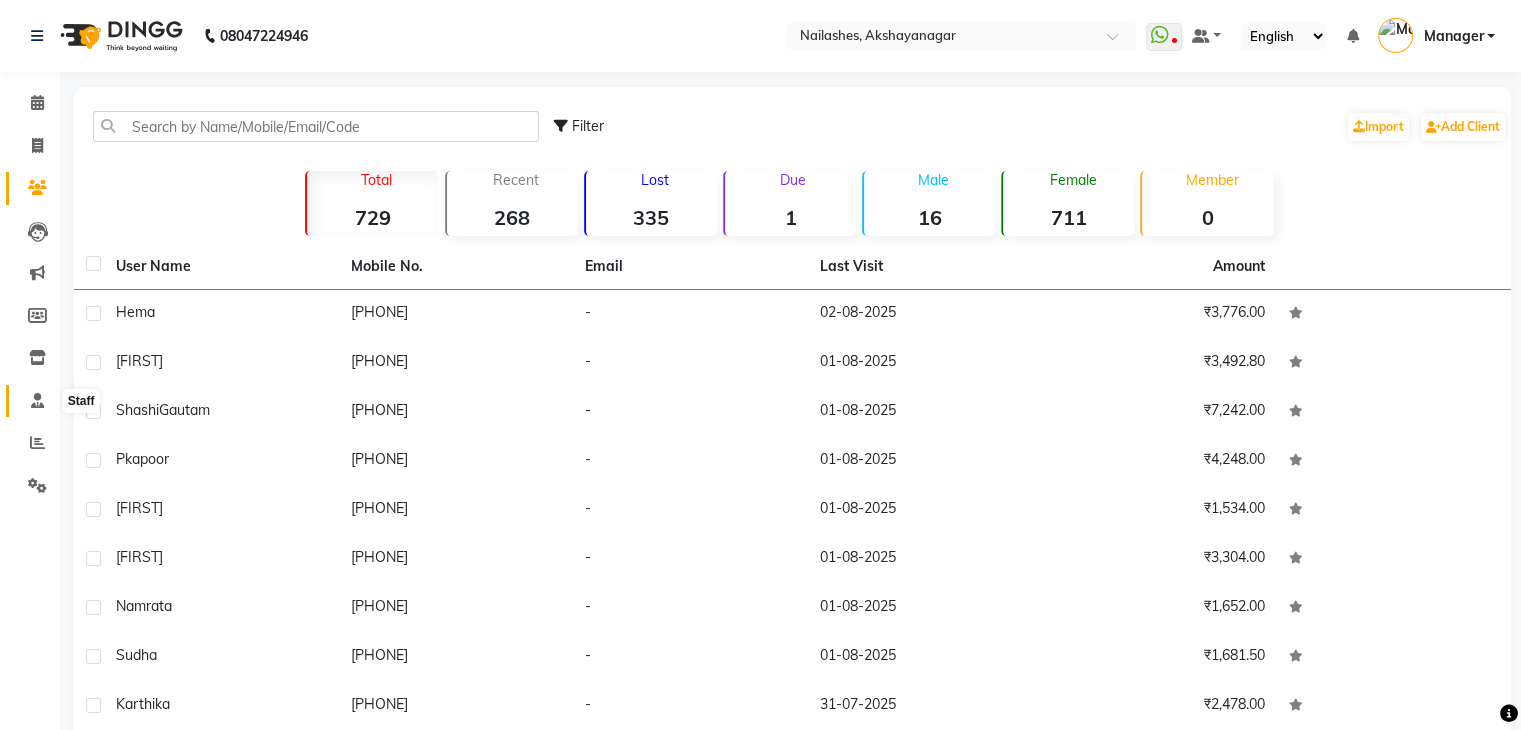 click 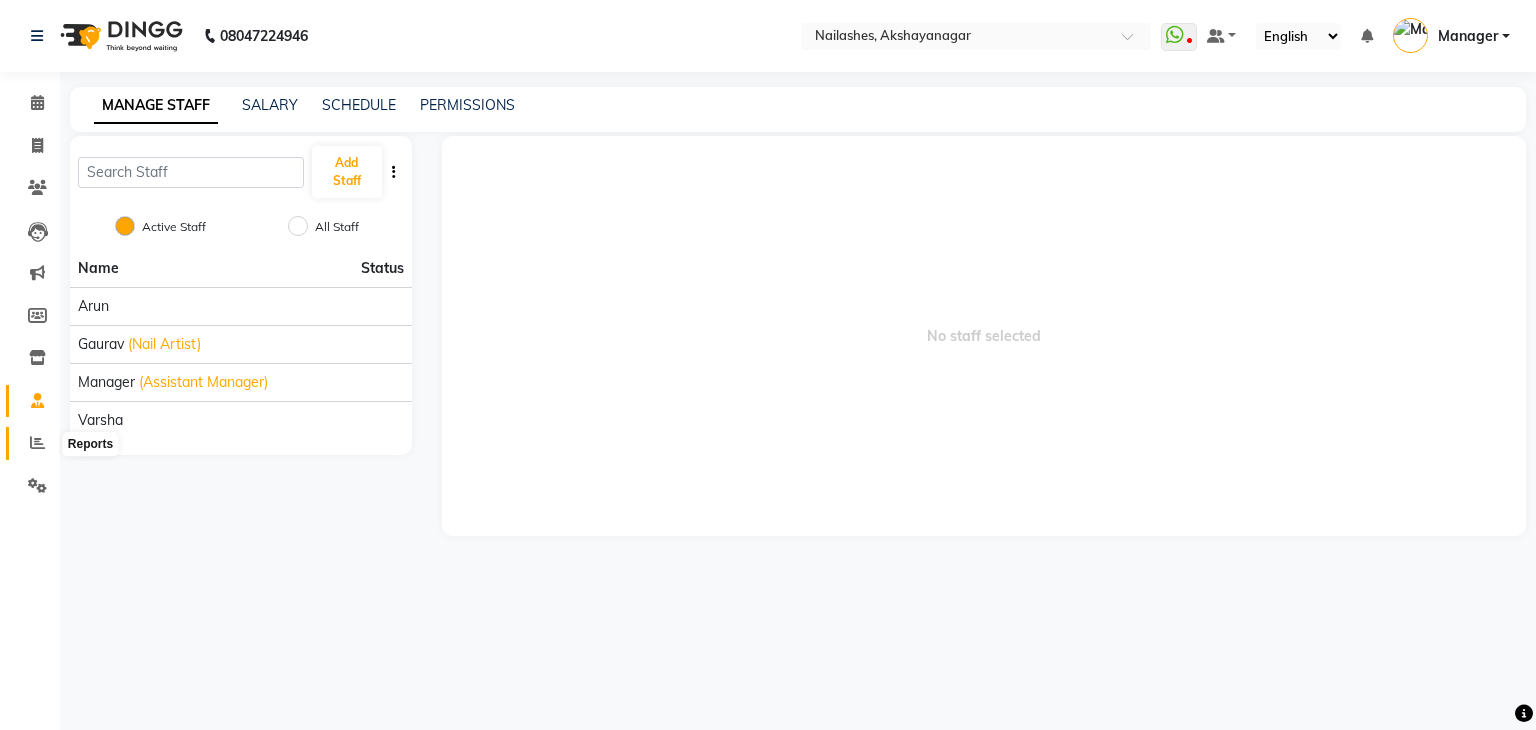 click 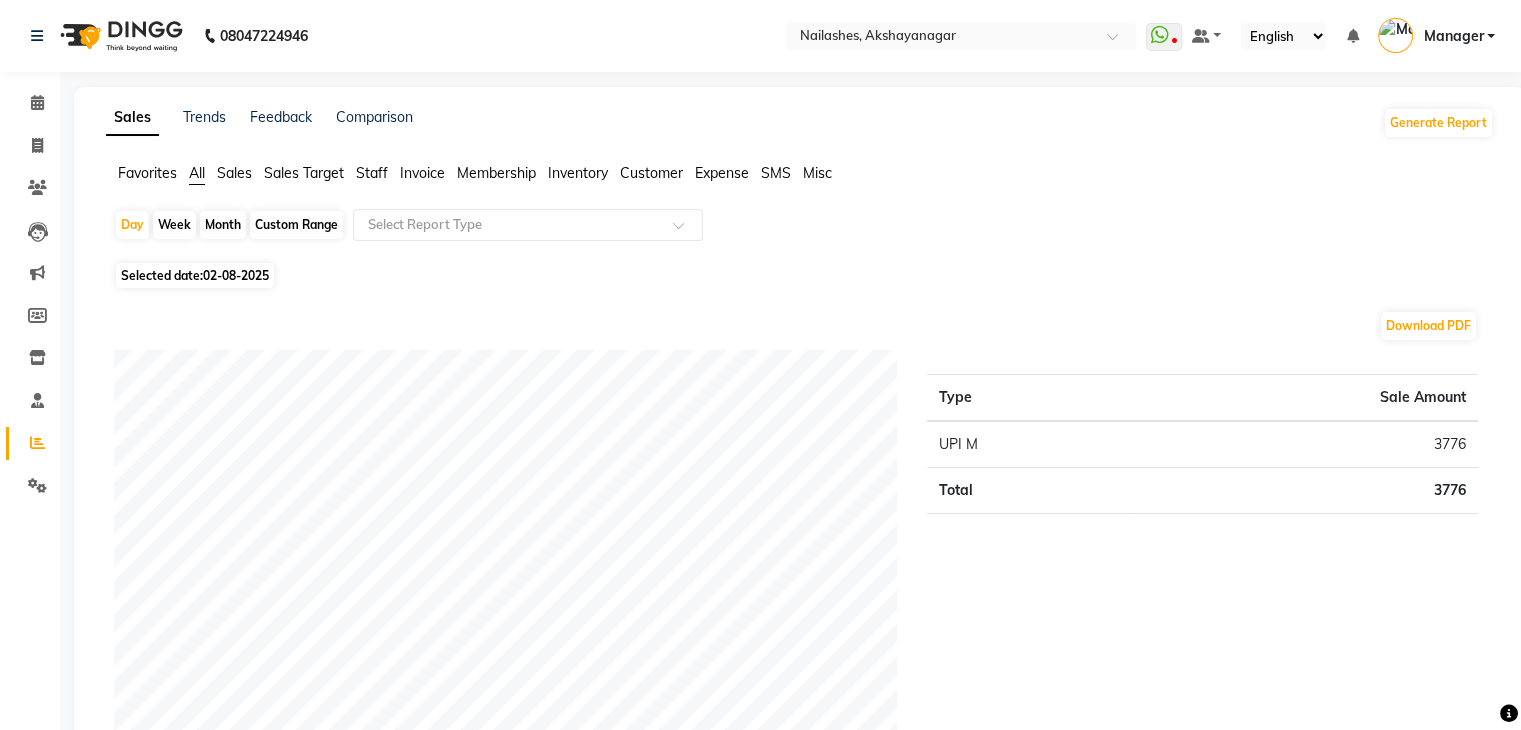 click on "Staff" 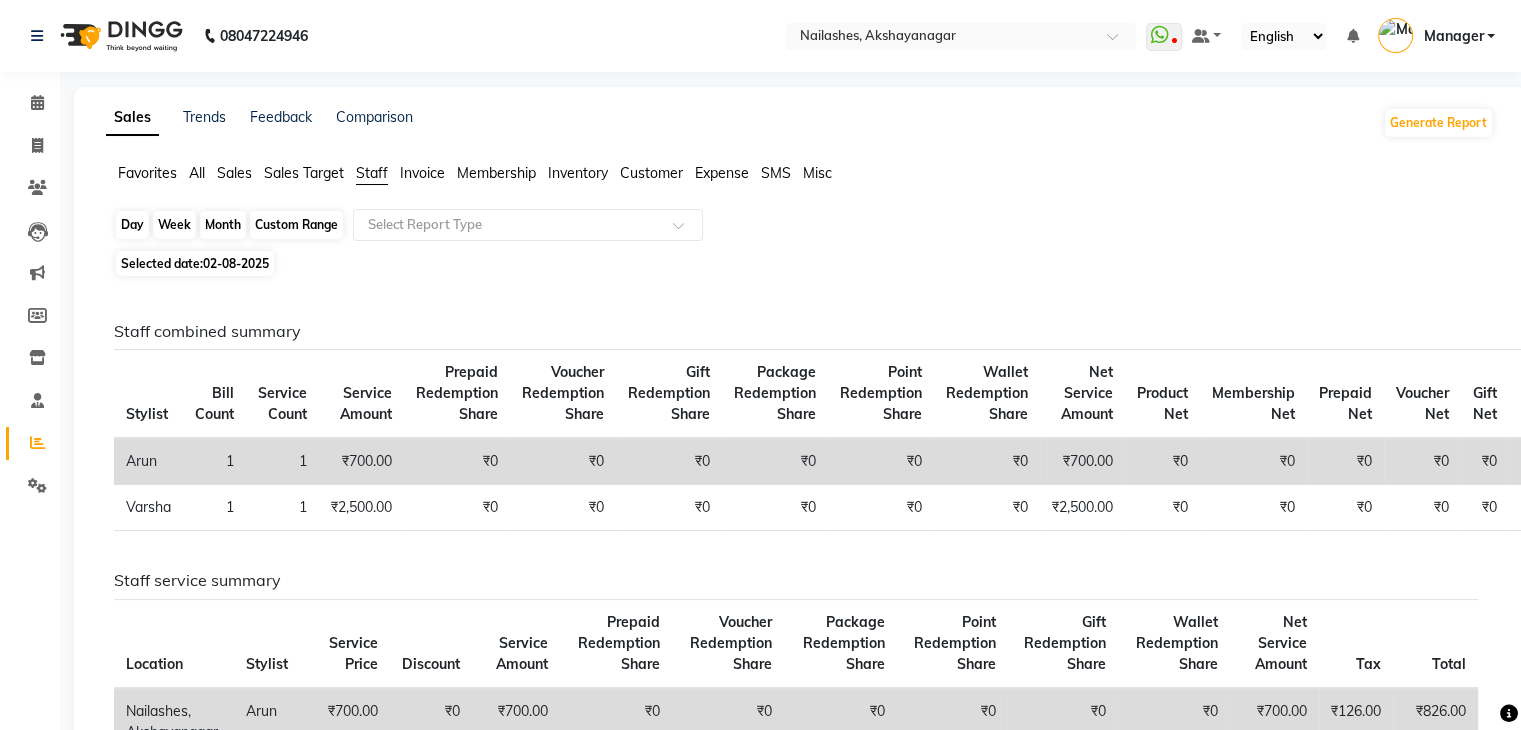 click on "Day" 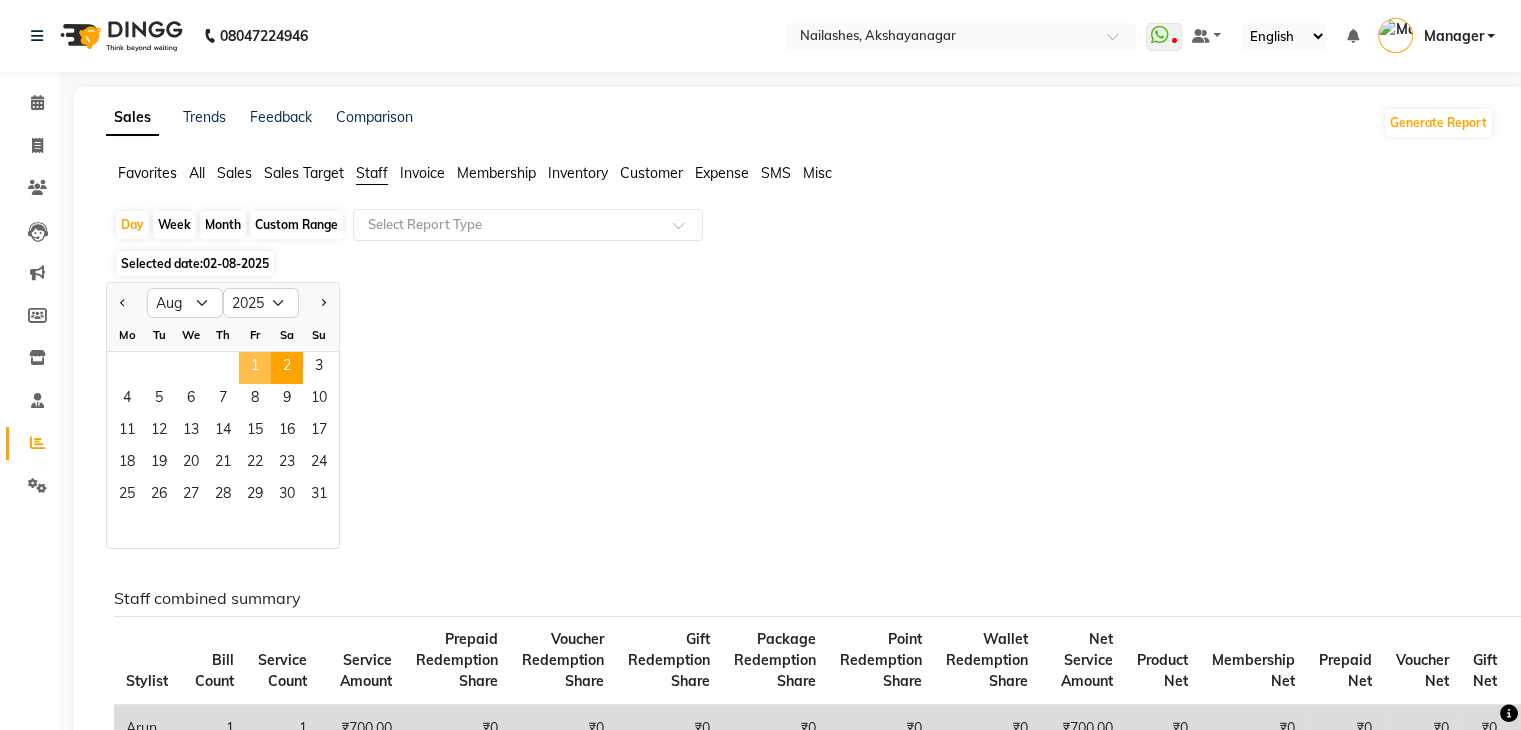 click on "1" 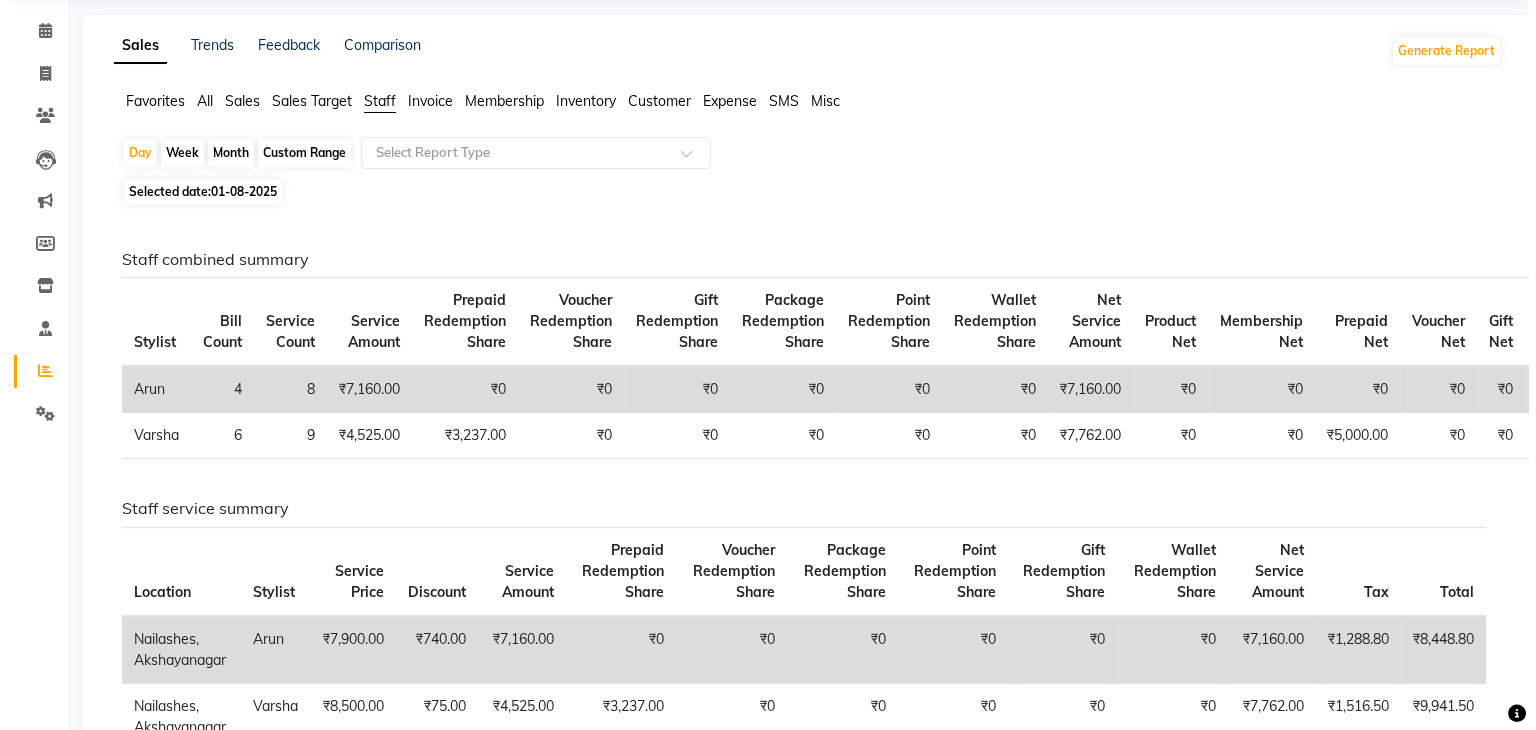 scroll, scrollTop: 0, scrollLeft: 0, axis: both 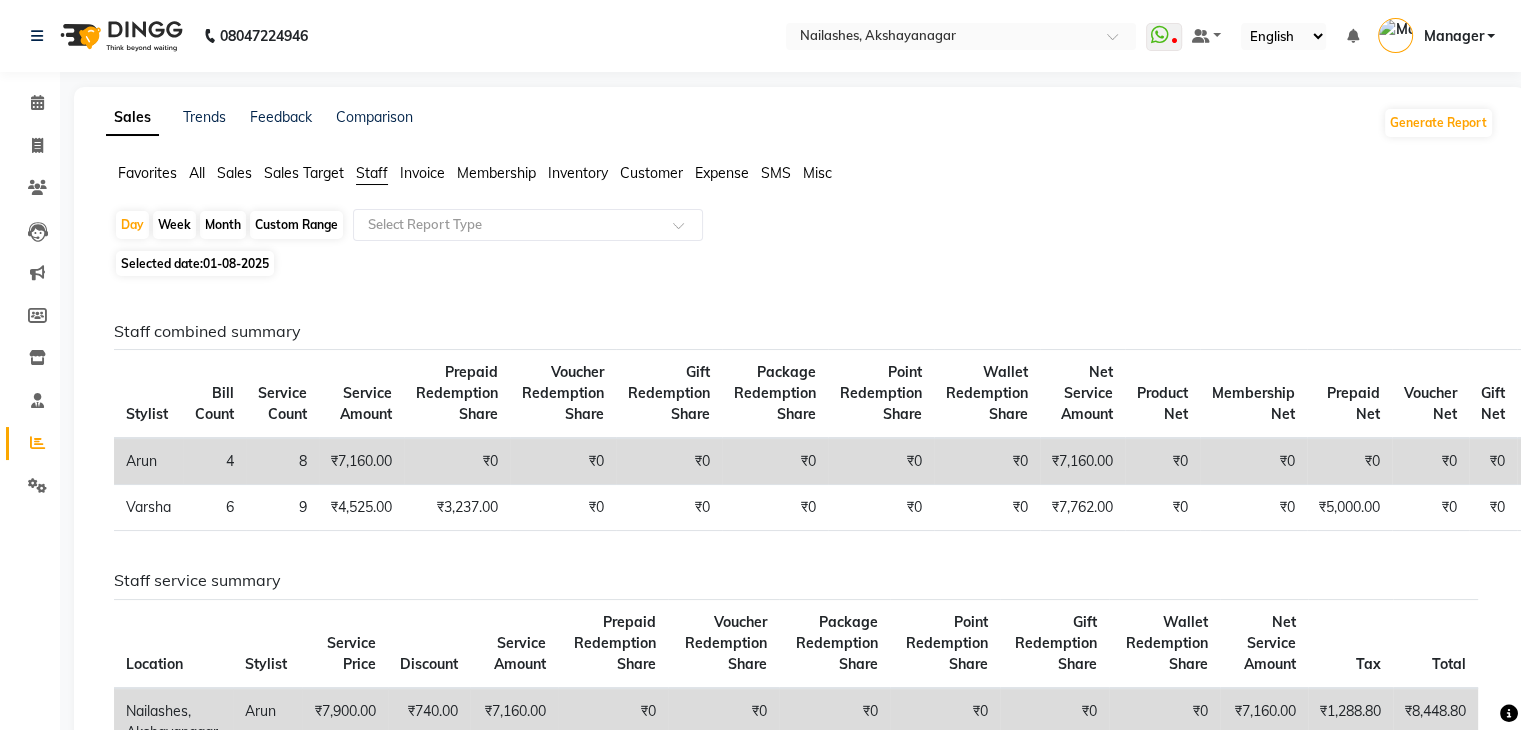 click on "Invoice" 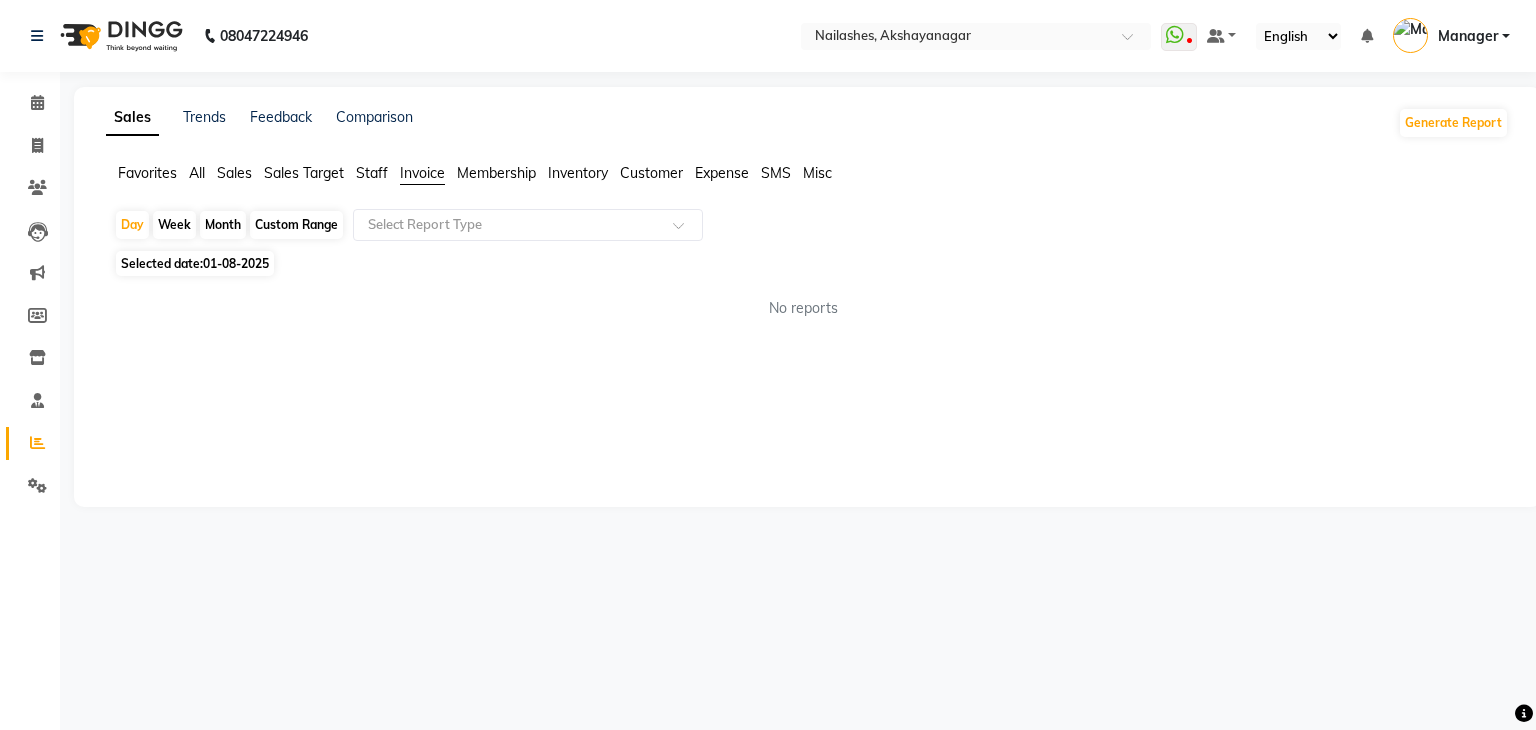 click on "Invoice" 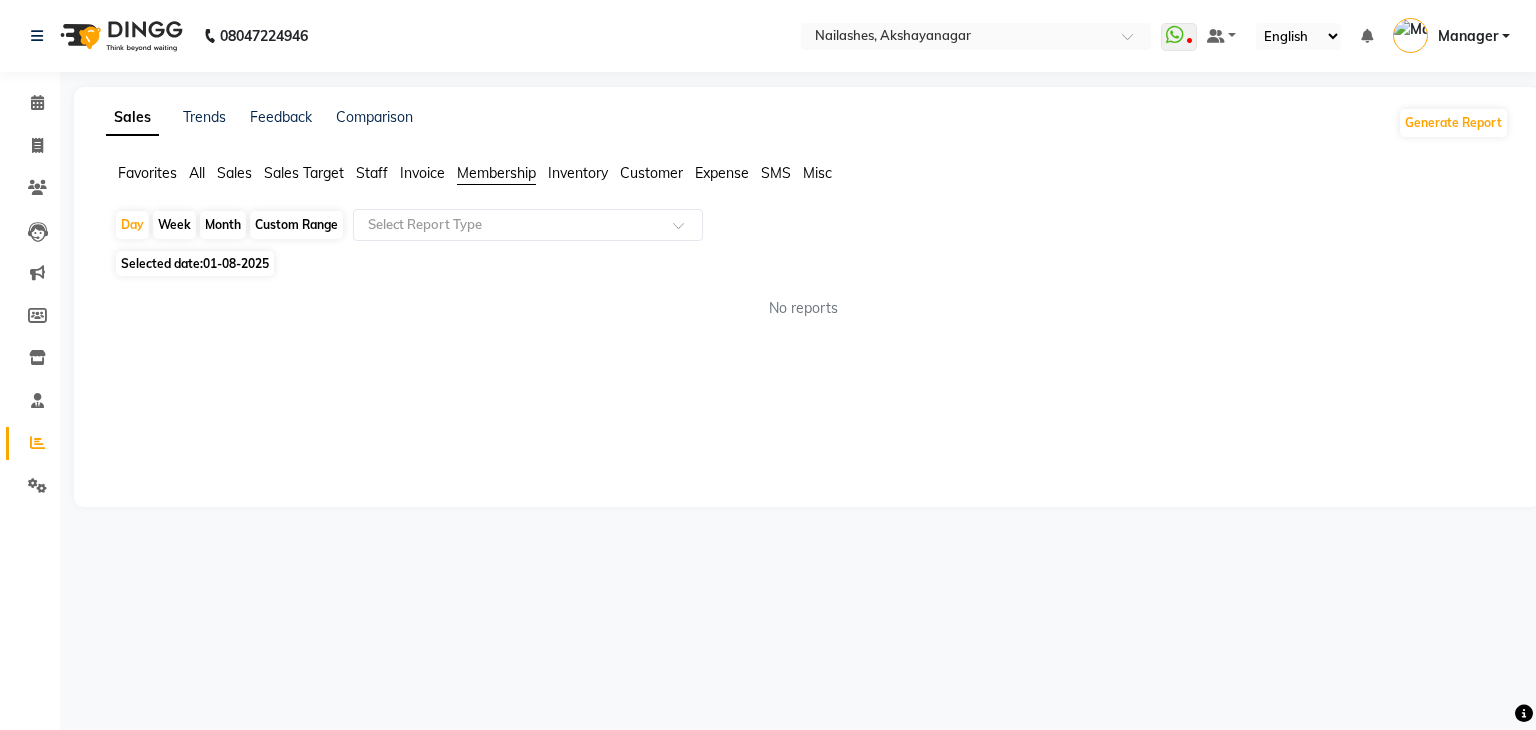 click on "Membership" 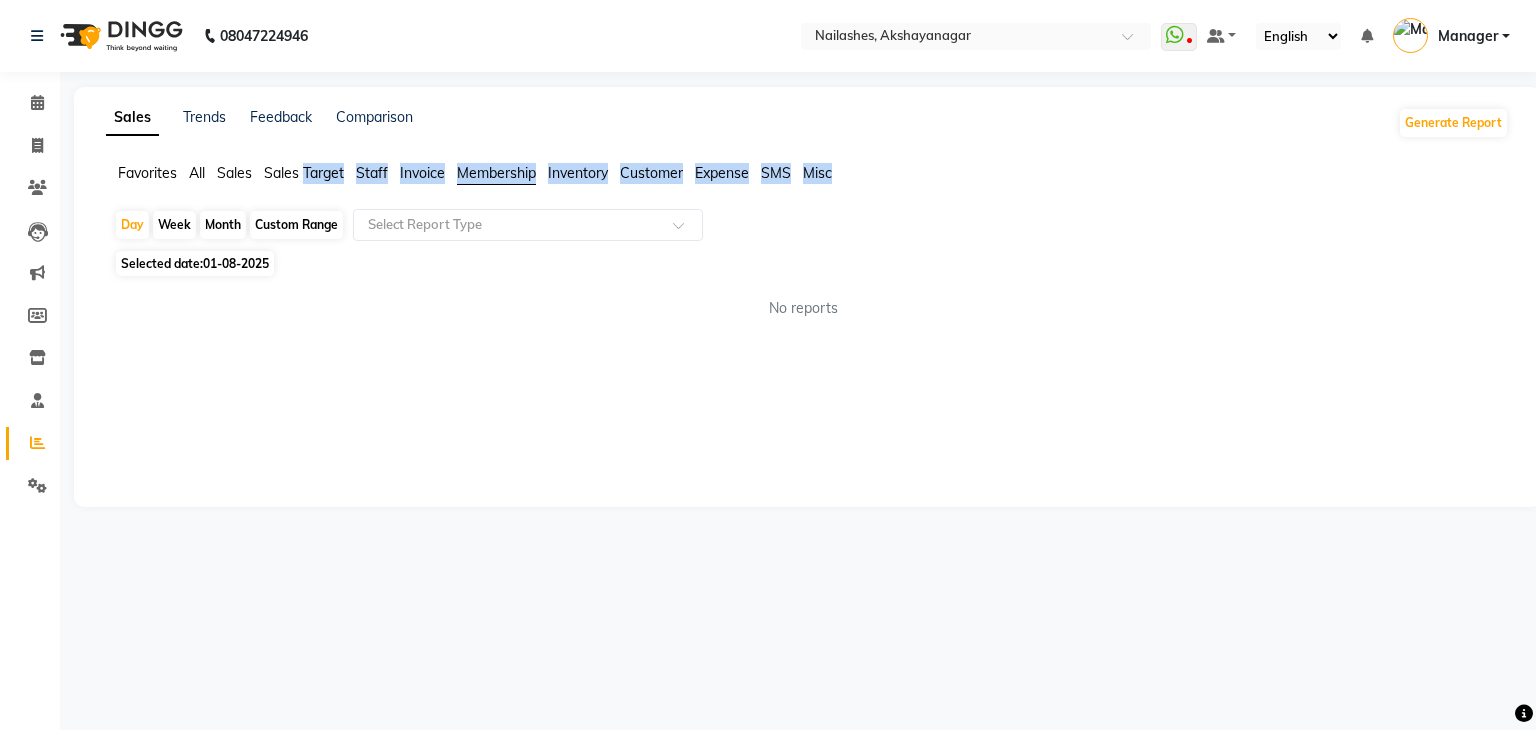 click on "Membership" 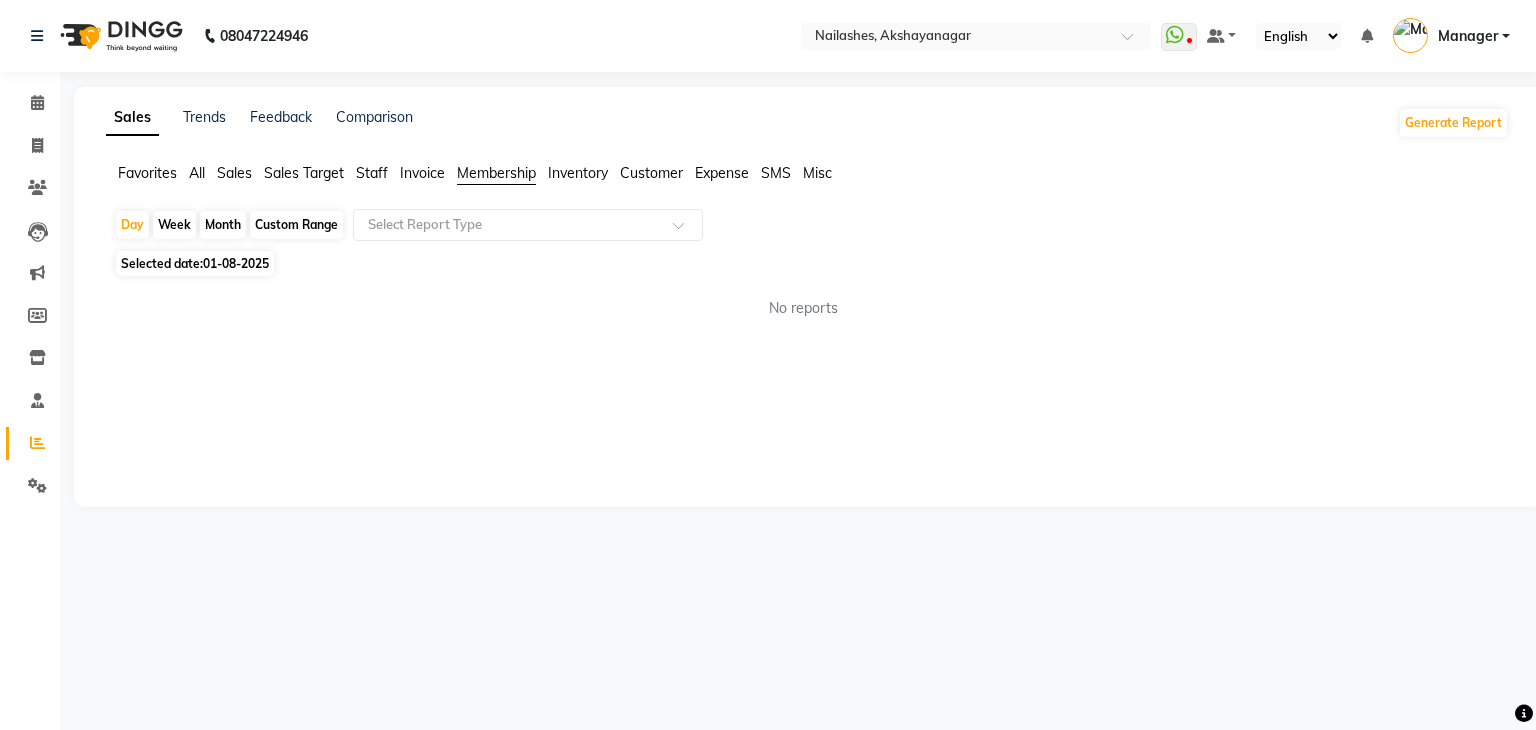 click on "Inventory" 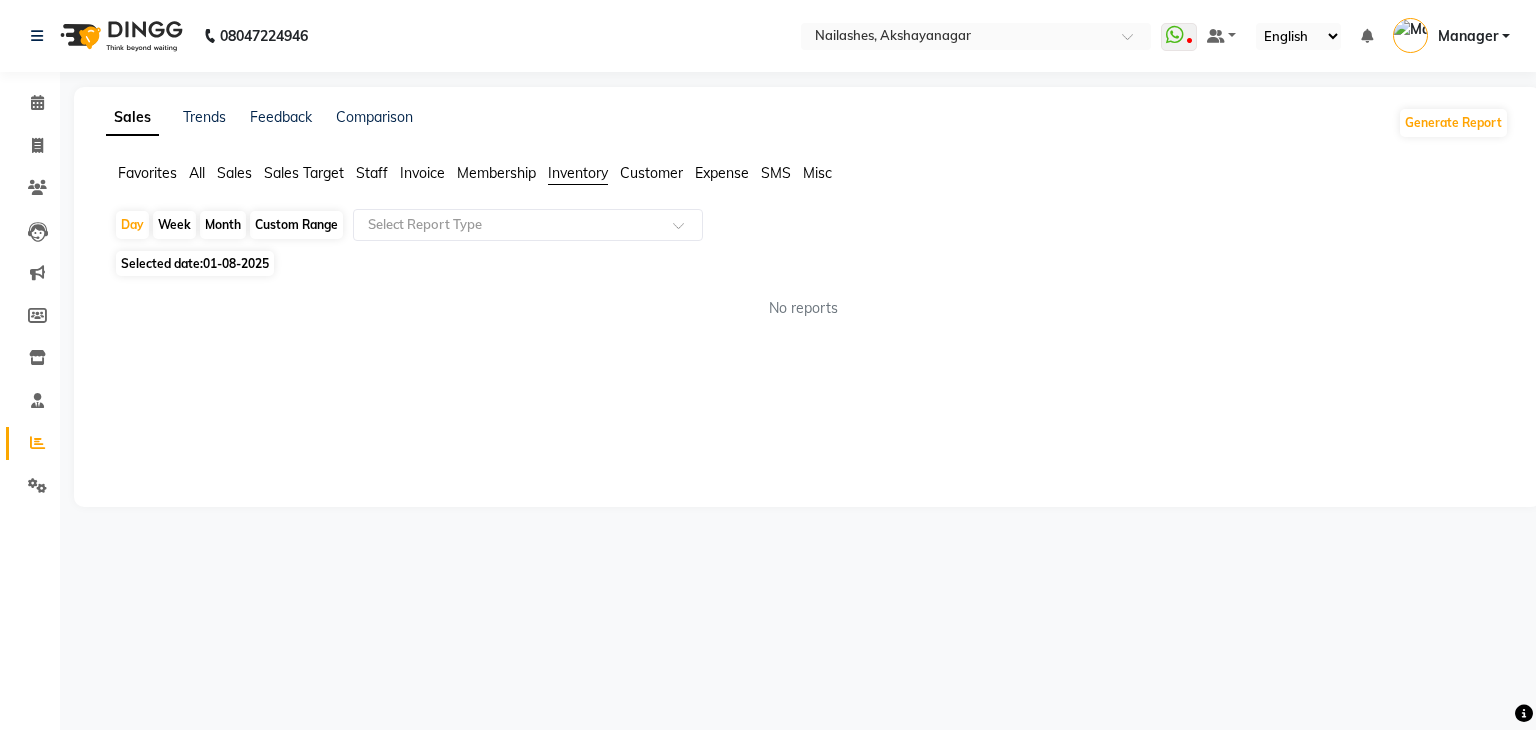 click on "Sales" 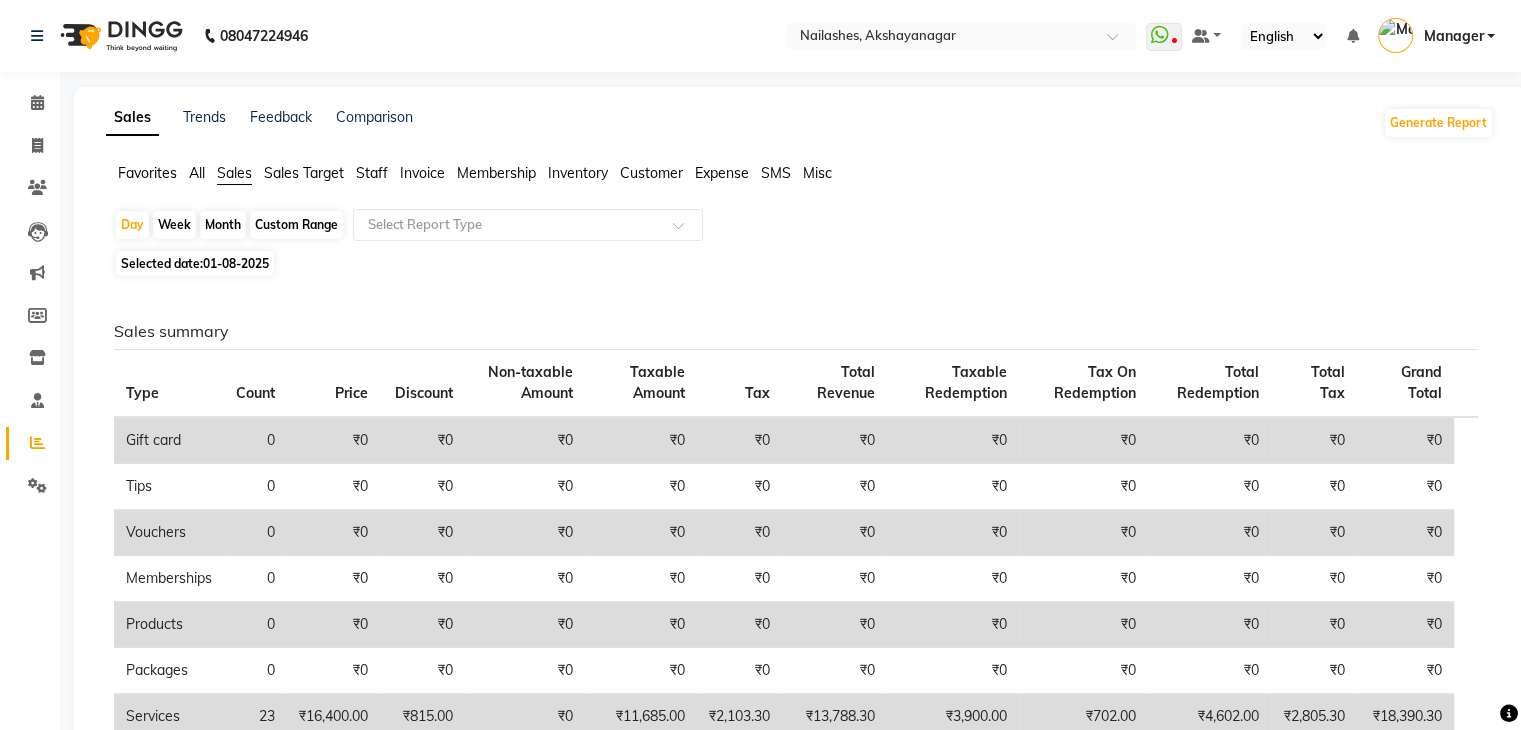 click on "Favorites" 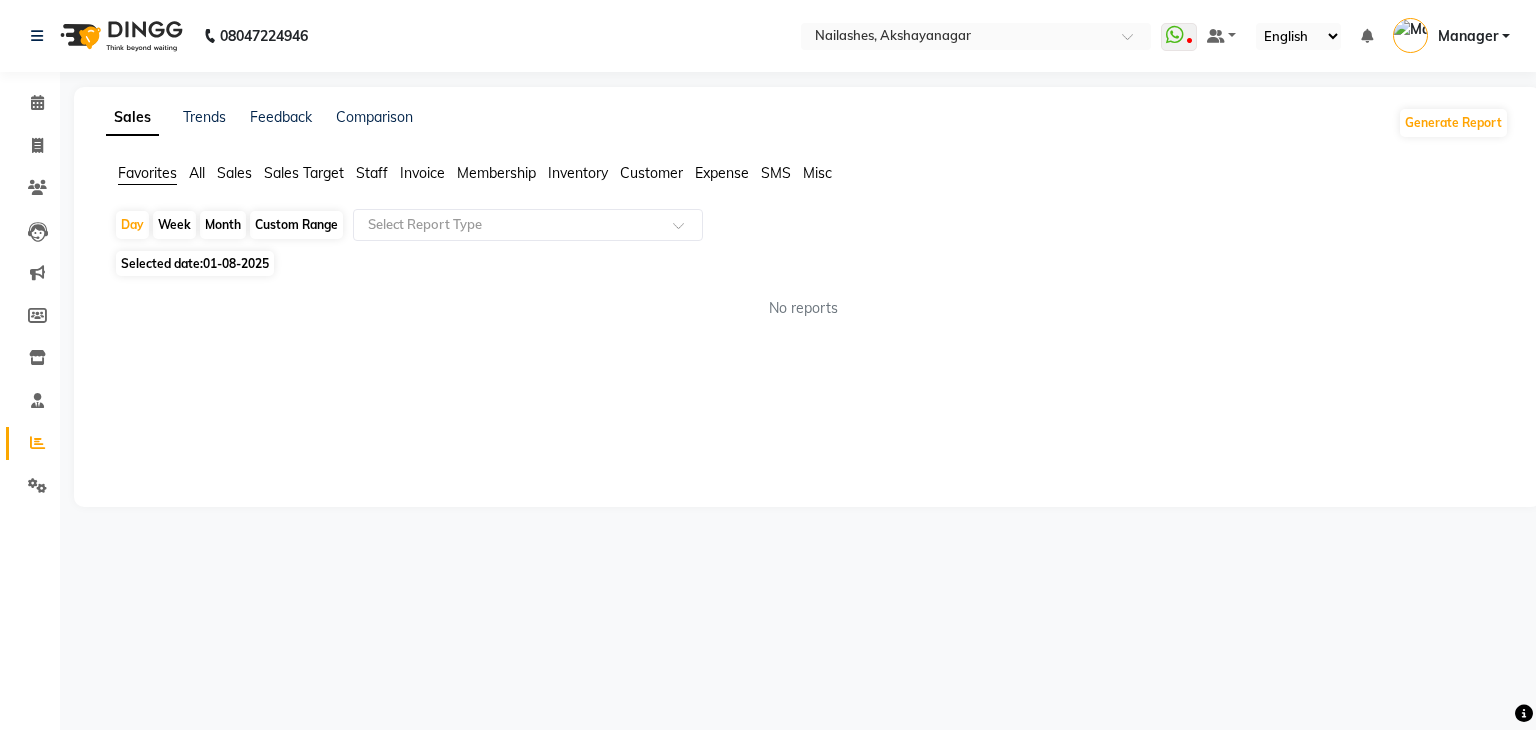 click on "Sales Target" 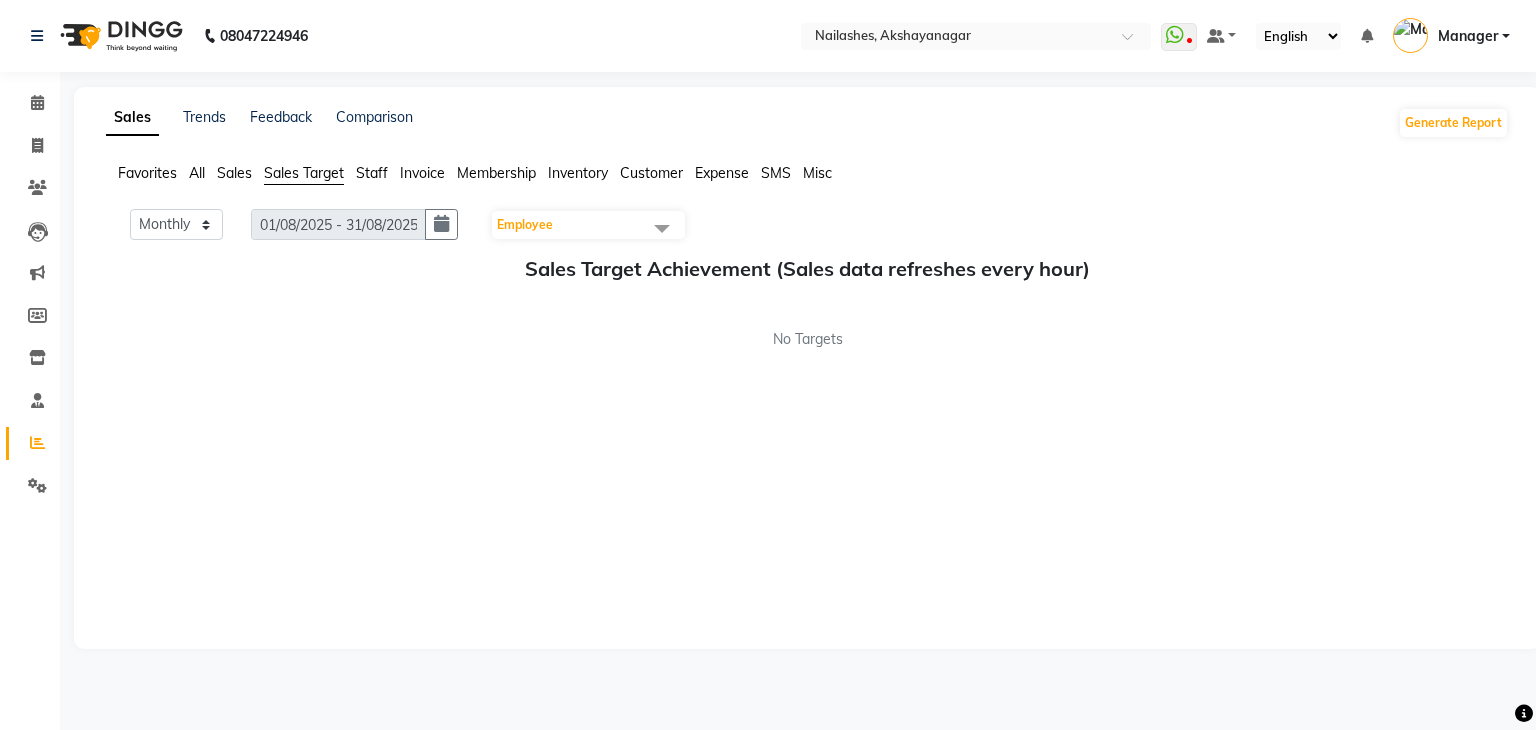 click on "Invoice" 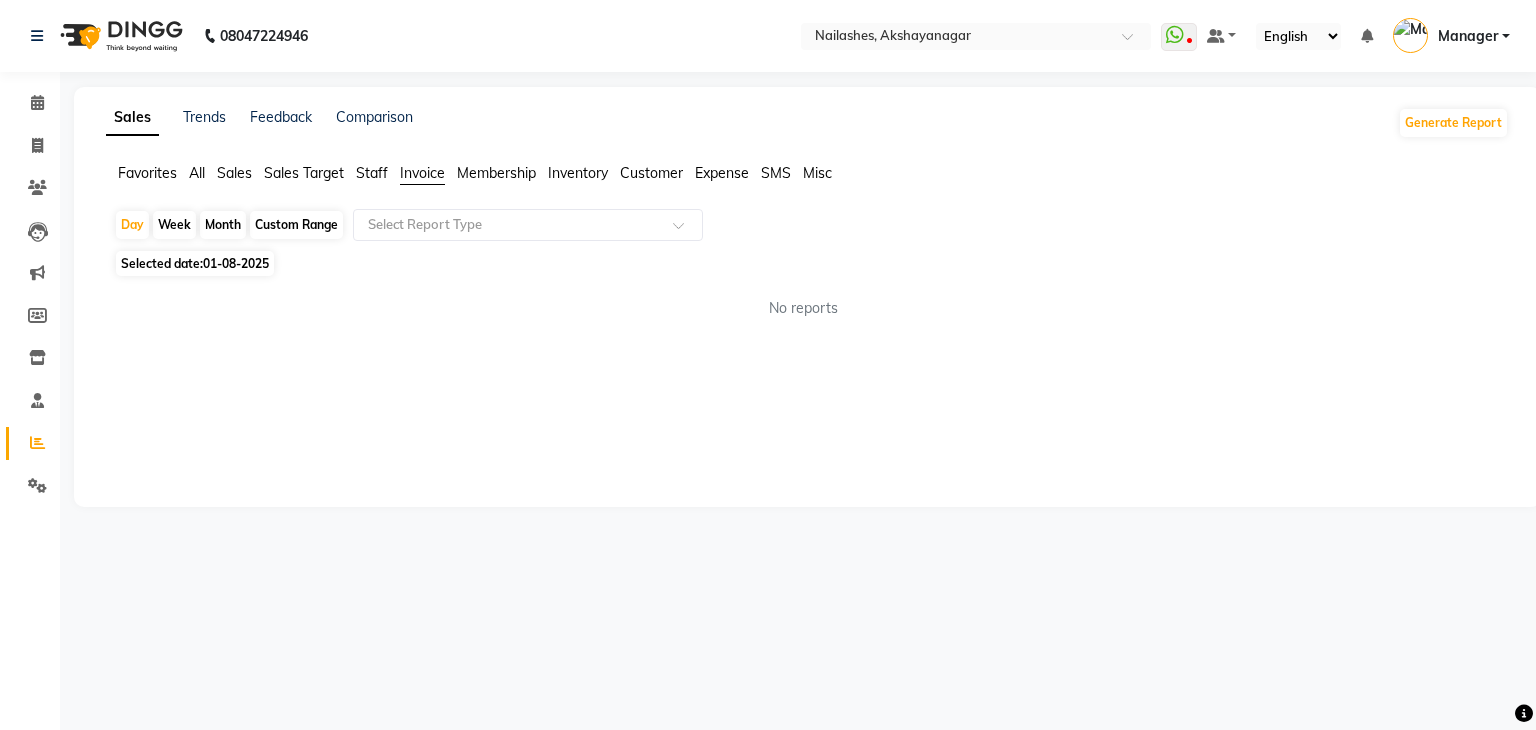 click on "Staff" 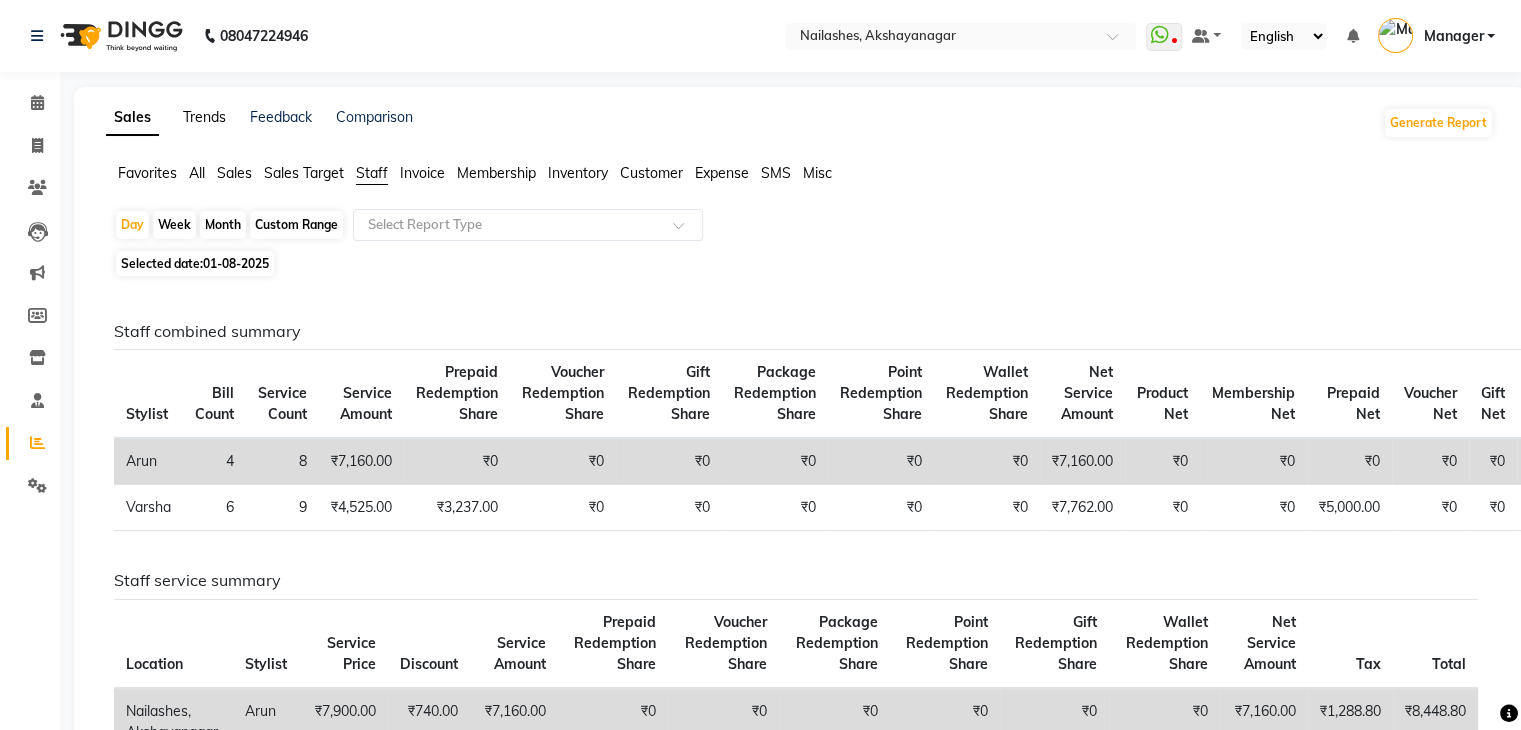 click on "Trends" 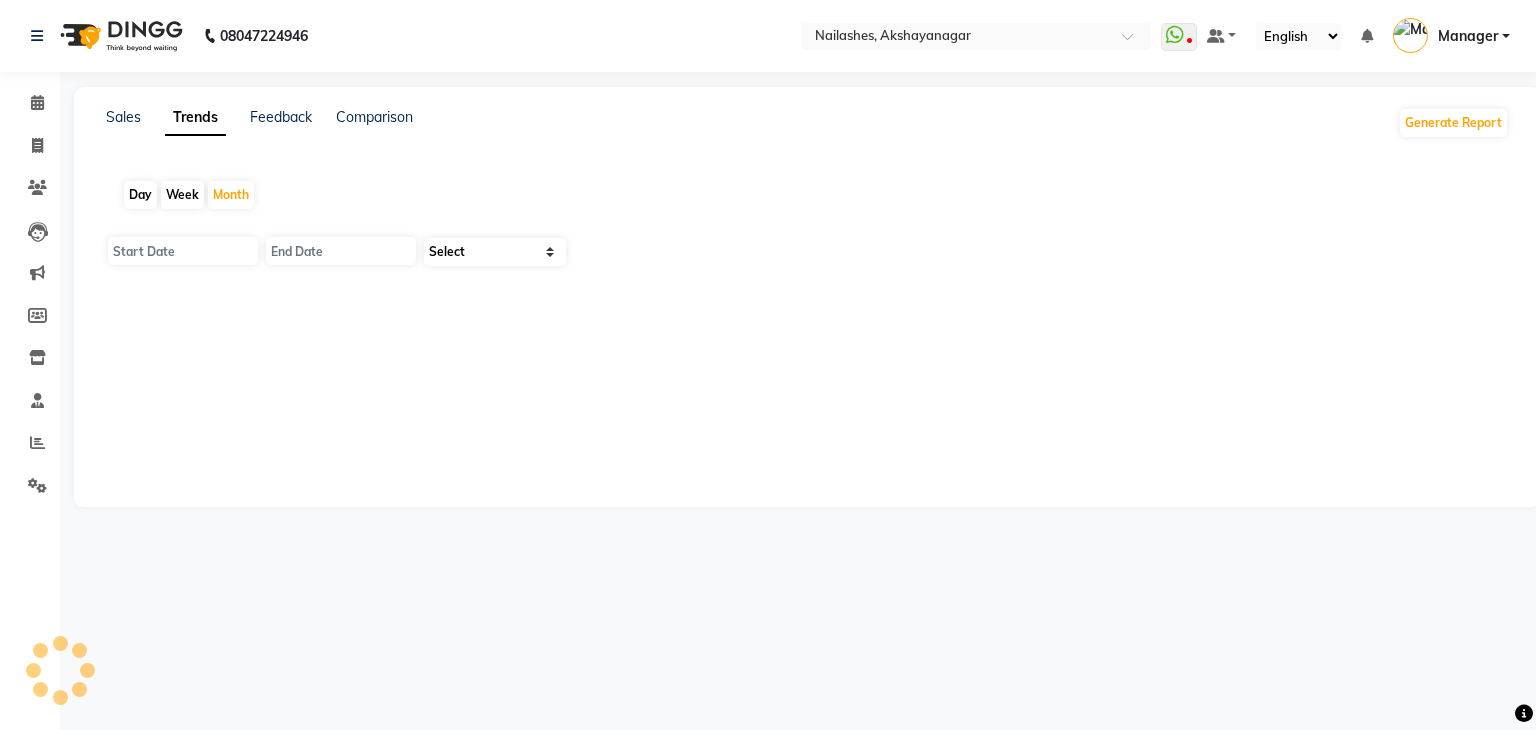 type on "01-08-2025" 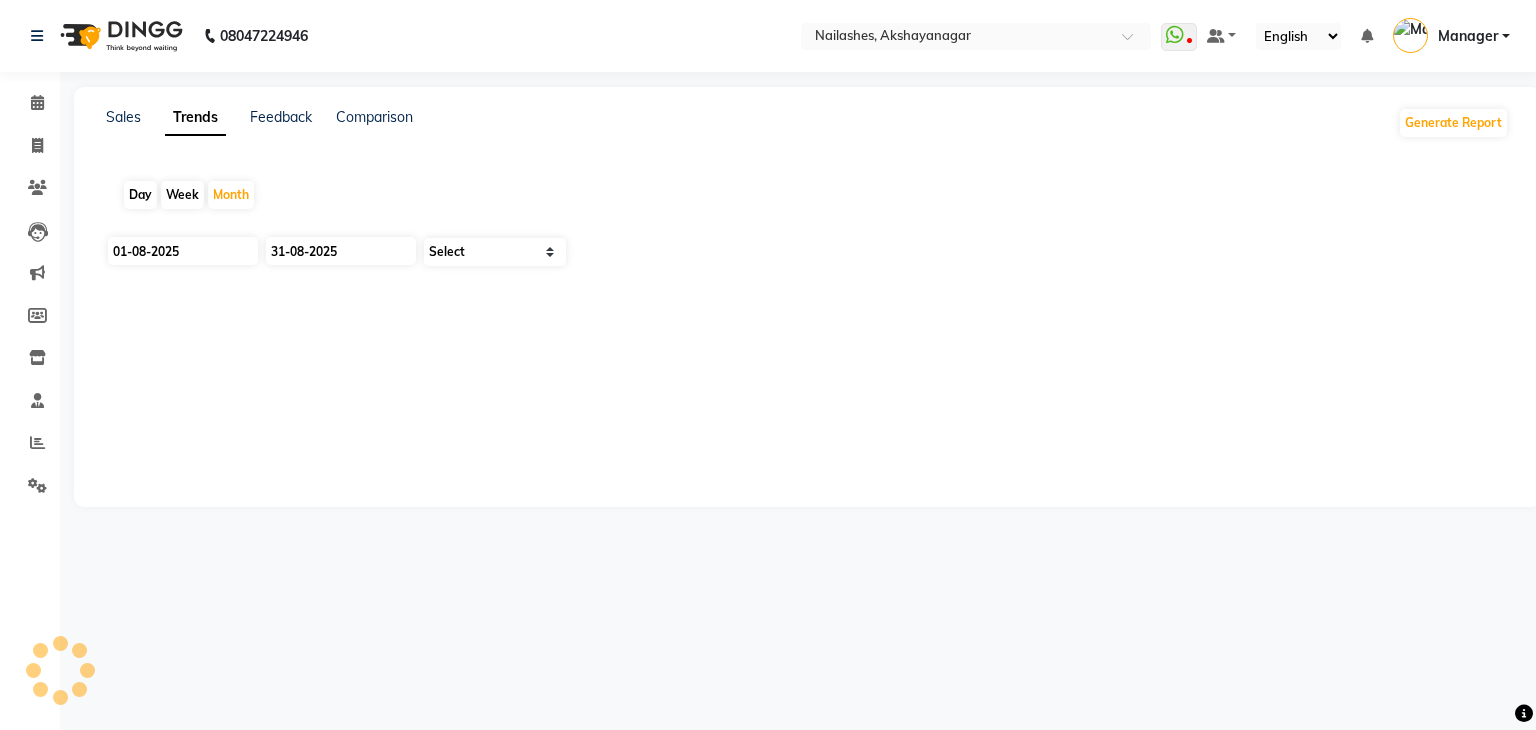 select on "by_client" 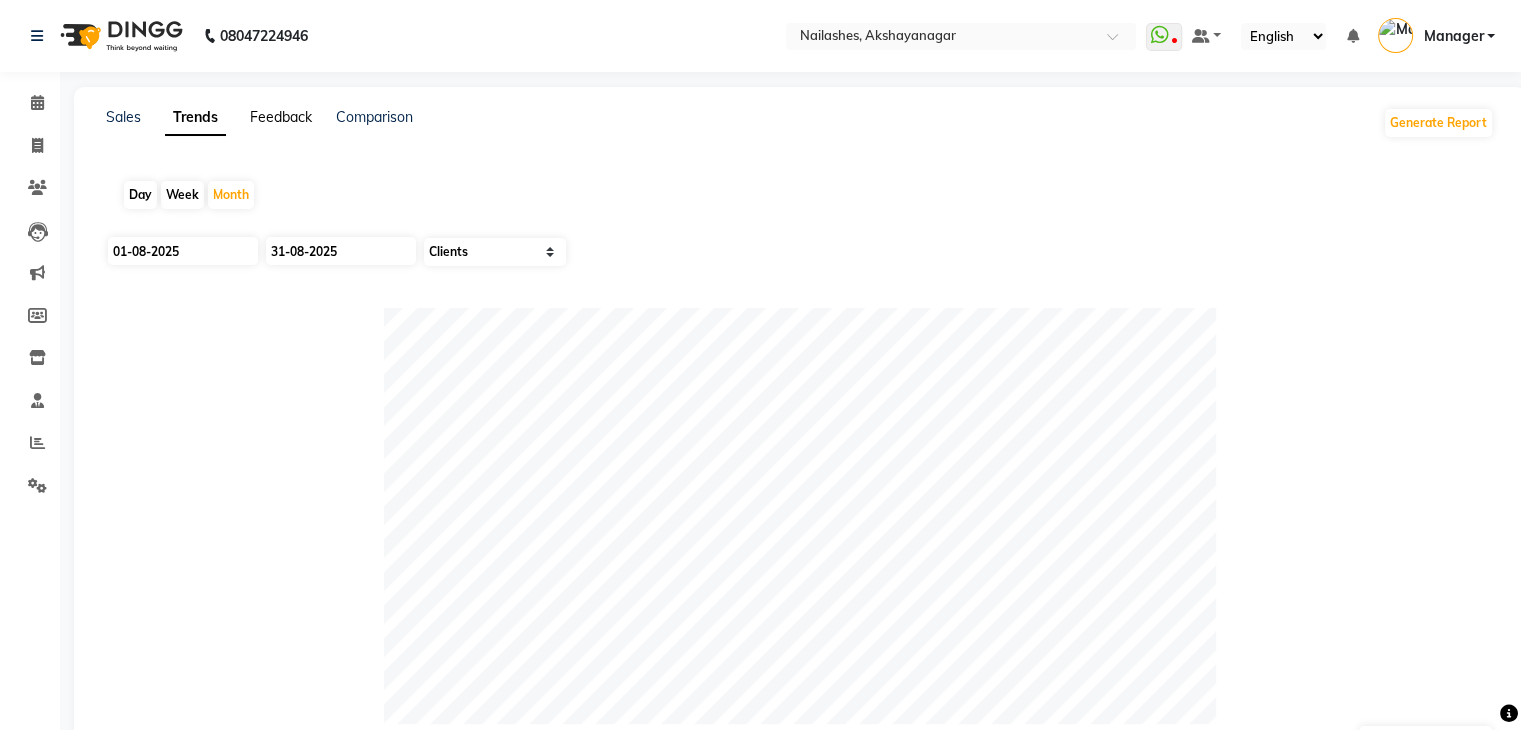 click on "Feedback" 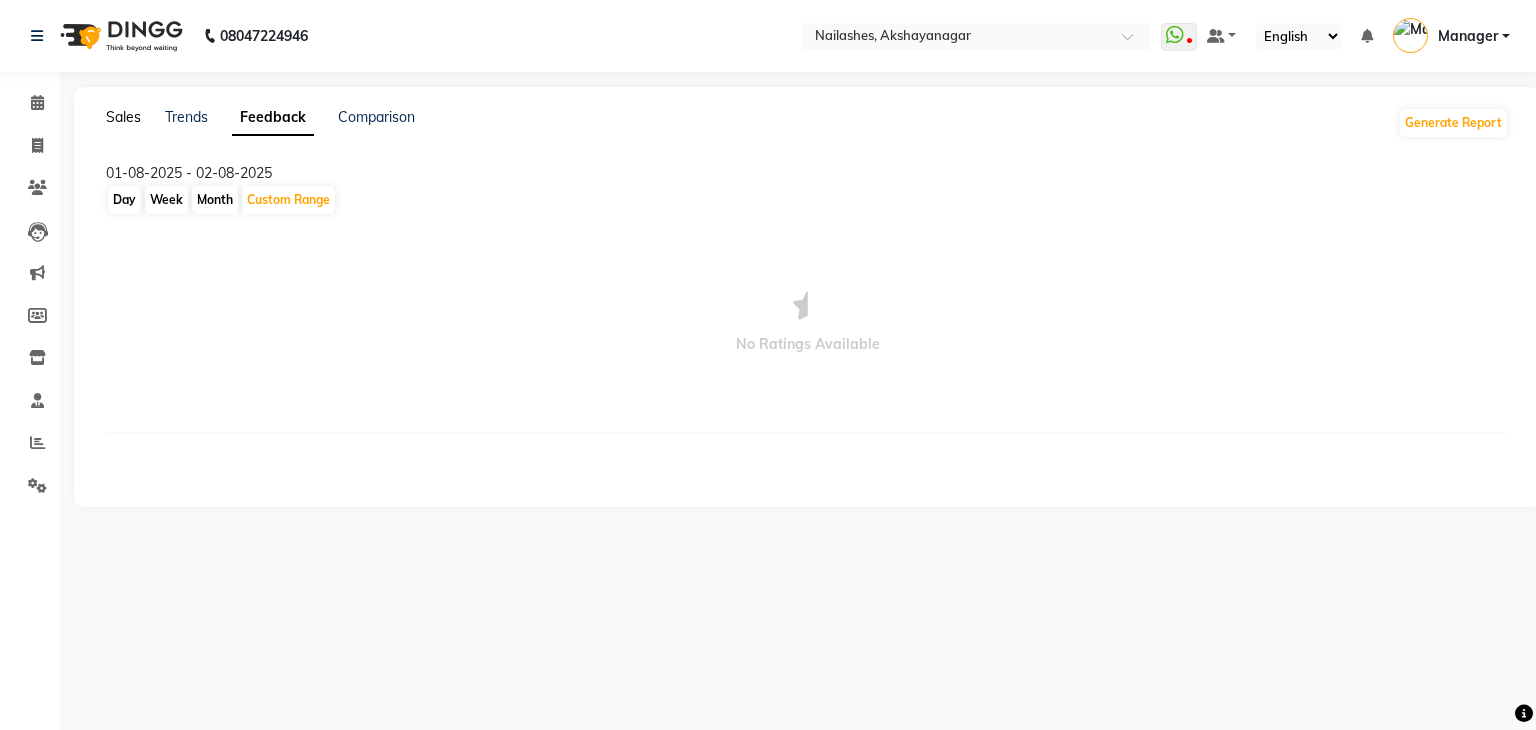 click on "Sales" 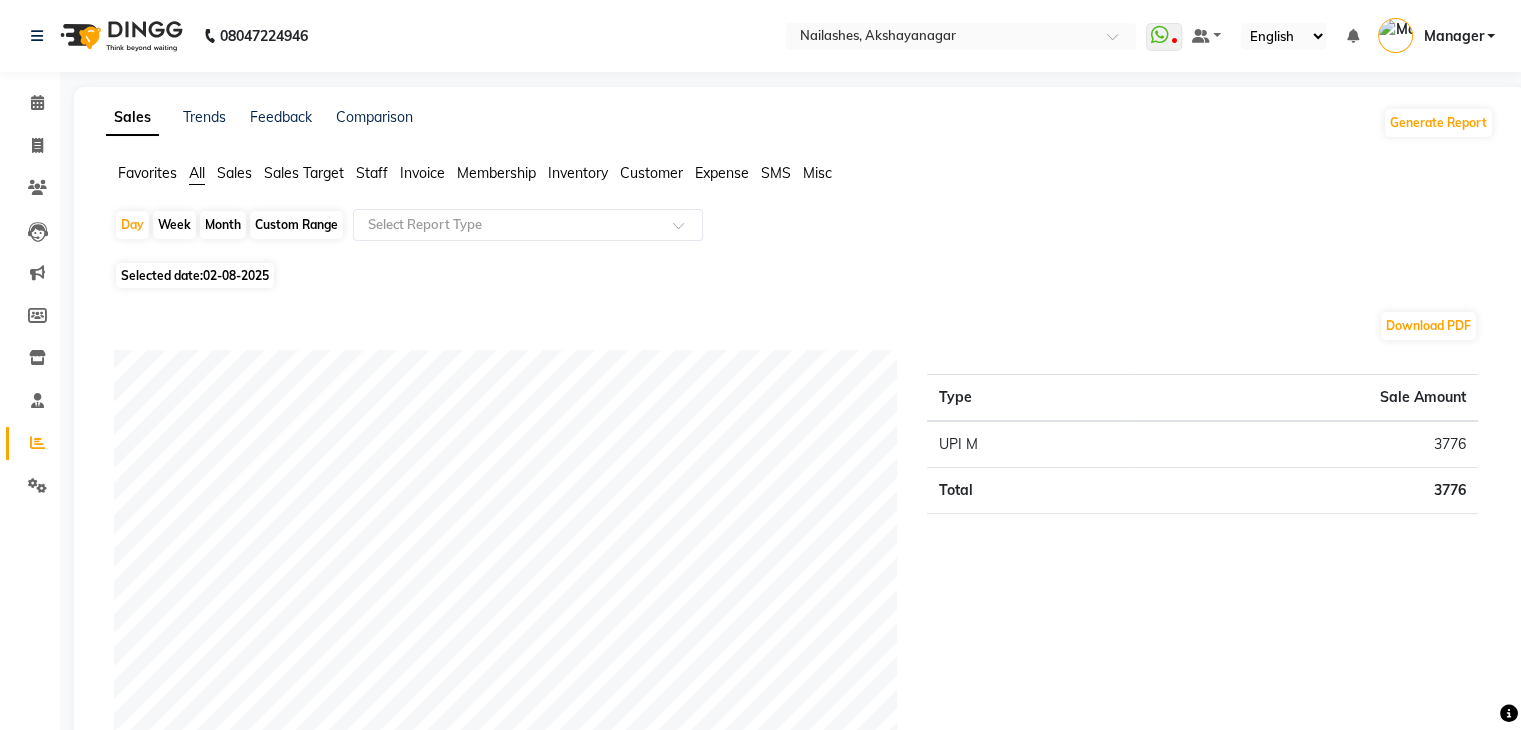 click on "Favorites All Sales Sales Target Staff Invoice Membership Inventory Customer Expense SMS Misc" 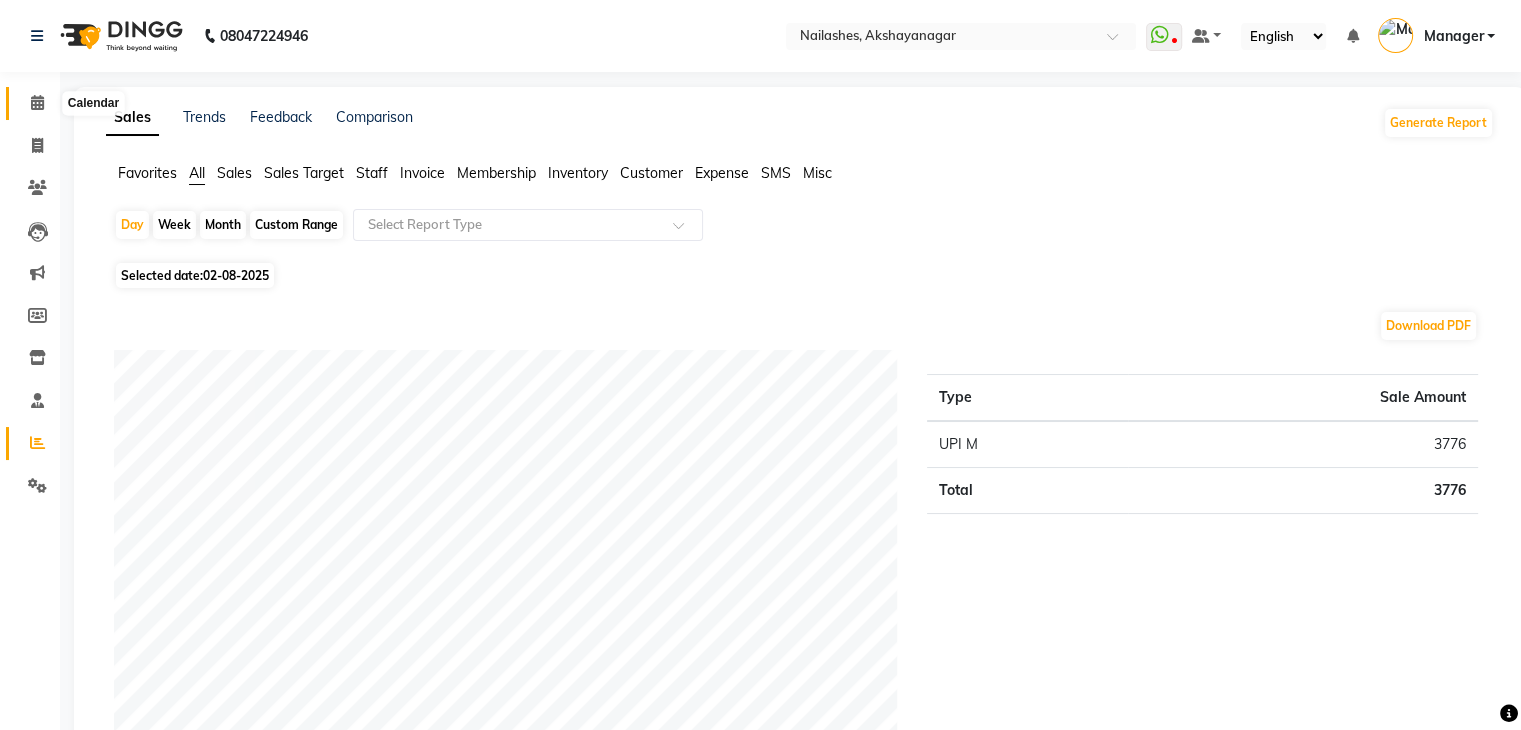 click 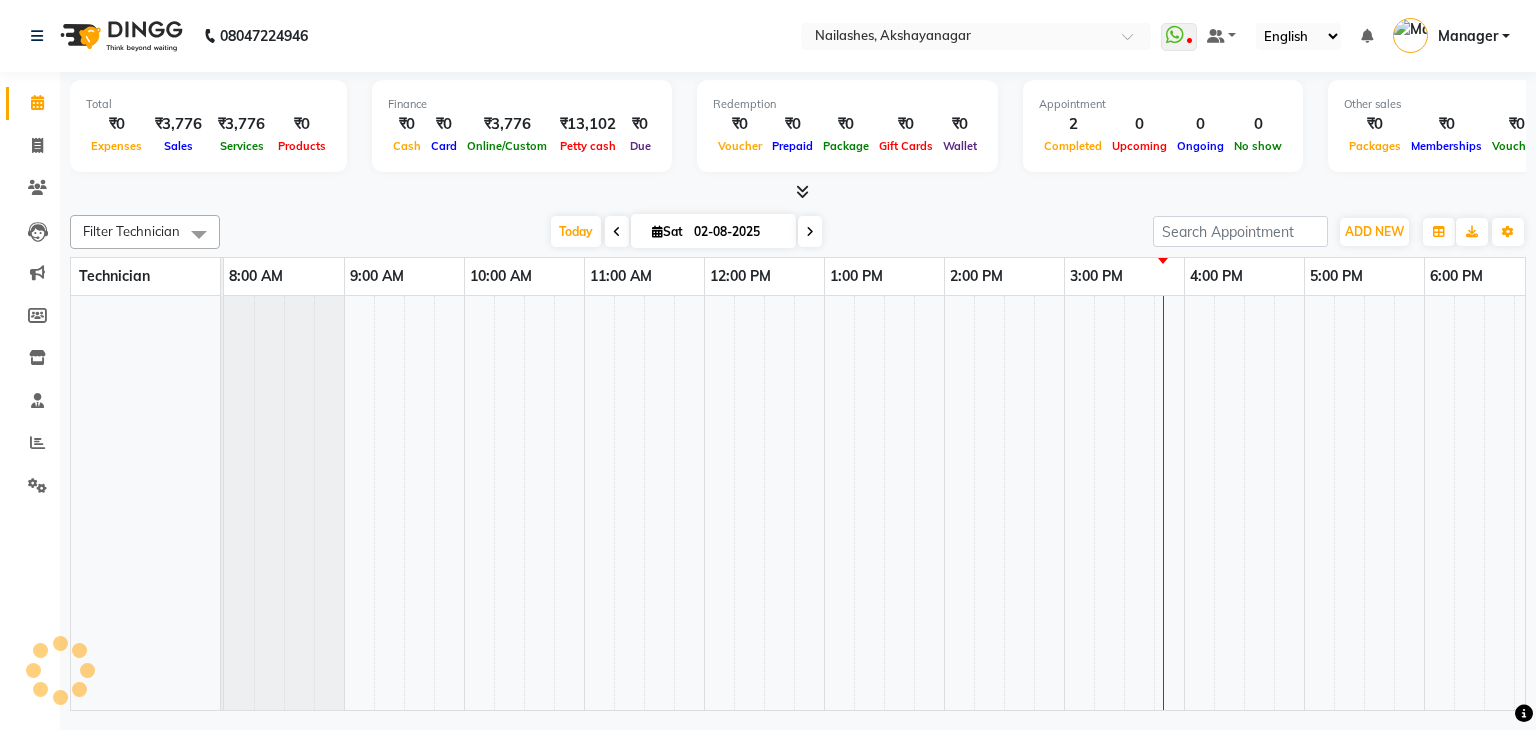 scroll, scrollTop: 0, scrollLeft: 0, axis: both 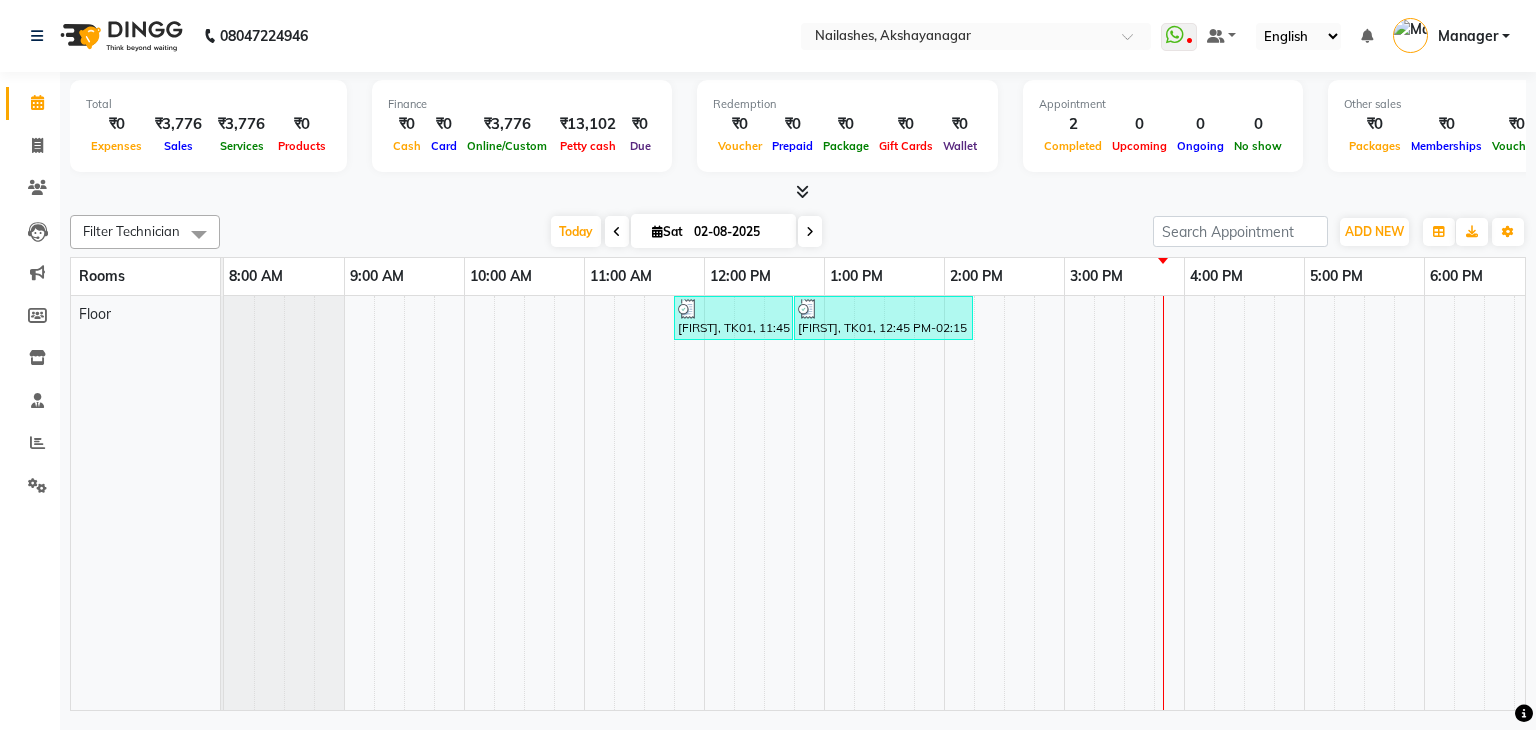 click at bounding box center (617, 232) 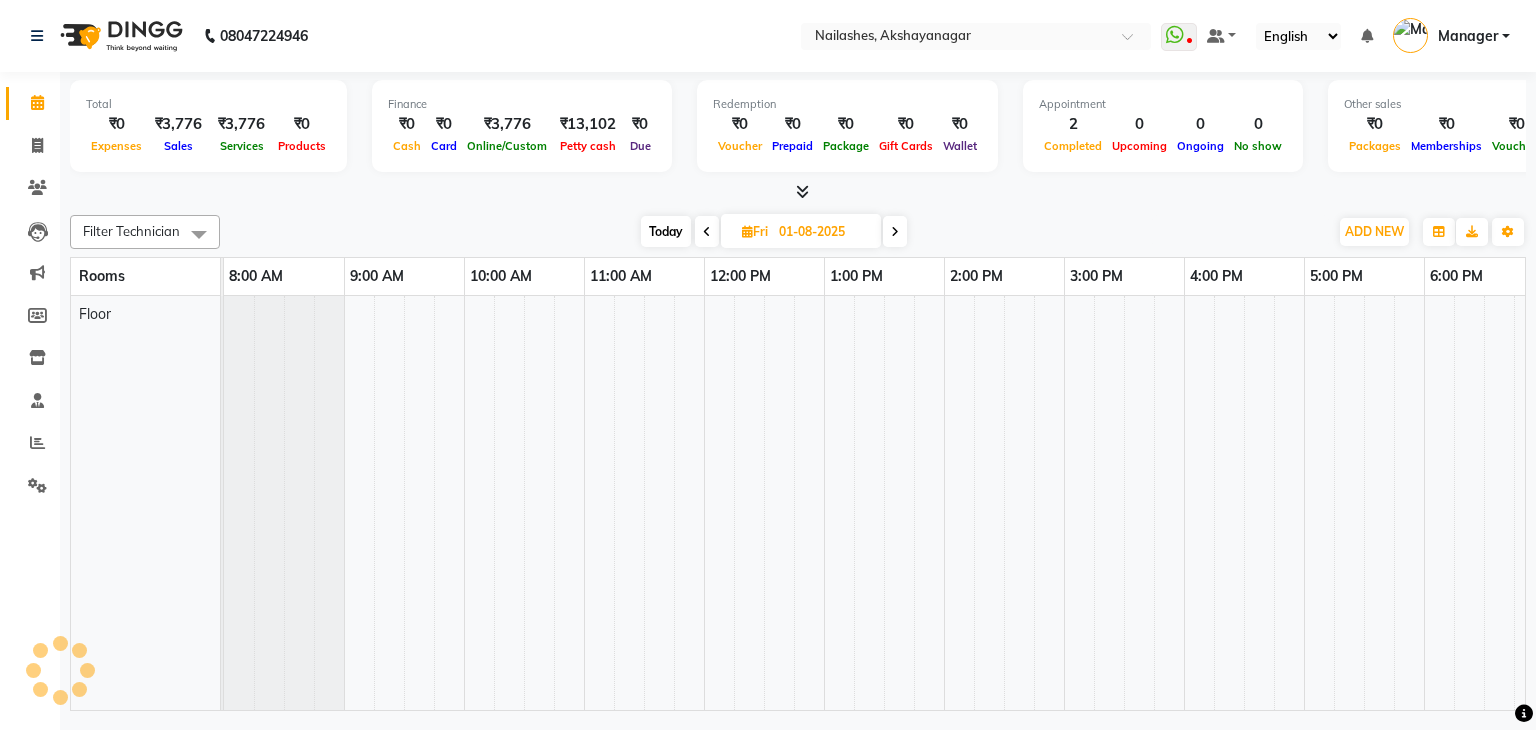 scroll, scrollTop: 0, scrollLeft: 258, axis: horizontal 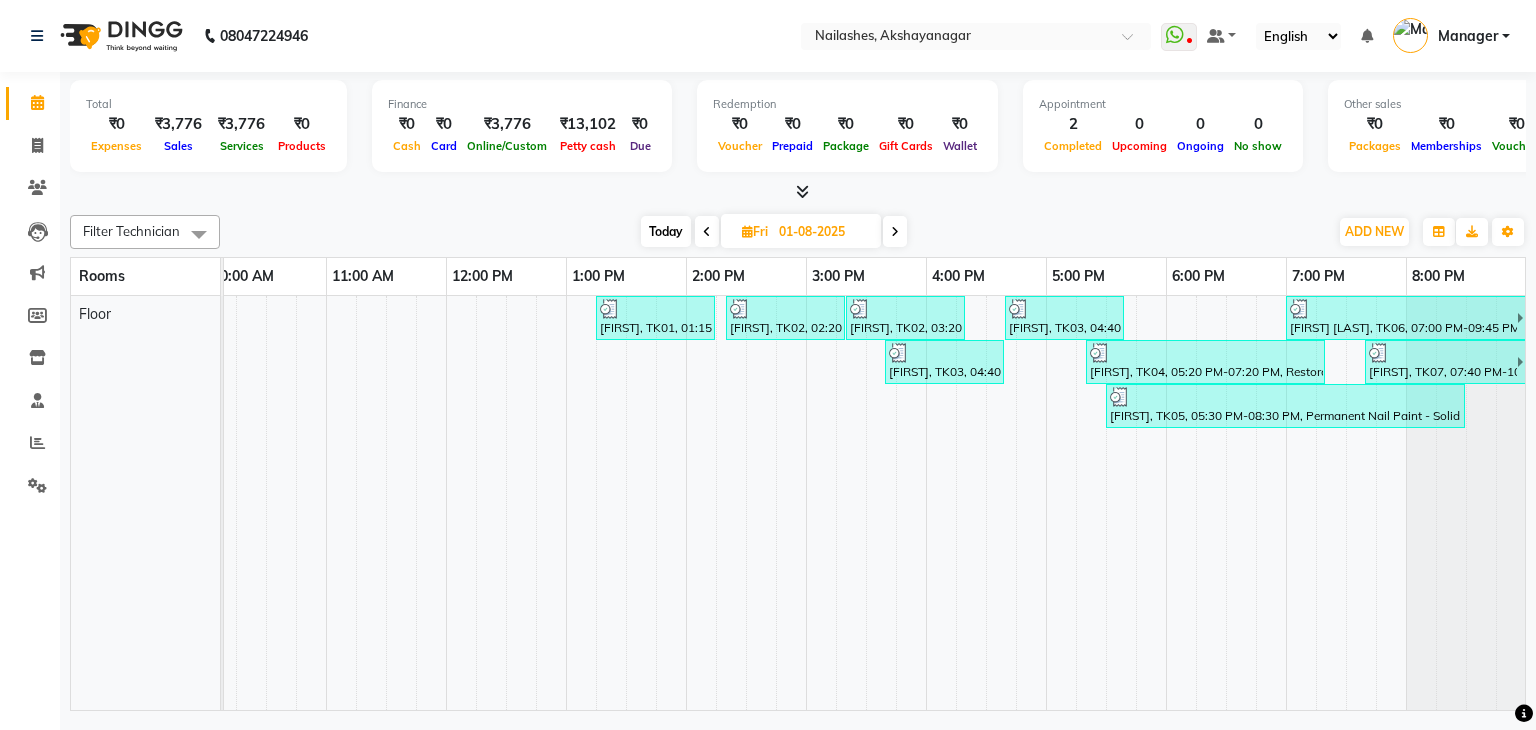 click at bounding box center [895, 232] 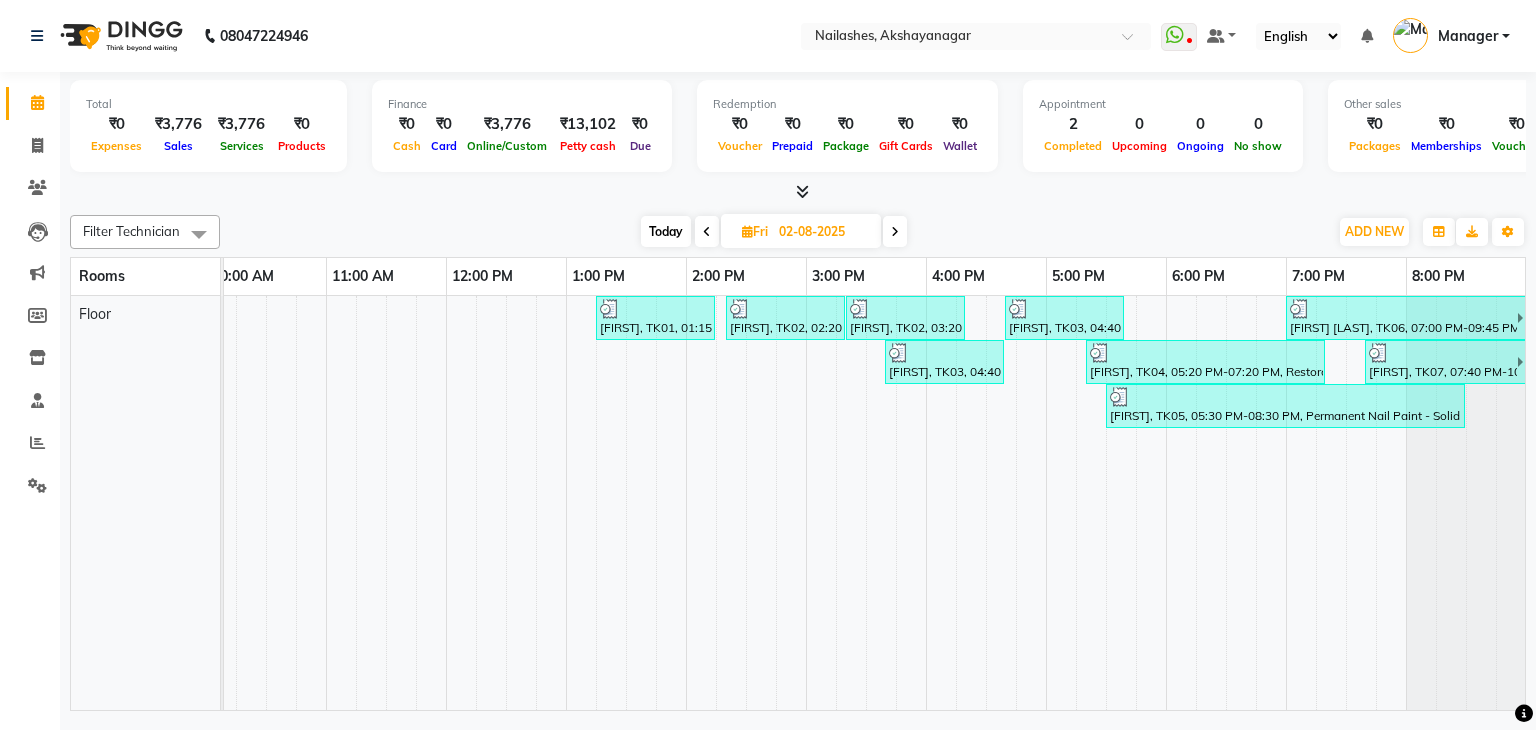 scroll, scrollTop: 0, scrollLeft: 0, axis: both 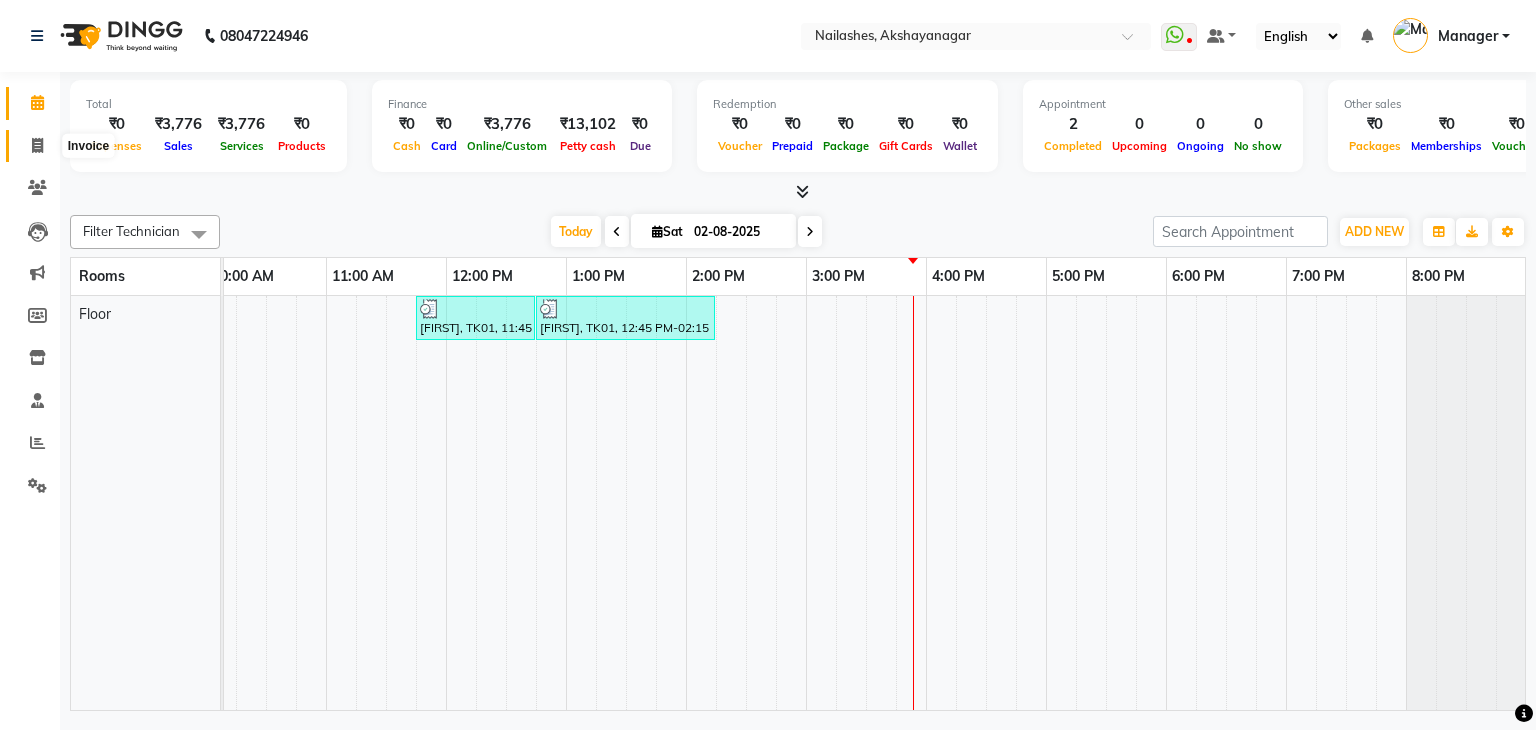 click 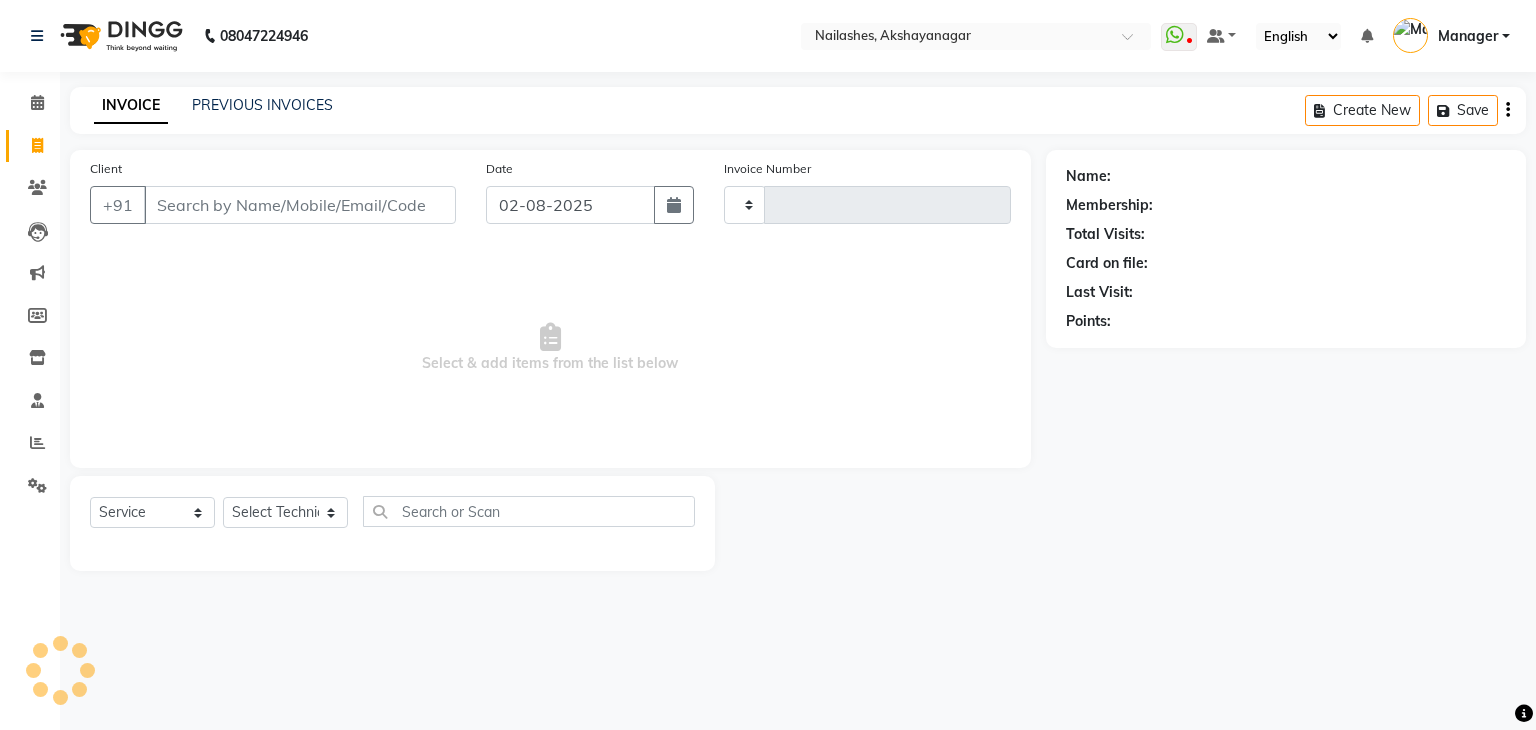 type on "0473" 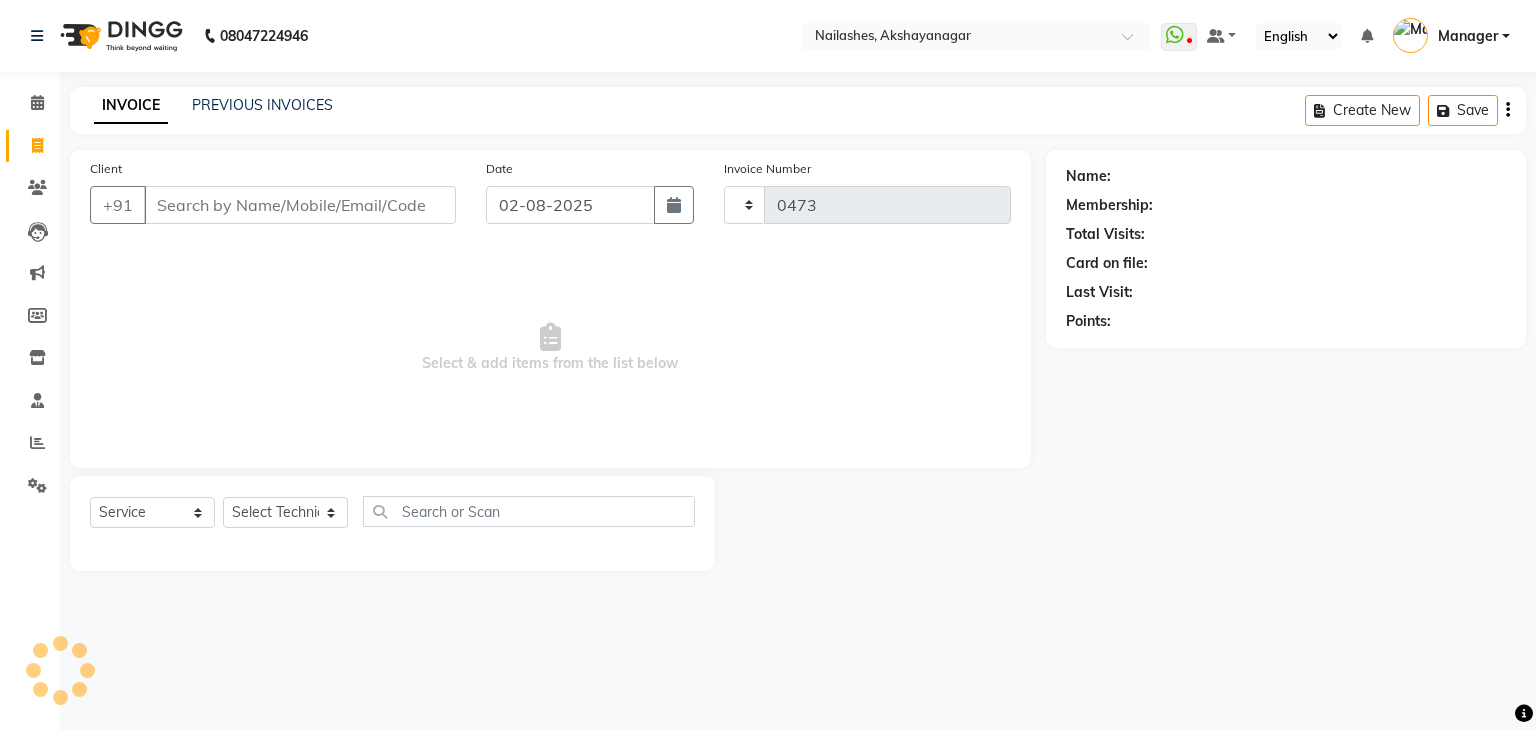 select on "7395" 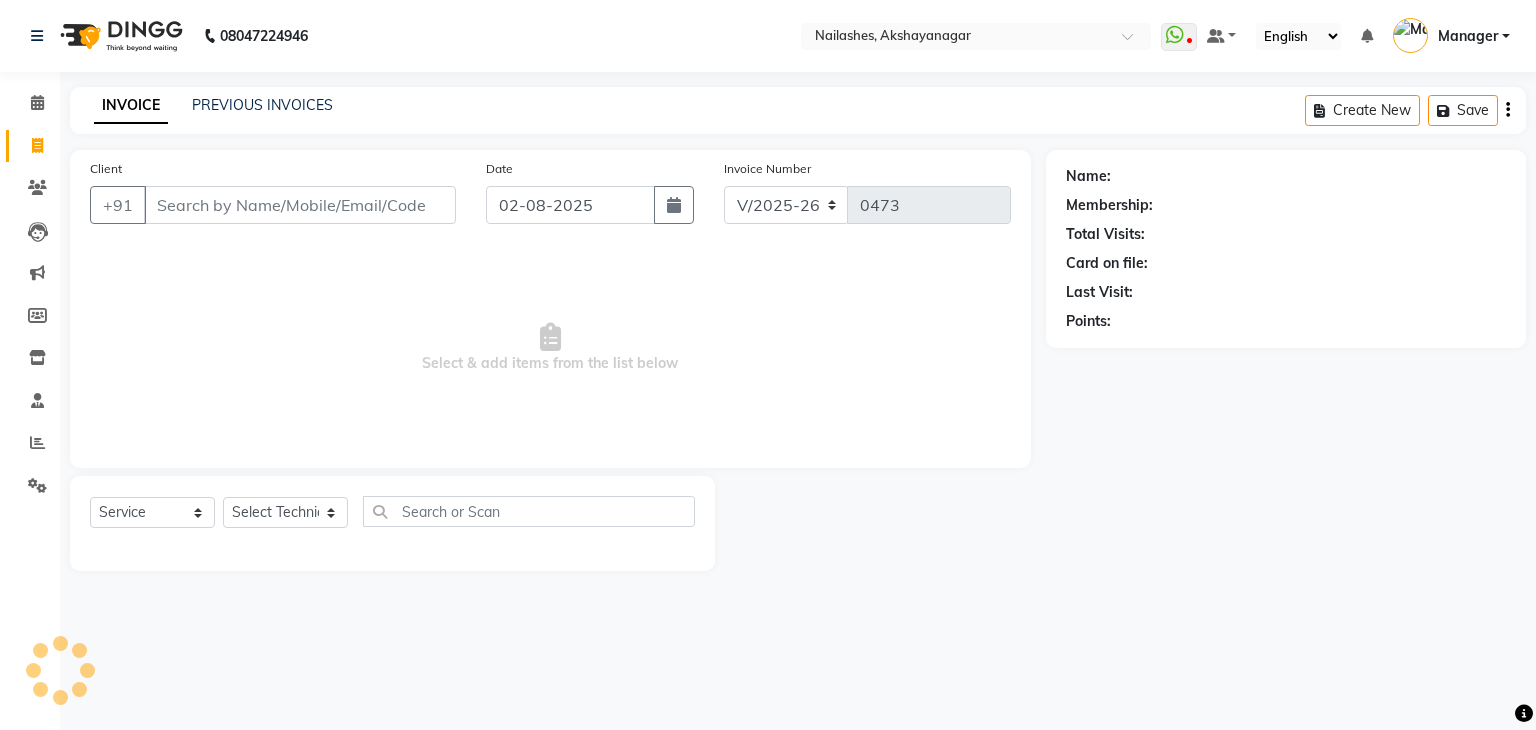 click on "Client" at bounding box center (300, 205) 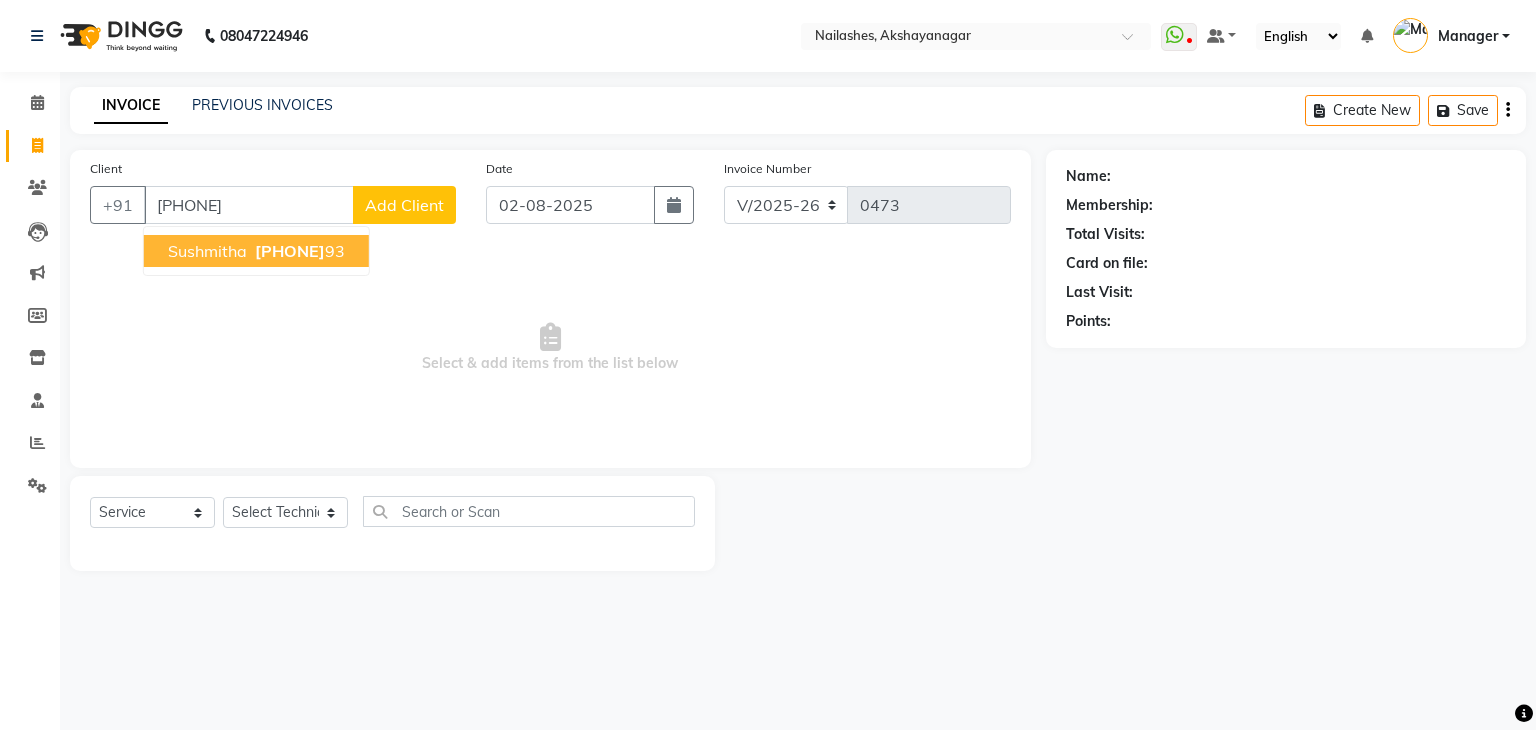 click on "sushmitha" at bounding box center [207, 251] 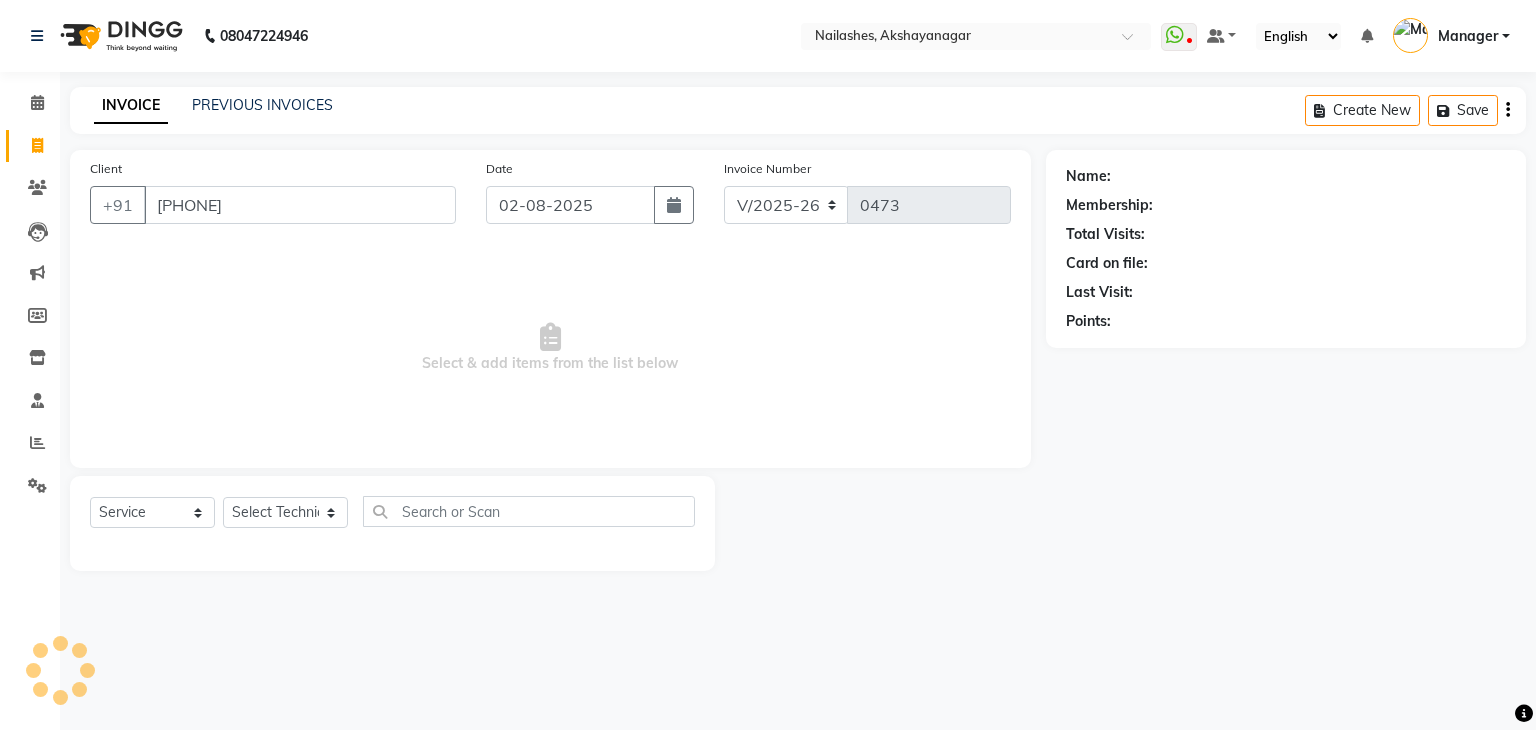 type on "[PHONE]" 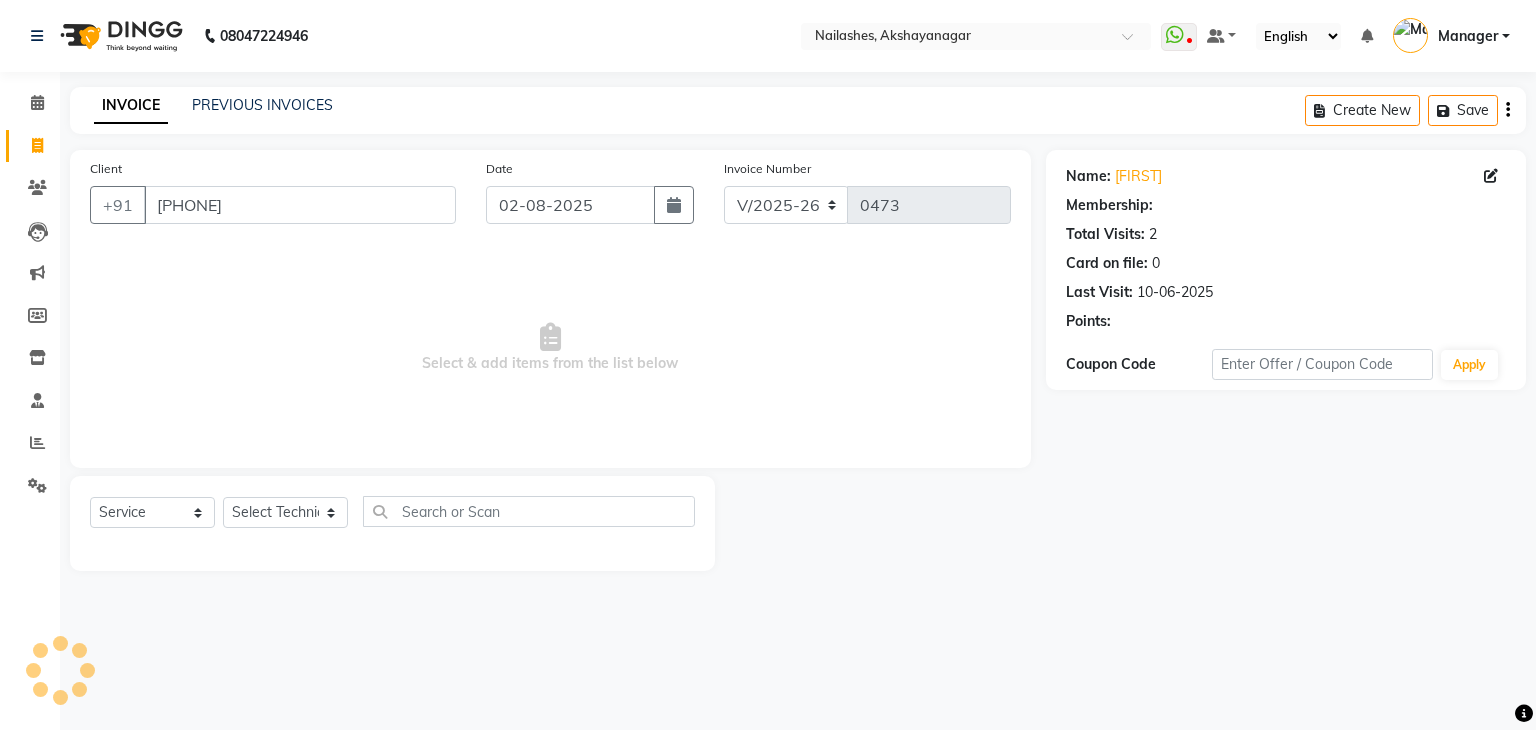 select on "1: Object" 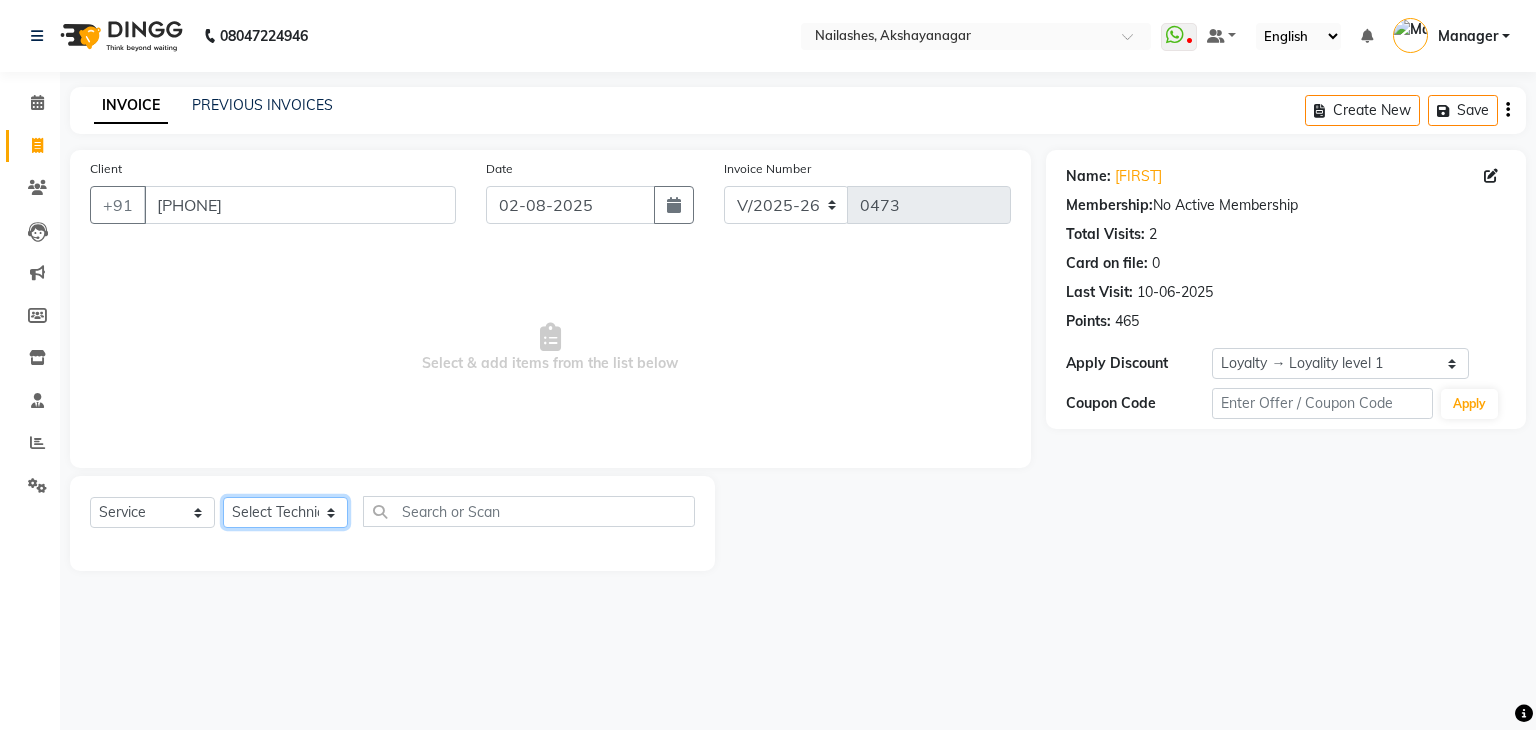 click on "Select Technician Arun Gaurav Manager Varsha" 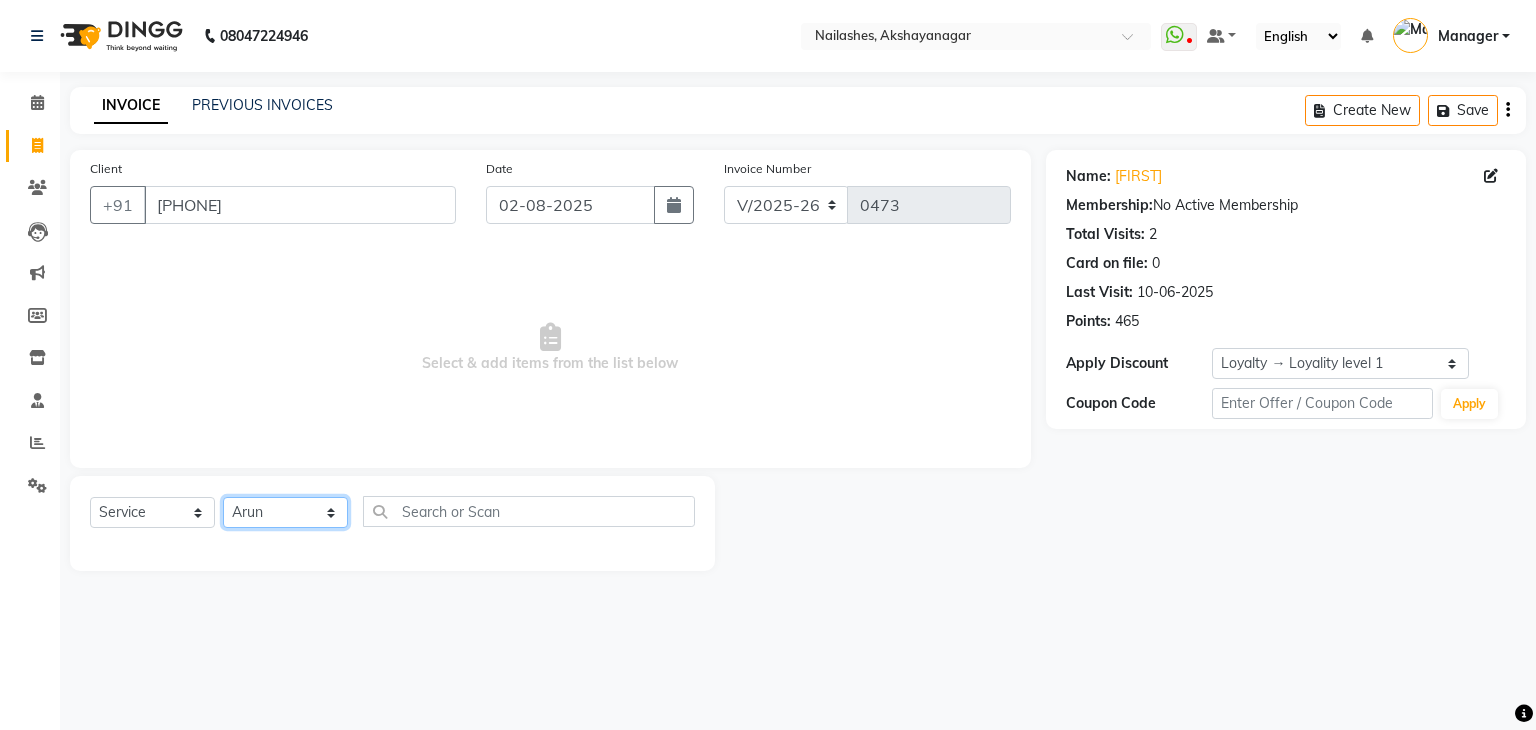click on "Select Technician Arun Gaurav Manager Varsha" 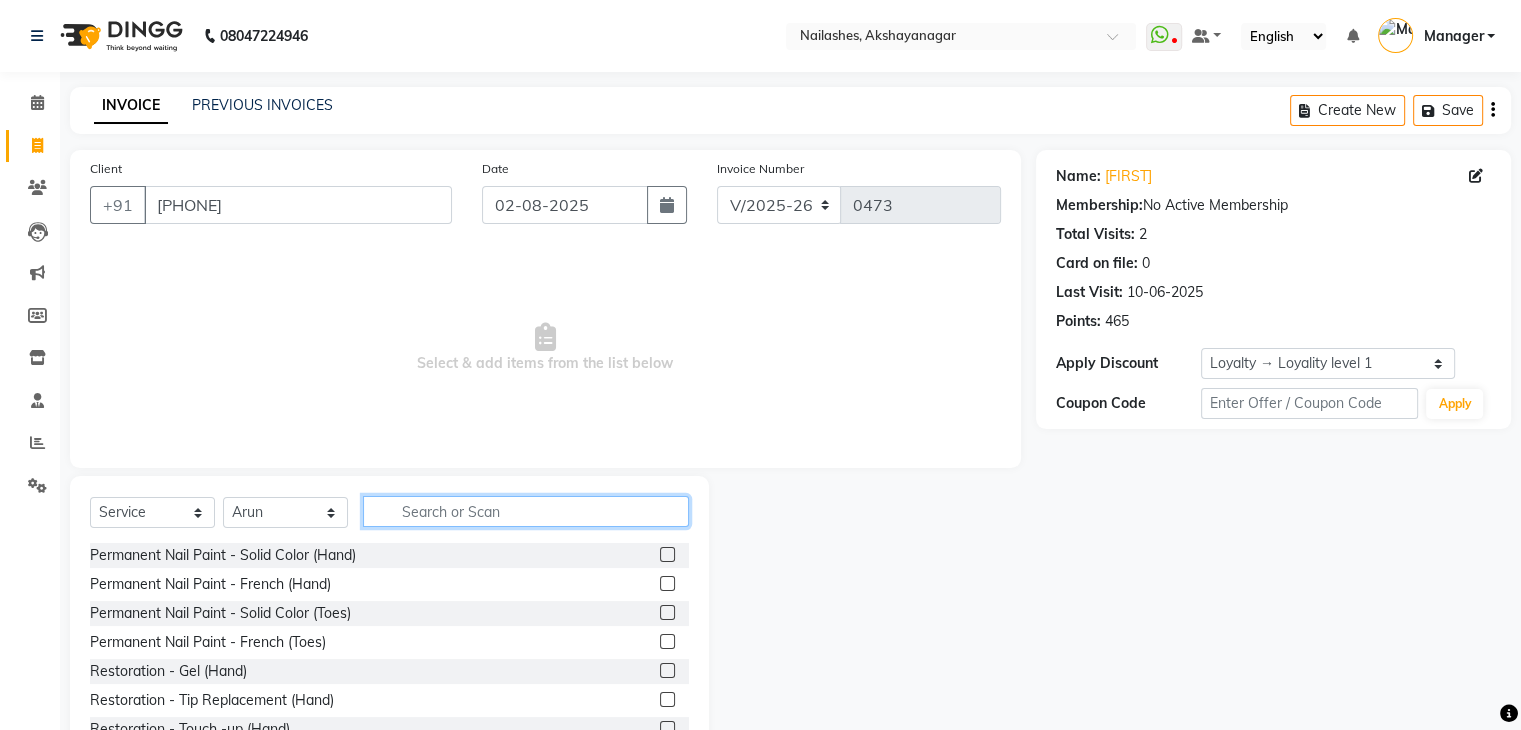 click 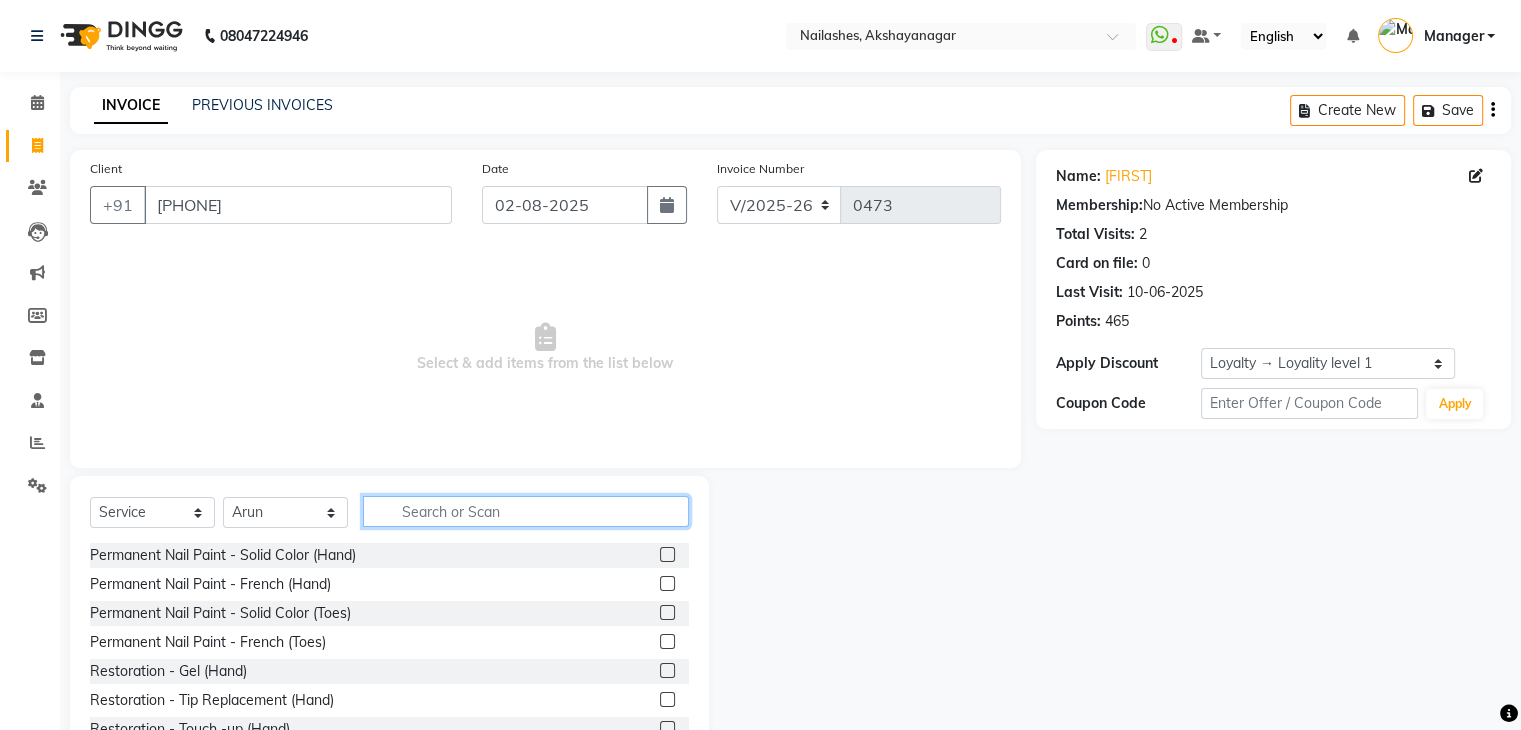 click 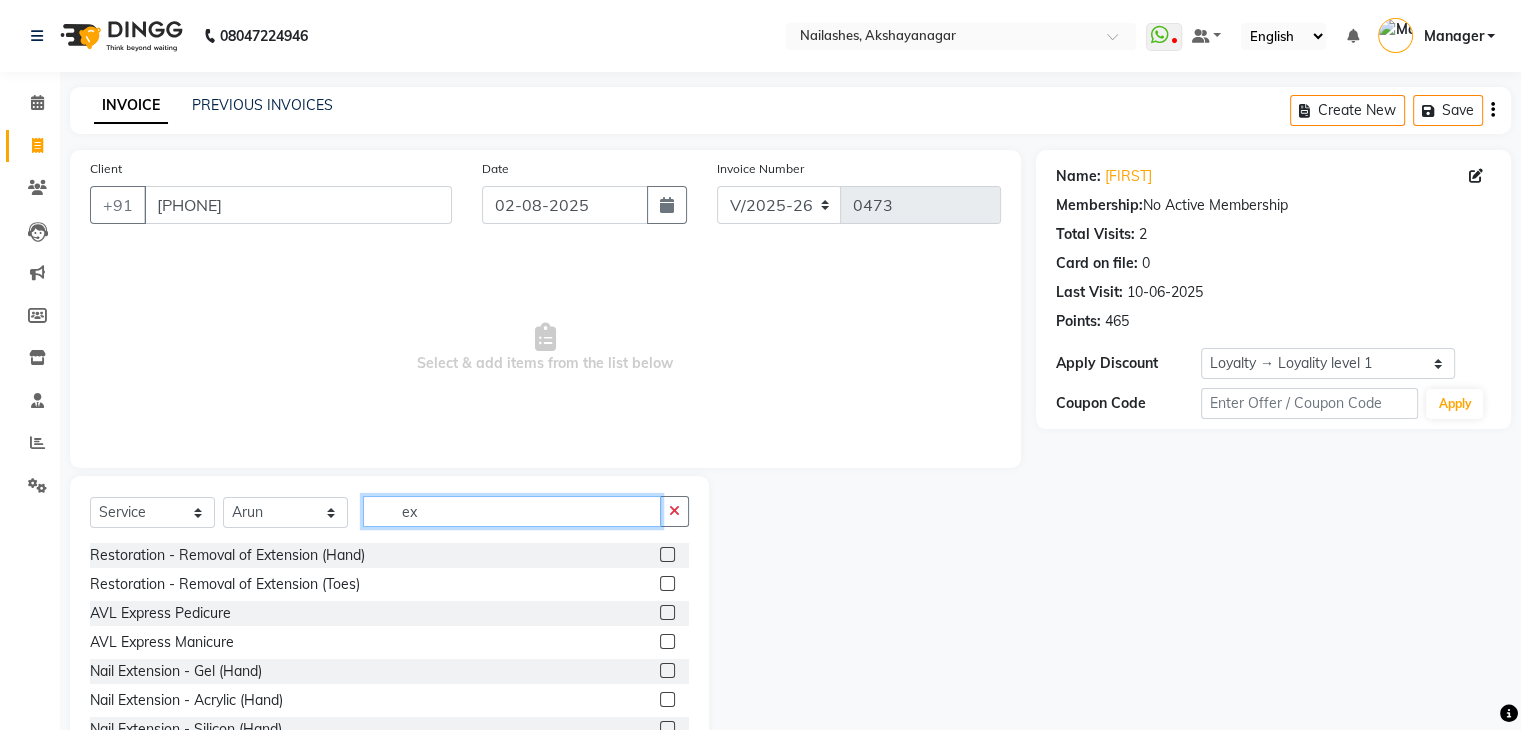 type on "ex" 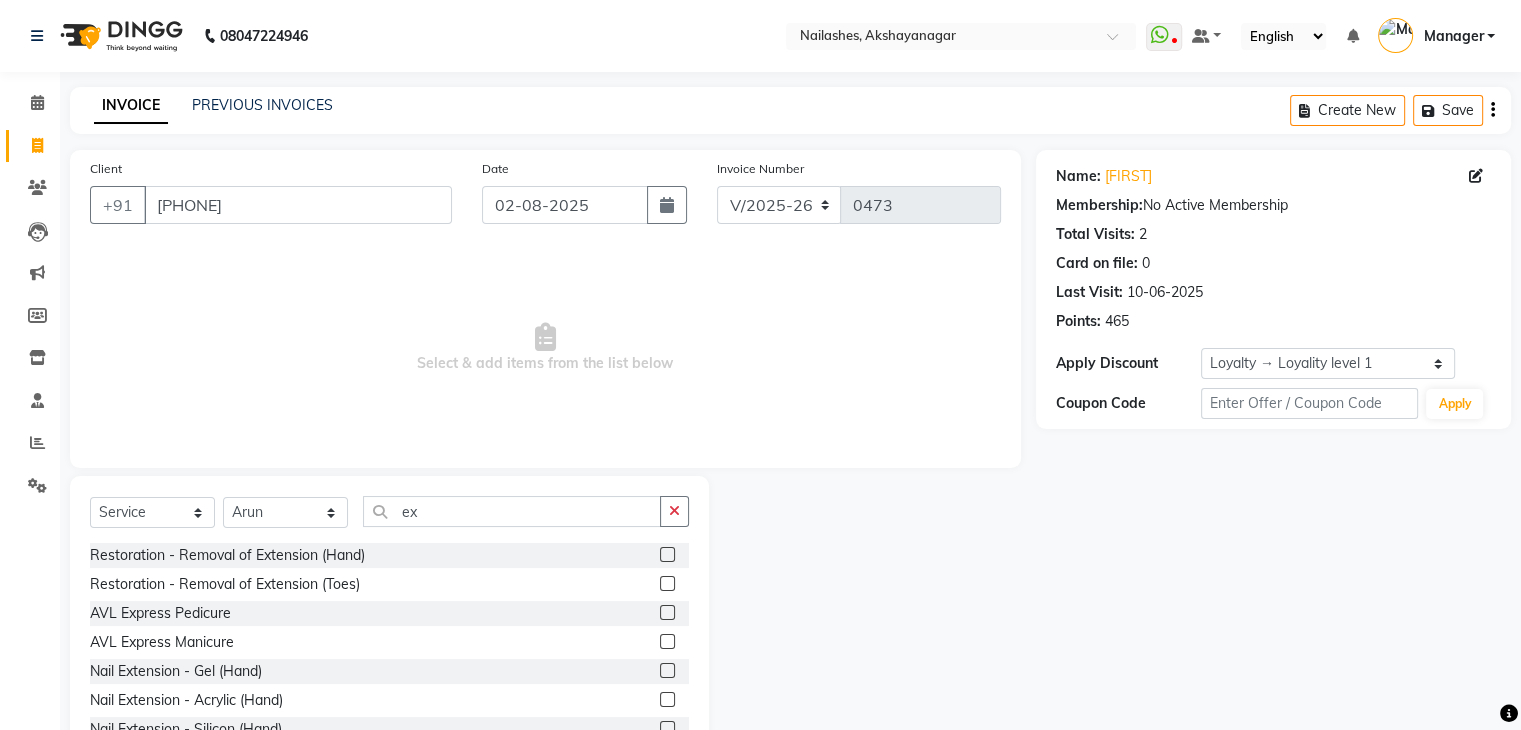 click 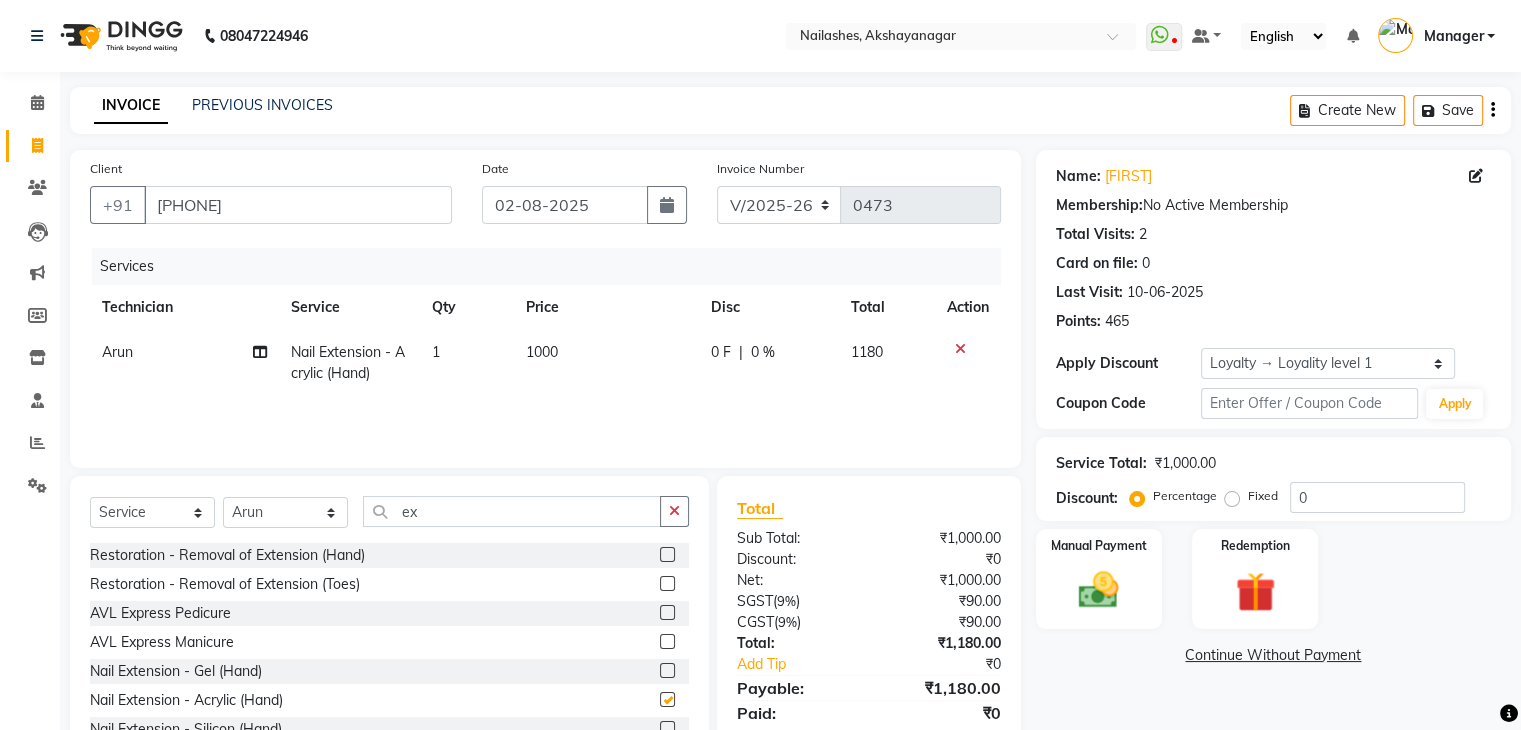 checkbox on "false" 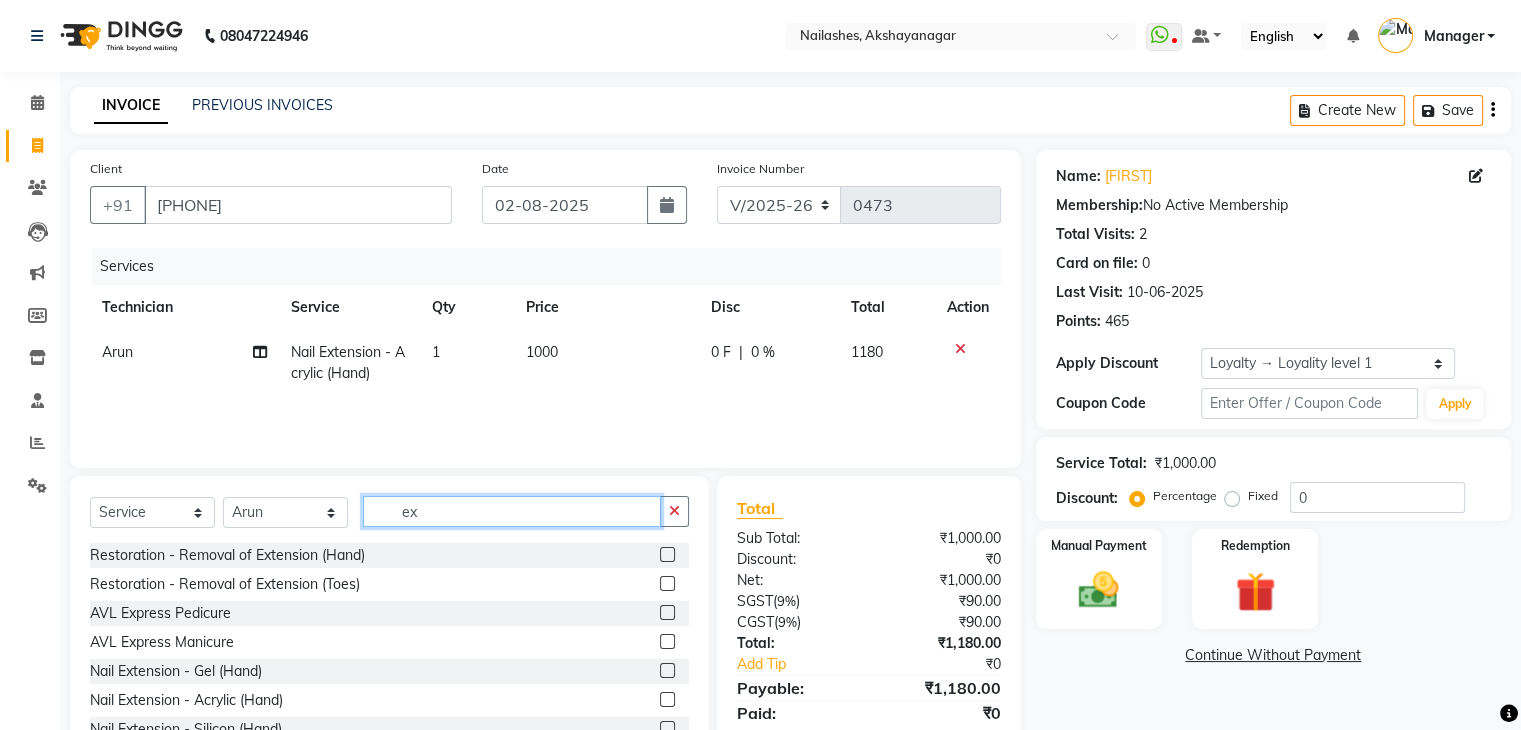 click on "ex" 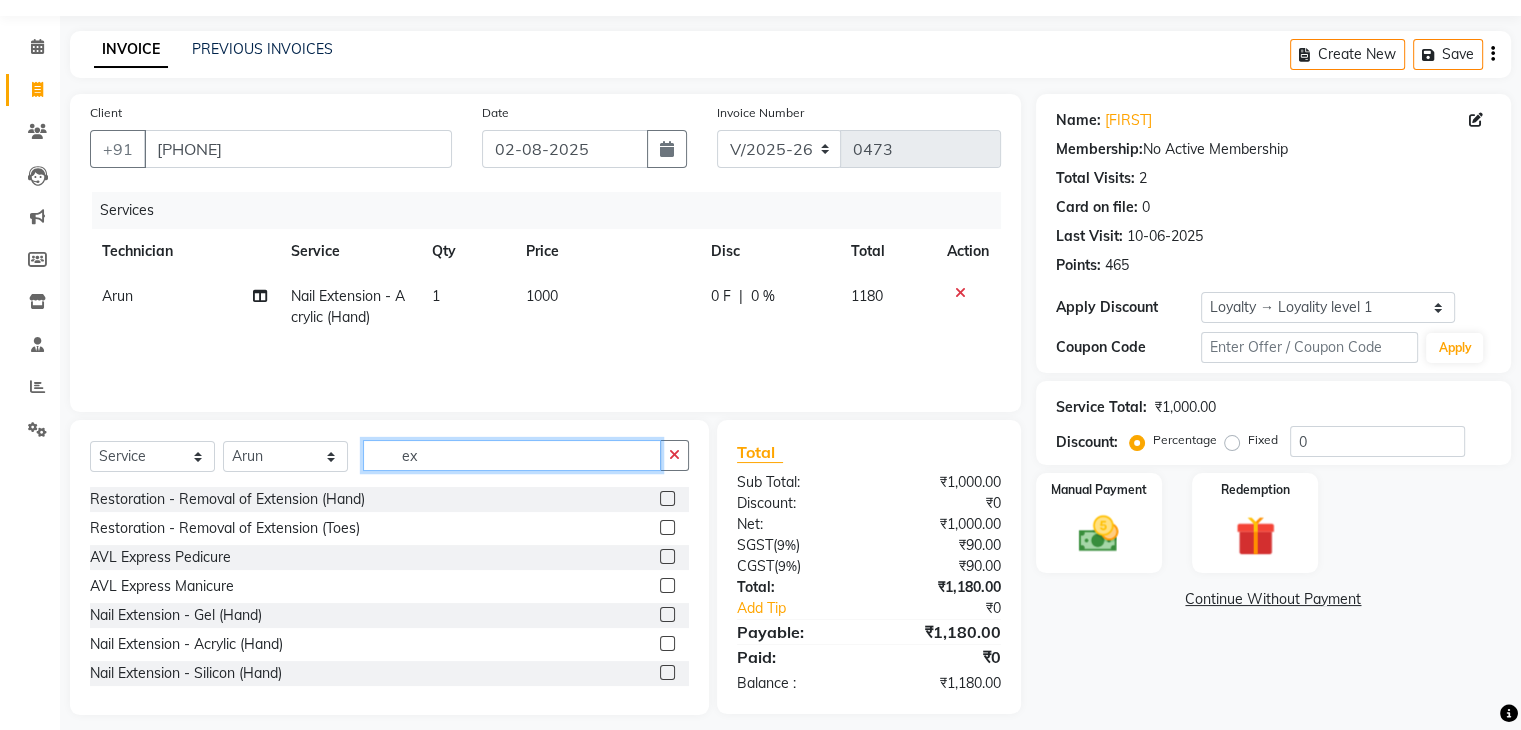 scroll, scrollTop: 72, scrollLeft: 0, axis: vertical 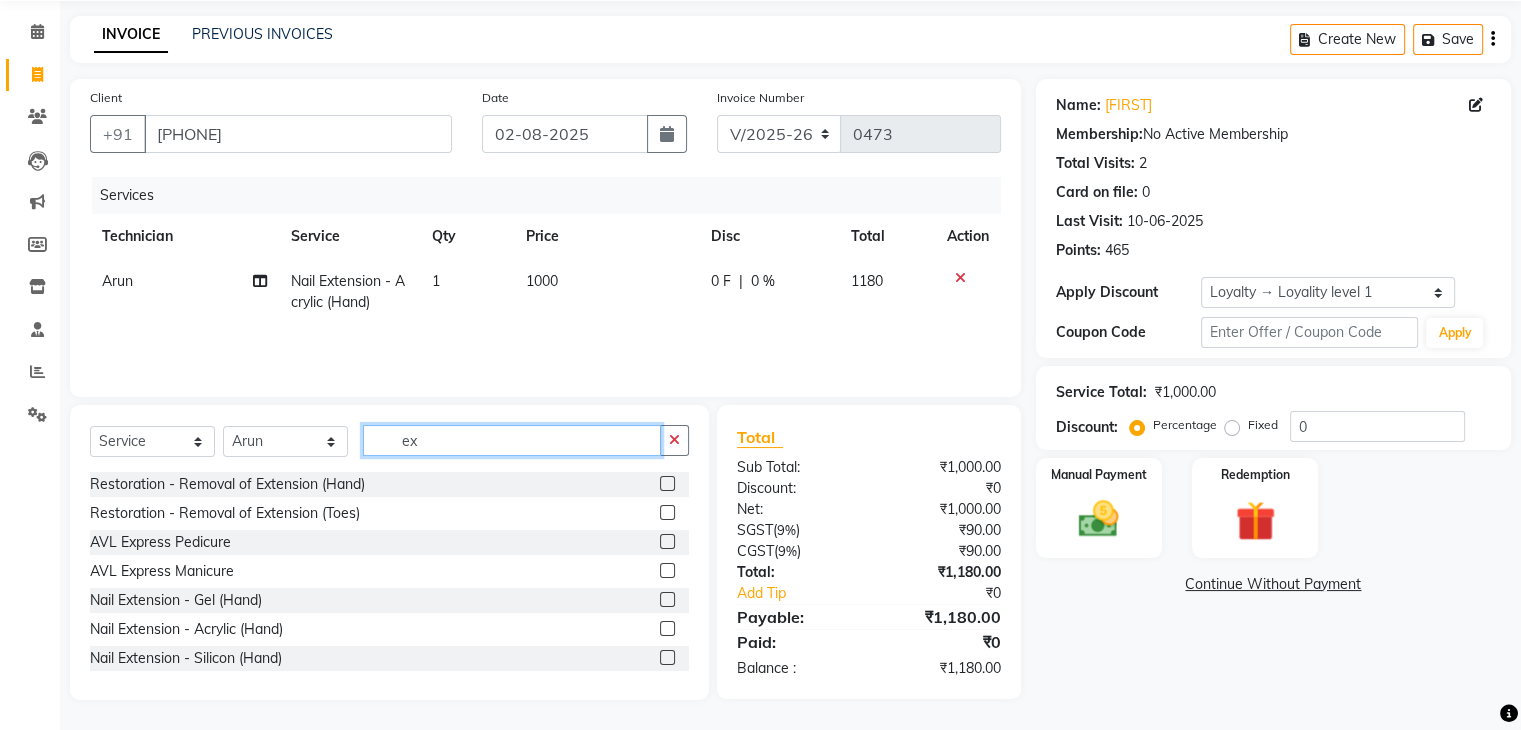type on "e" 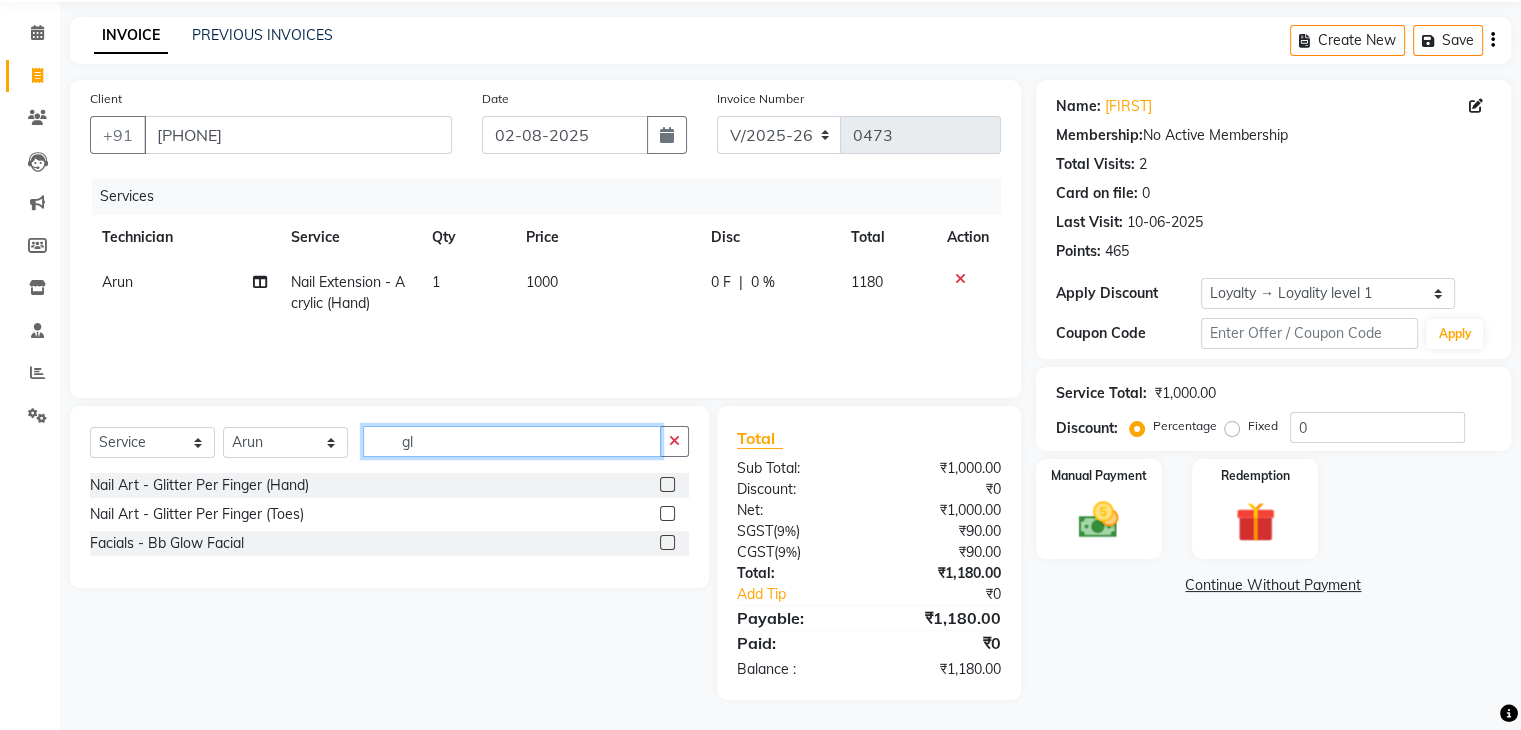 scroll, scrollTop: 71, scrollLeft: 0, axis: vertical 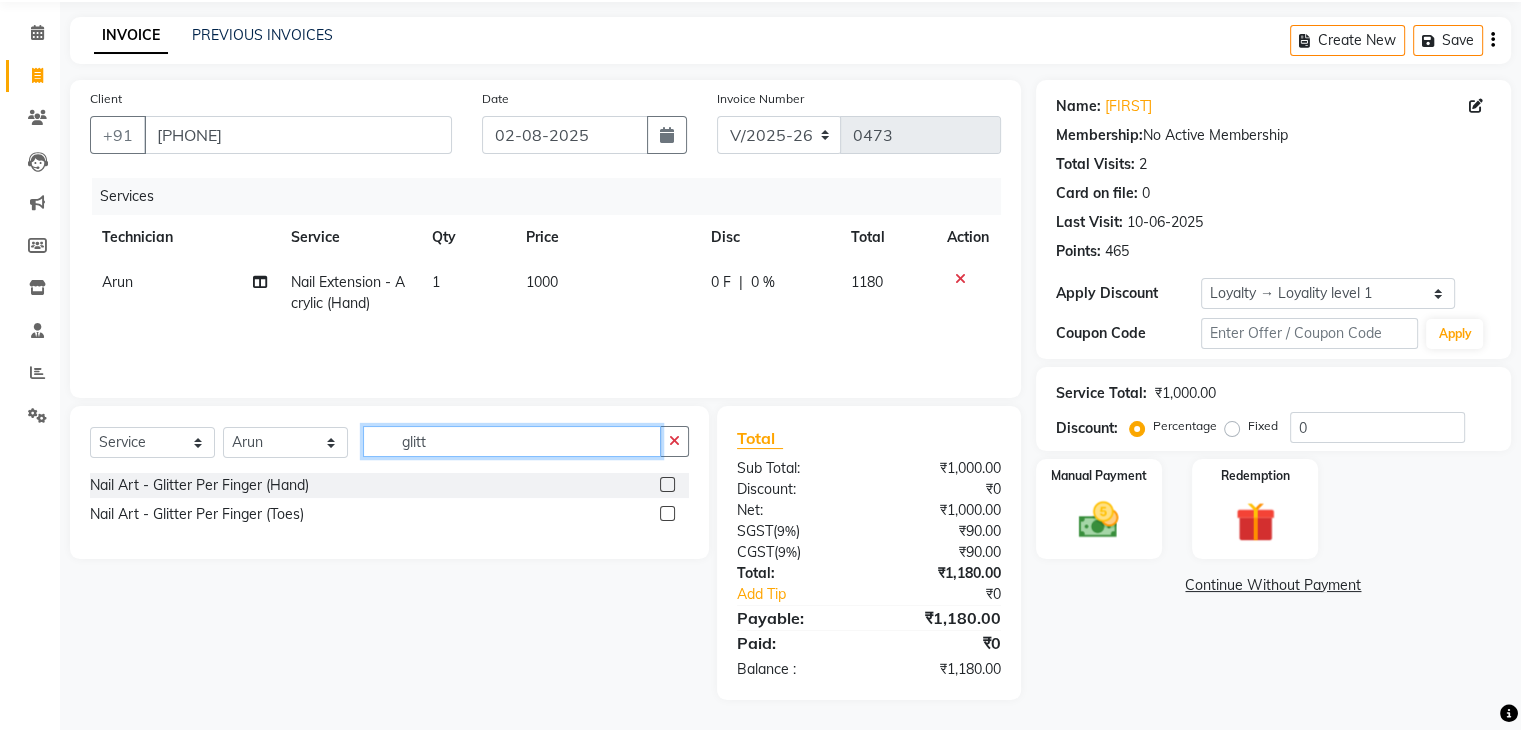 type on "glitt" 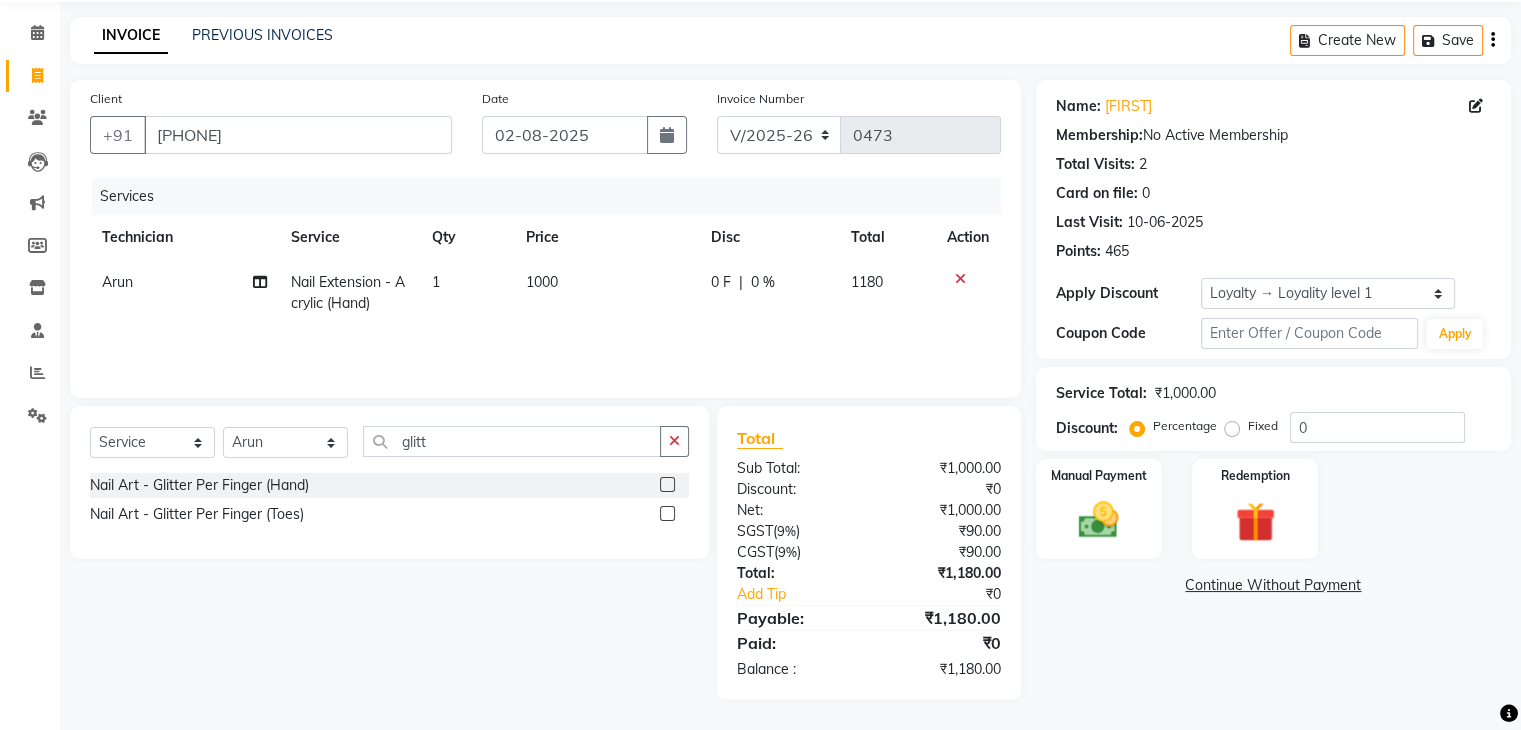 click 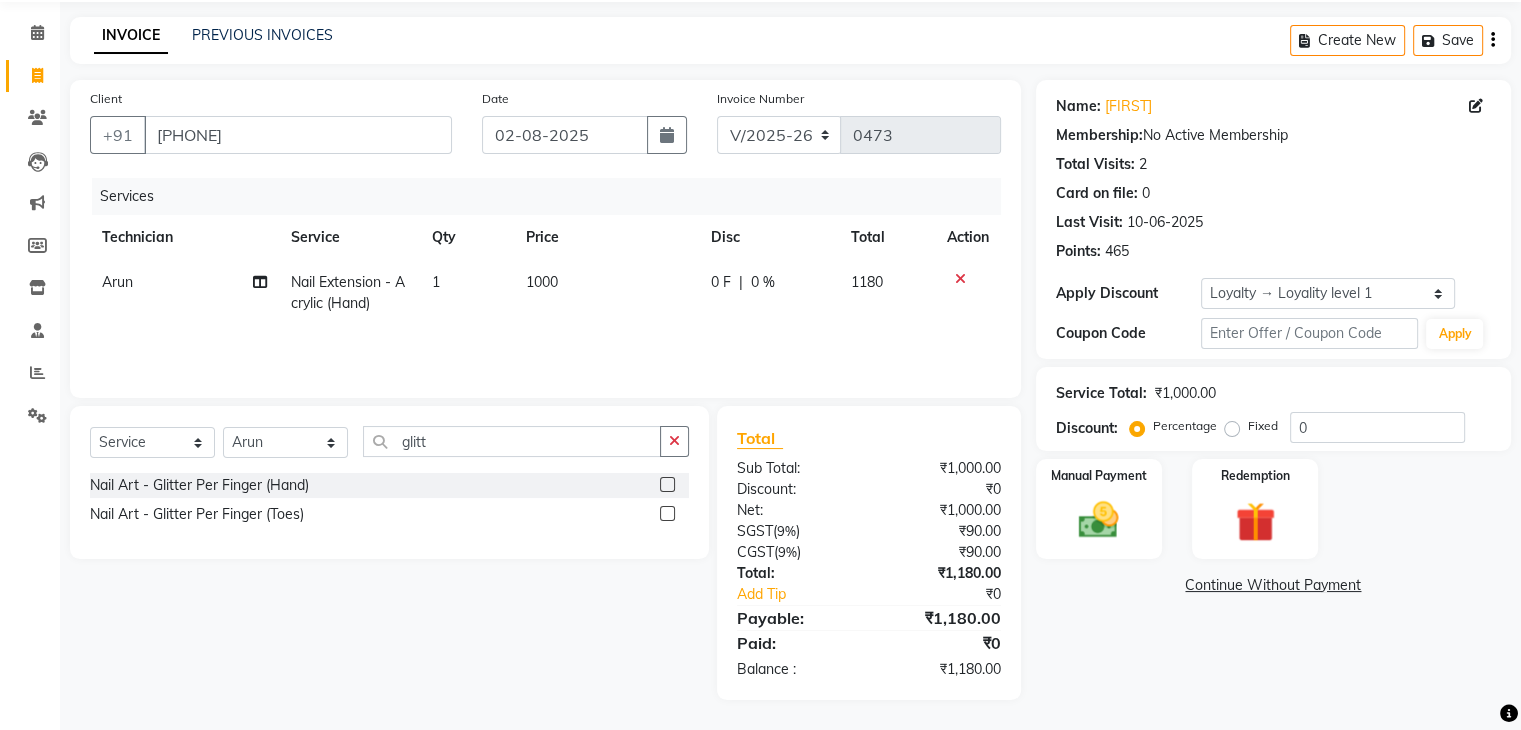 click 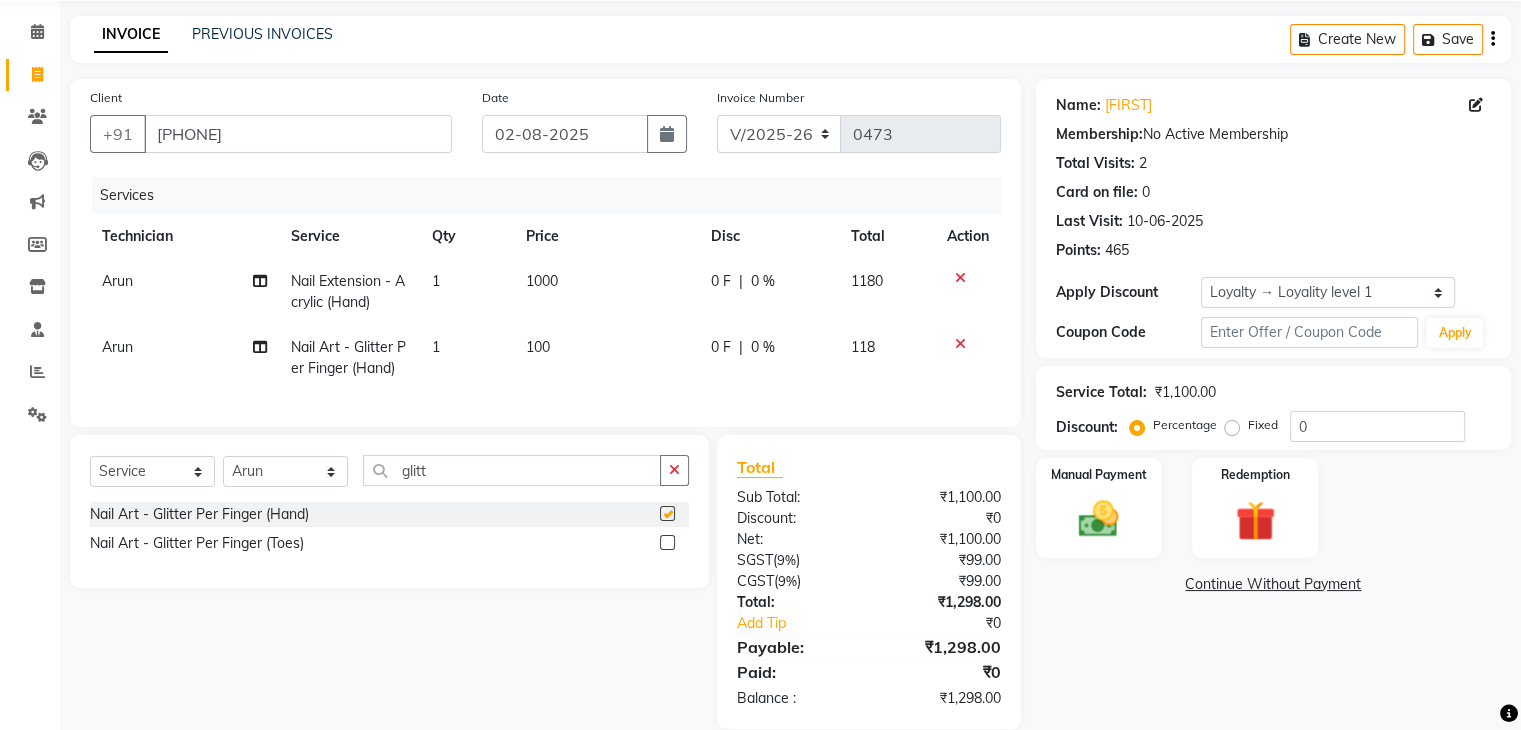 checkbox on "false" 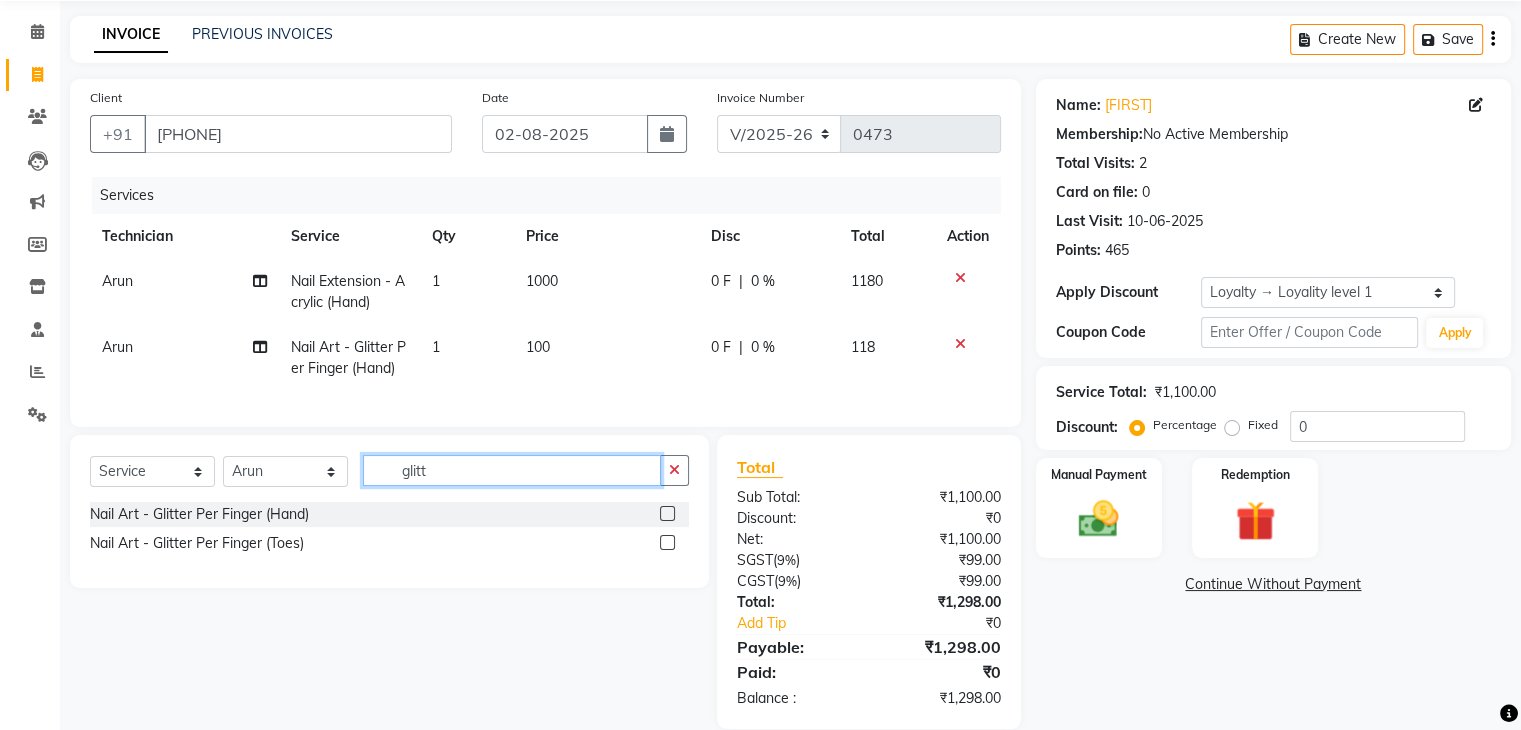 click on "glitt" 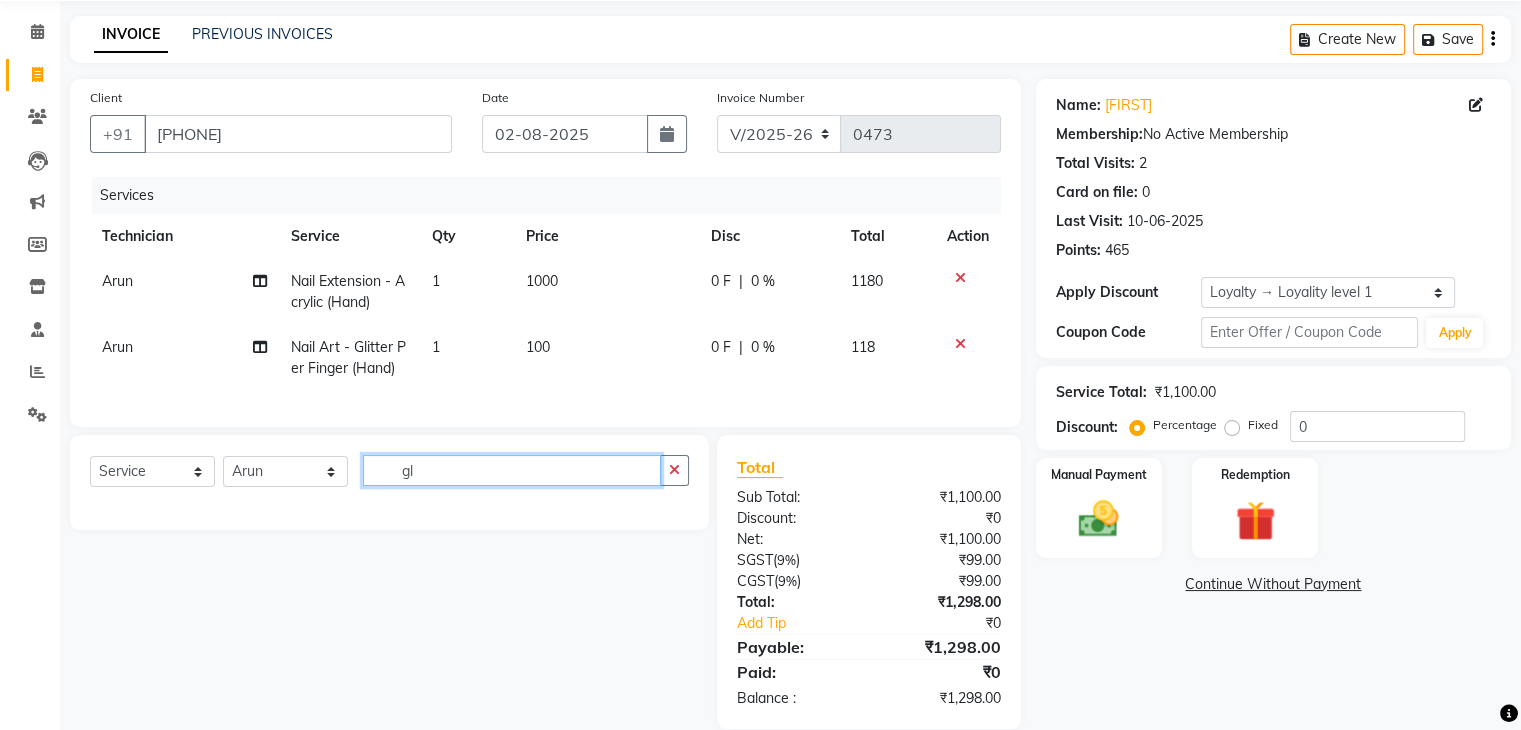 type on "g" 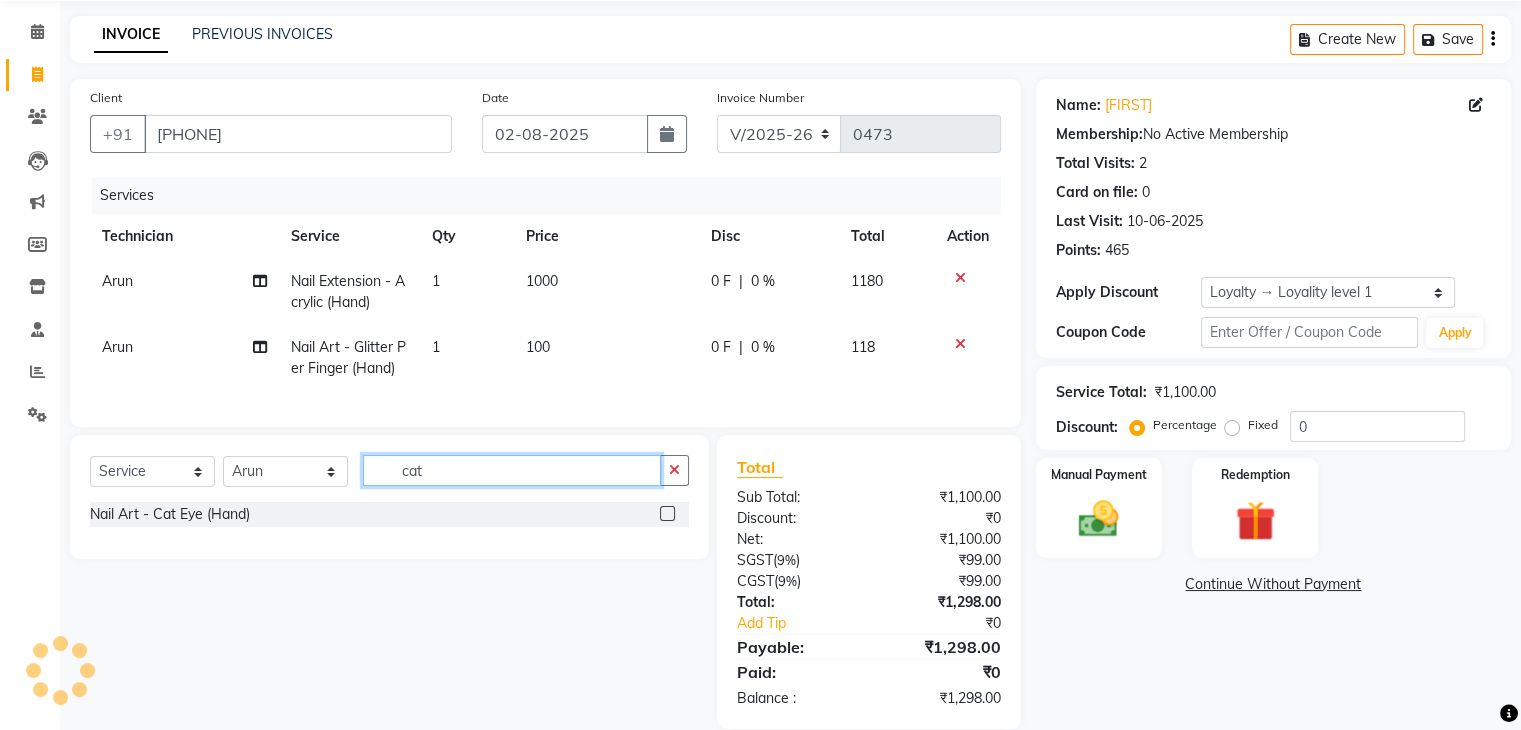type on "cat" 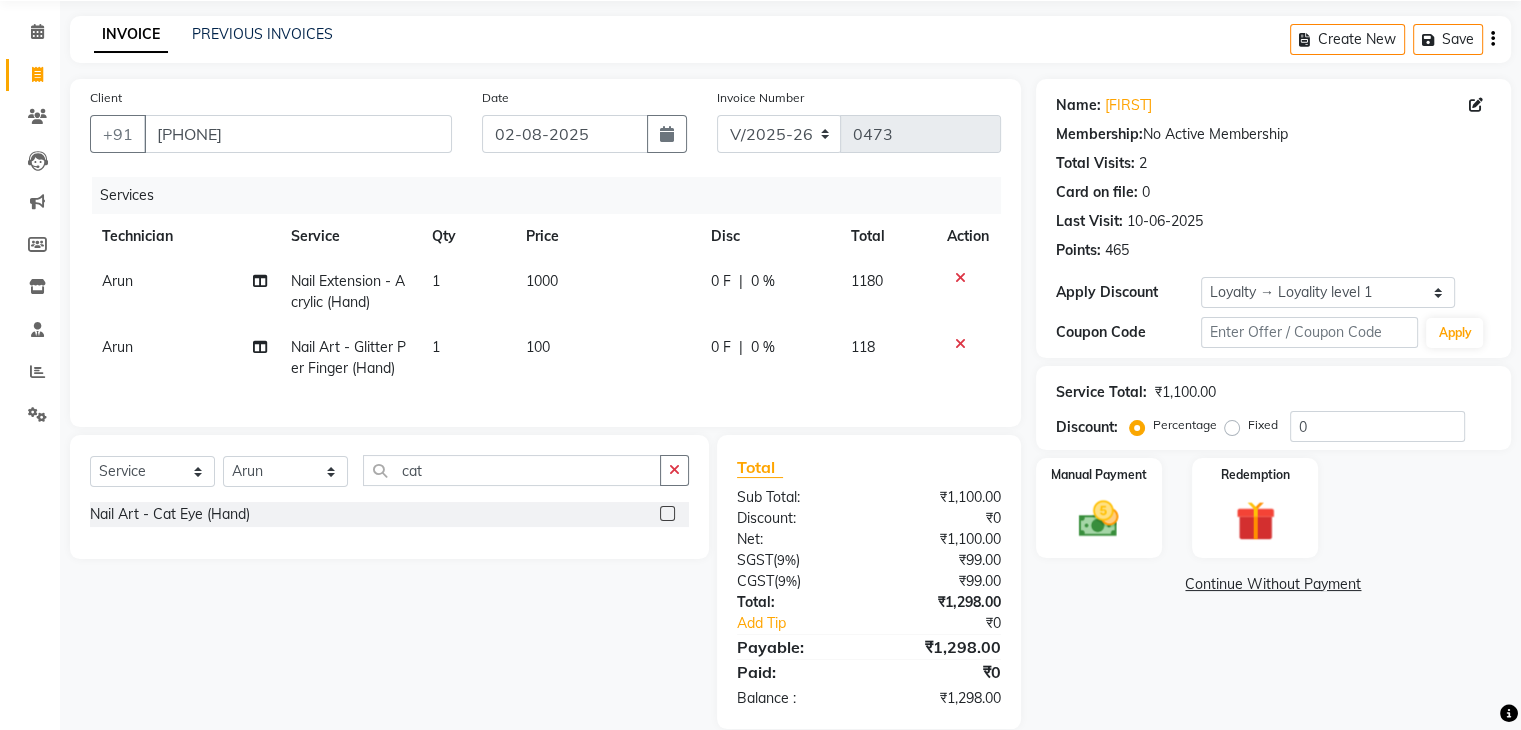 click 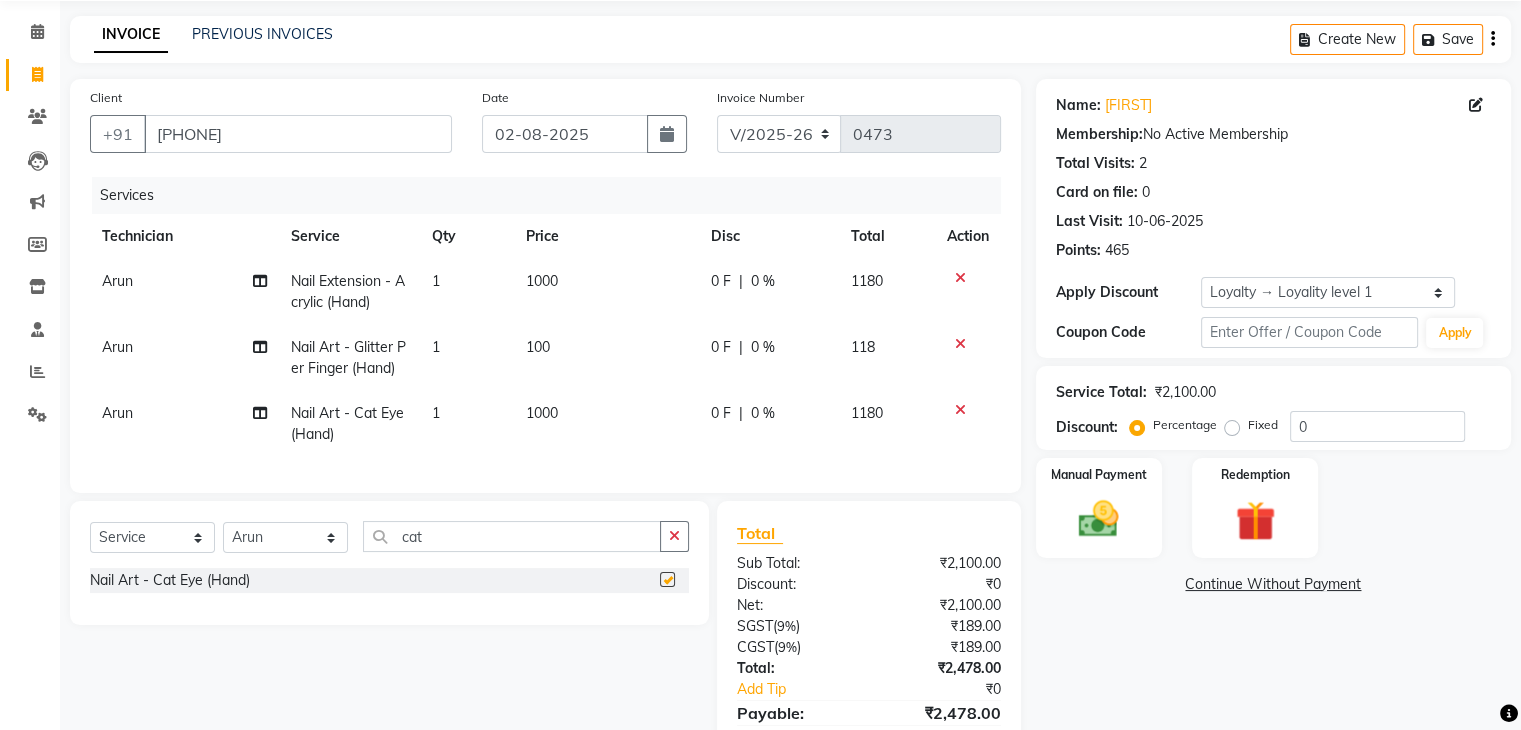 checkbox on "false" 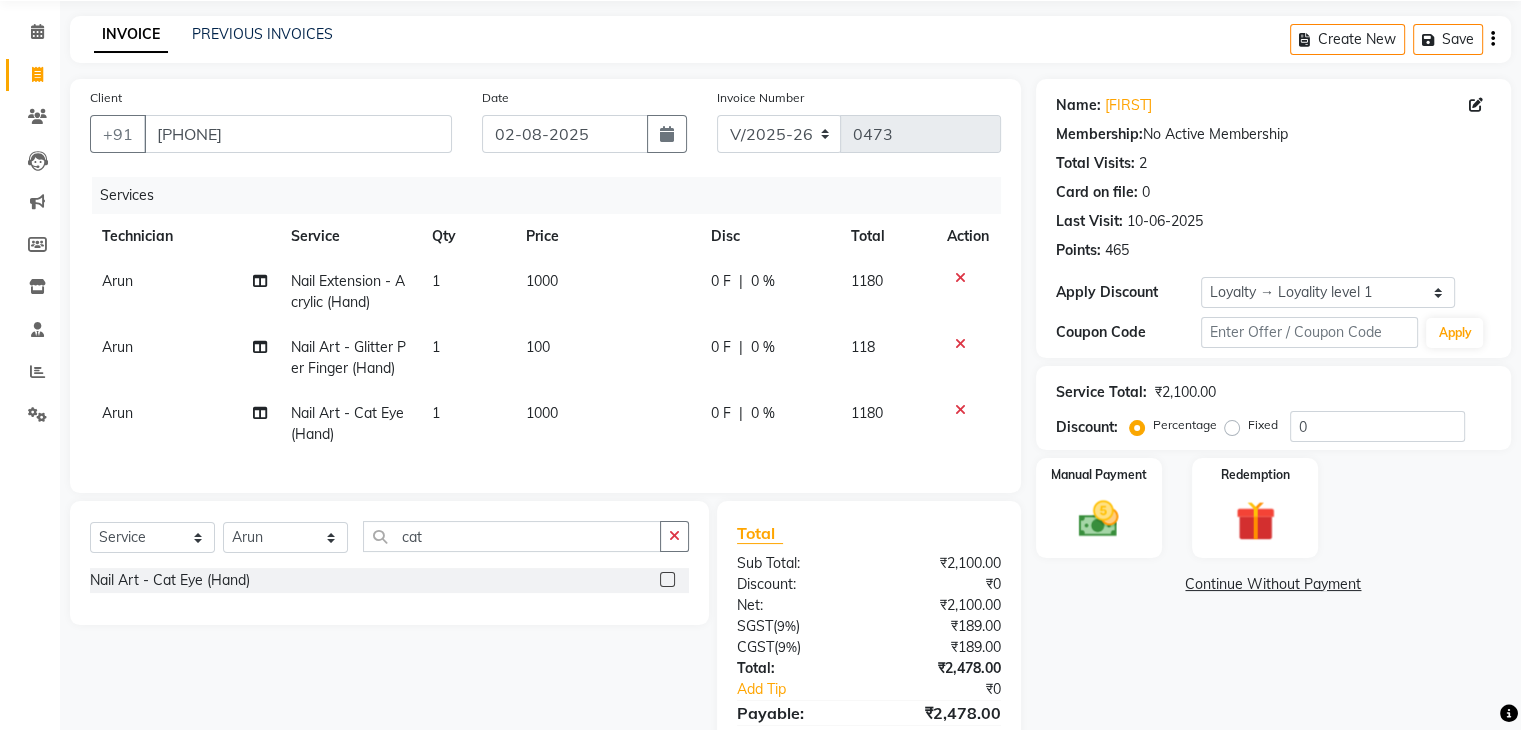 click on "1" 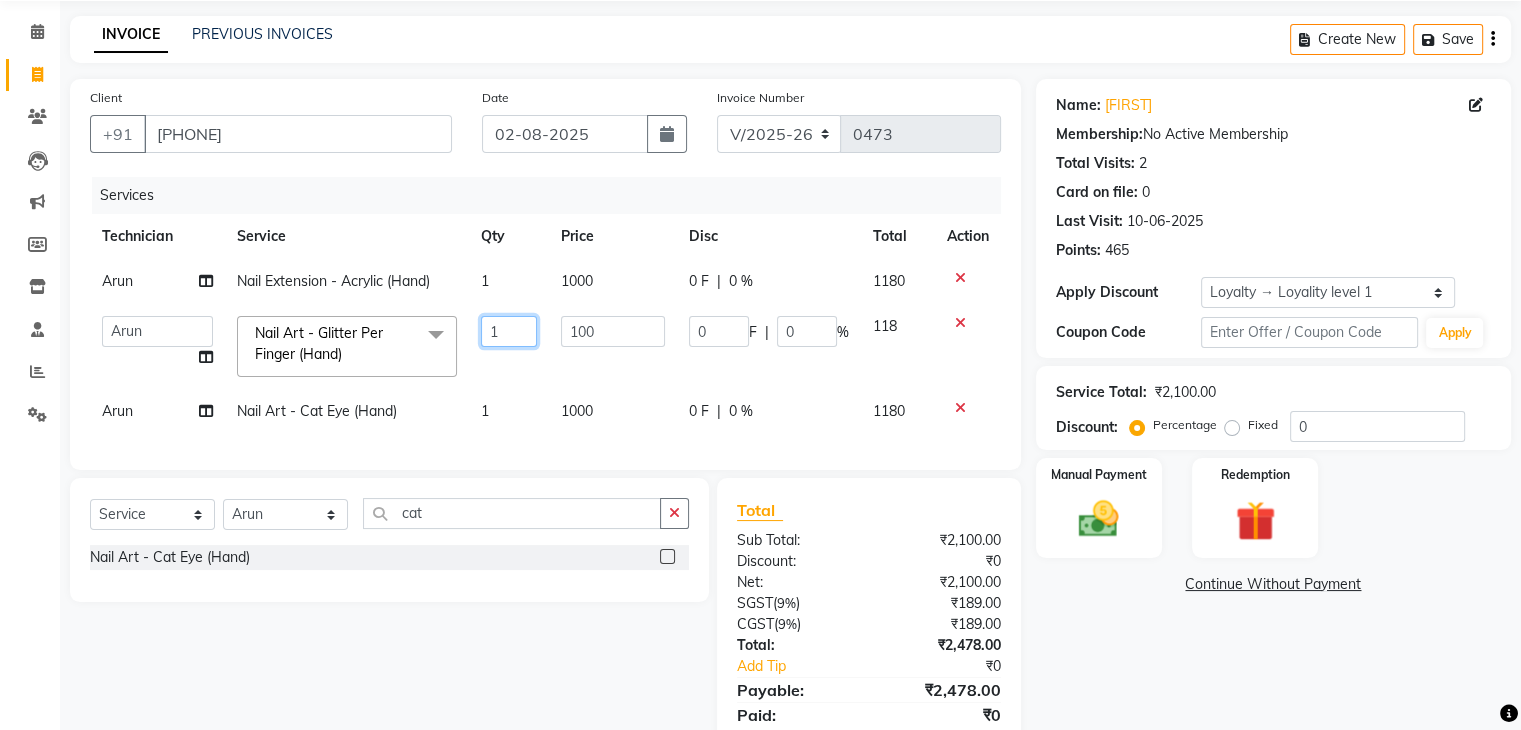 click on "1" 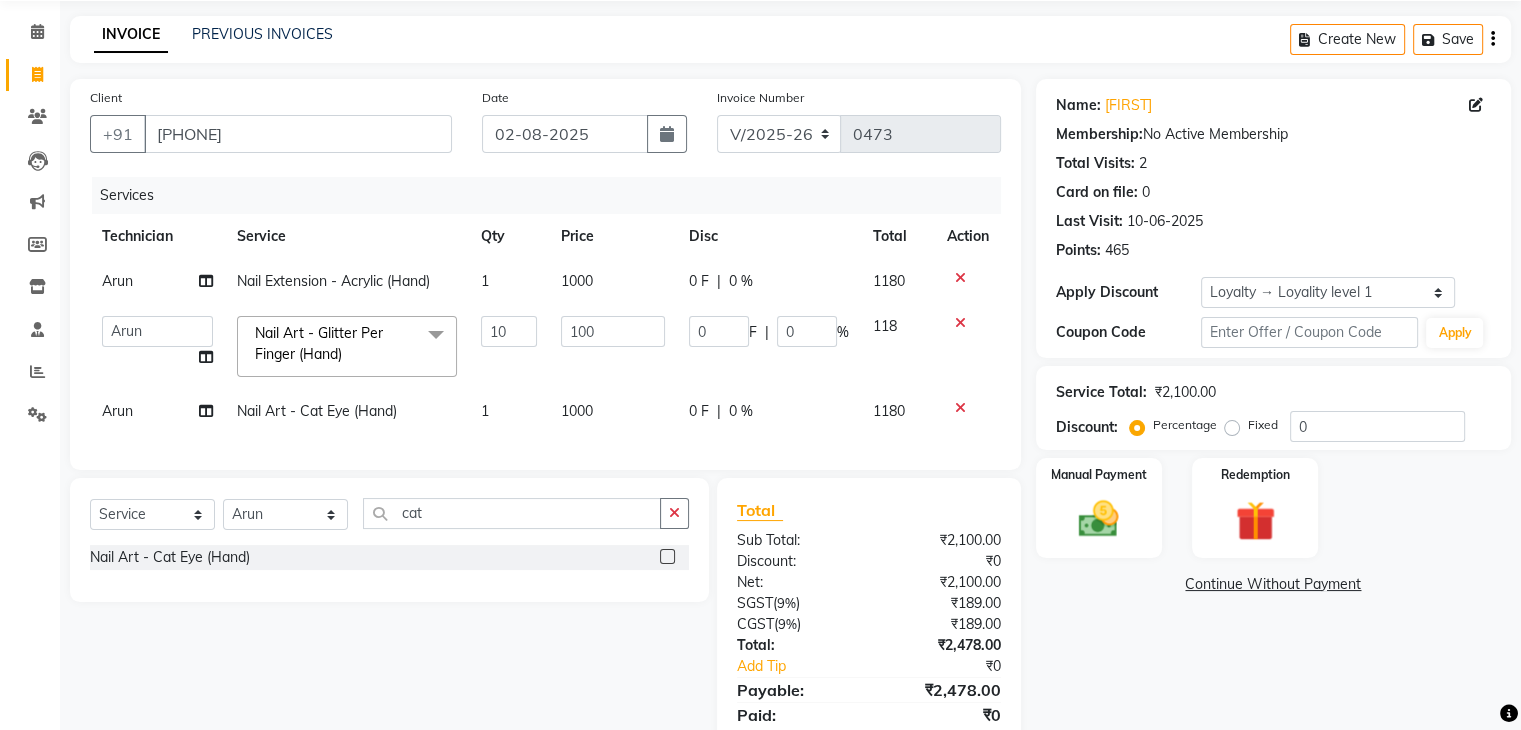 click on "Nail Art - Glitter Per Finger (Hand)  x Permanent Nail Paint - Solid Color (Hand) Permanent Nail Paint - French (Hand) Permanent Nail Paint - Solid Color (Toes) Permanent Nail Paint - French (Toes) Restoration - Gel (Hand) Restoration - Tip Replacement (Hand) Restoration - Touch -up (Hand) Restoration - Removal of Extension (Hand) Restoration - Removal of Nail Paint (Hand) Restoration - Gel Color Changes (Hand) Restoration - Gel (Toes) Restoration - Tip Replacement (Toes) Restoration - Gel Color Changes (Toes) Restoration - Touch -up (Toes) Restoration - Removal of Nail Paint (Toes) Restoration - Removal of Extension (Toes) Gel polish removal Pedicure - Classic Pedicure - Deluxe Pedicure - Premium Pedicure - Platinum Café H&F Pedicure AVL Express Pedicure Bombini Pedicure AVL Luxury Pedicure Pedipure Luxury Pedicure Foot Massage Pedicure Nail Paint Pedicure Nail Cut & File Pedicure Manicure  - Classic Manicure  - Deluxe Manicure  - Premium Café H&F Manicure AVL Express Manicure Bombini Manicure Hair Wash" 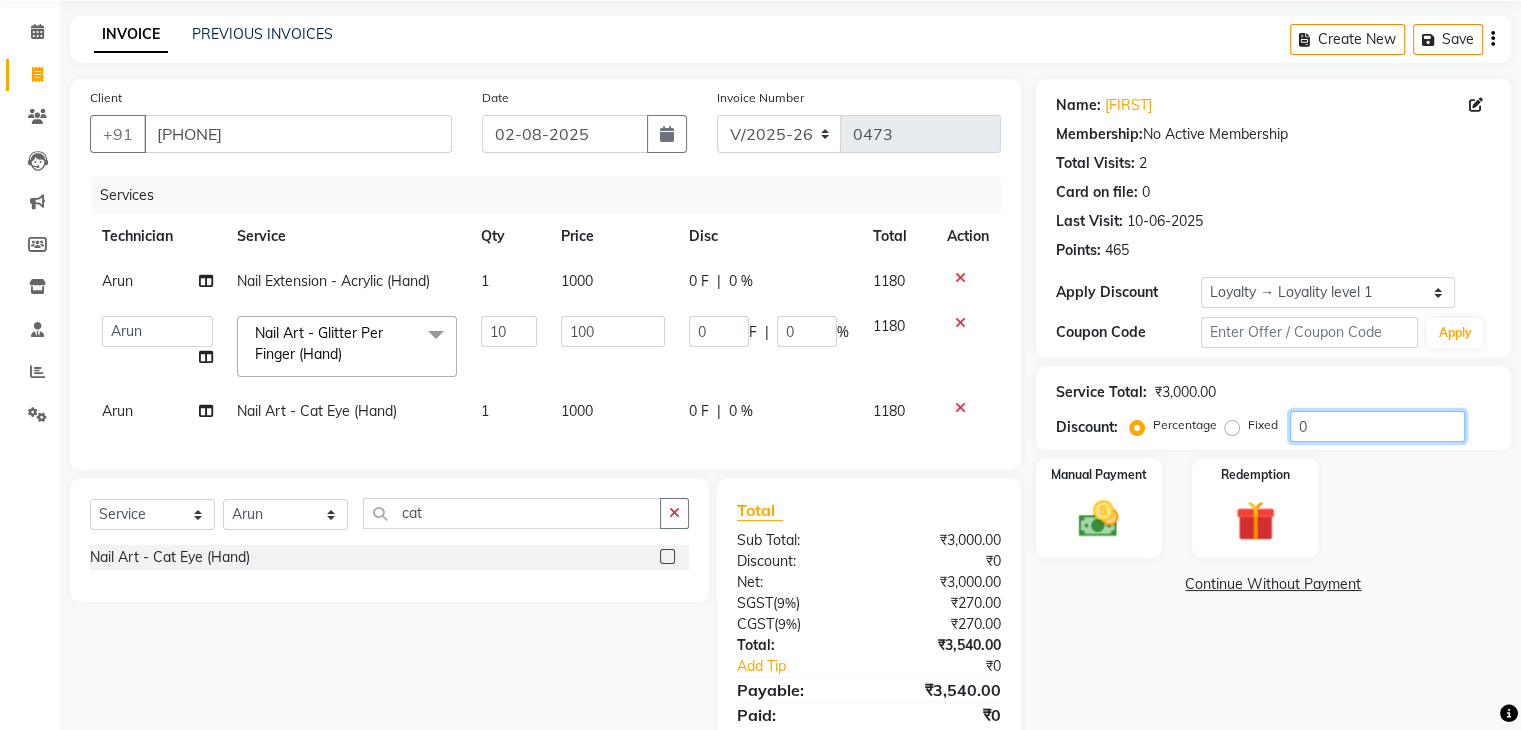 click on "0" 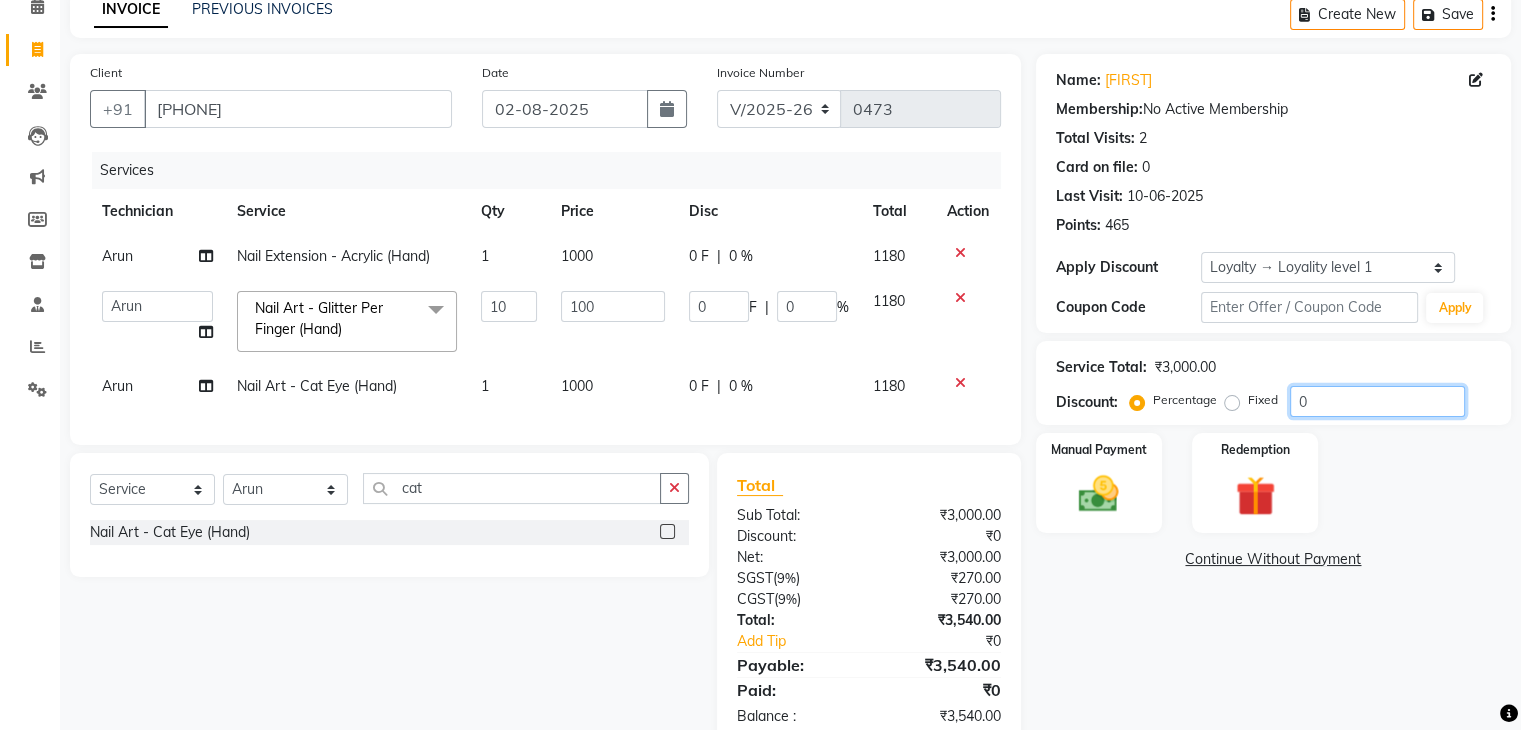 scroll, scrollTop: 92, scrollLeft: 0, axis: vertical 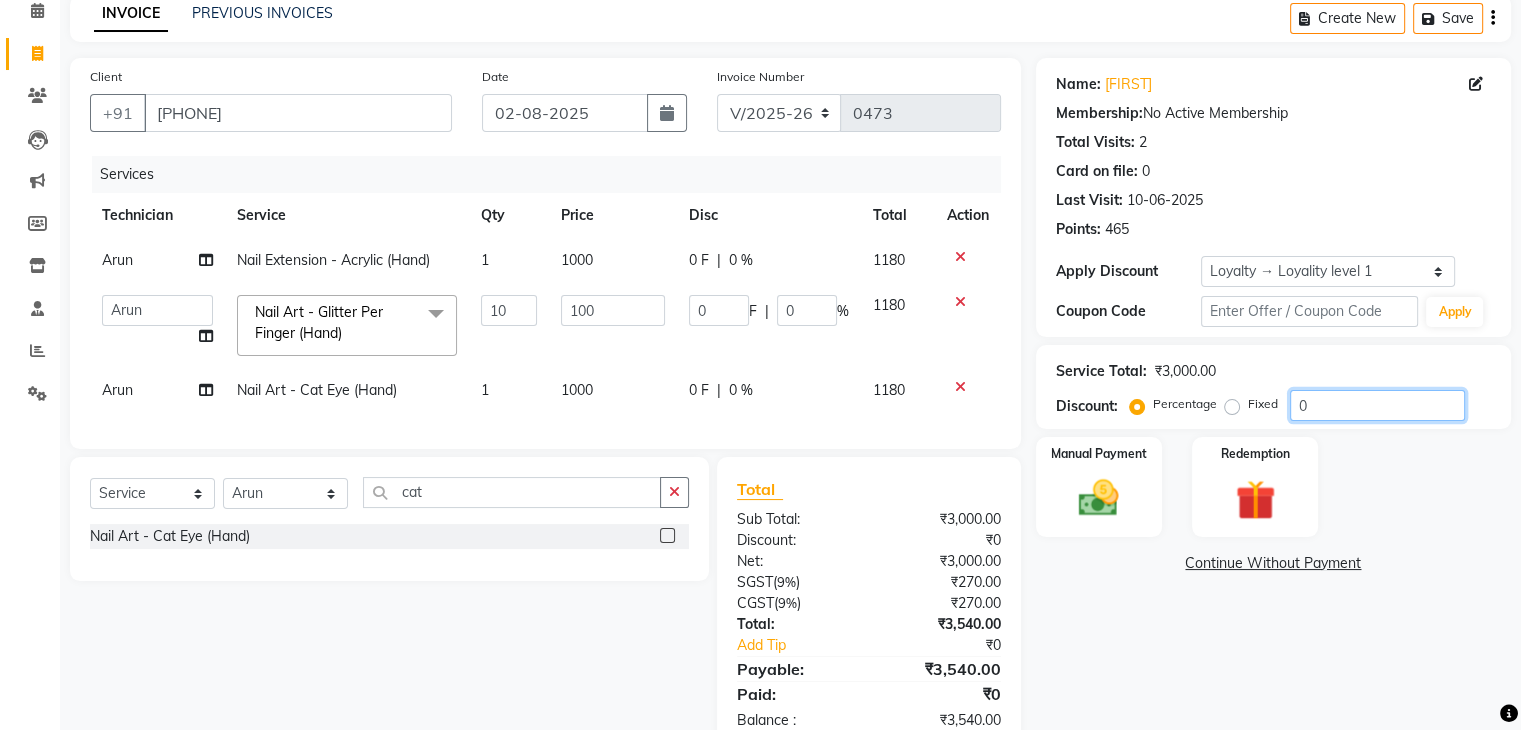 click on "0" 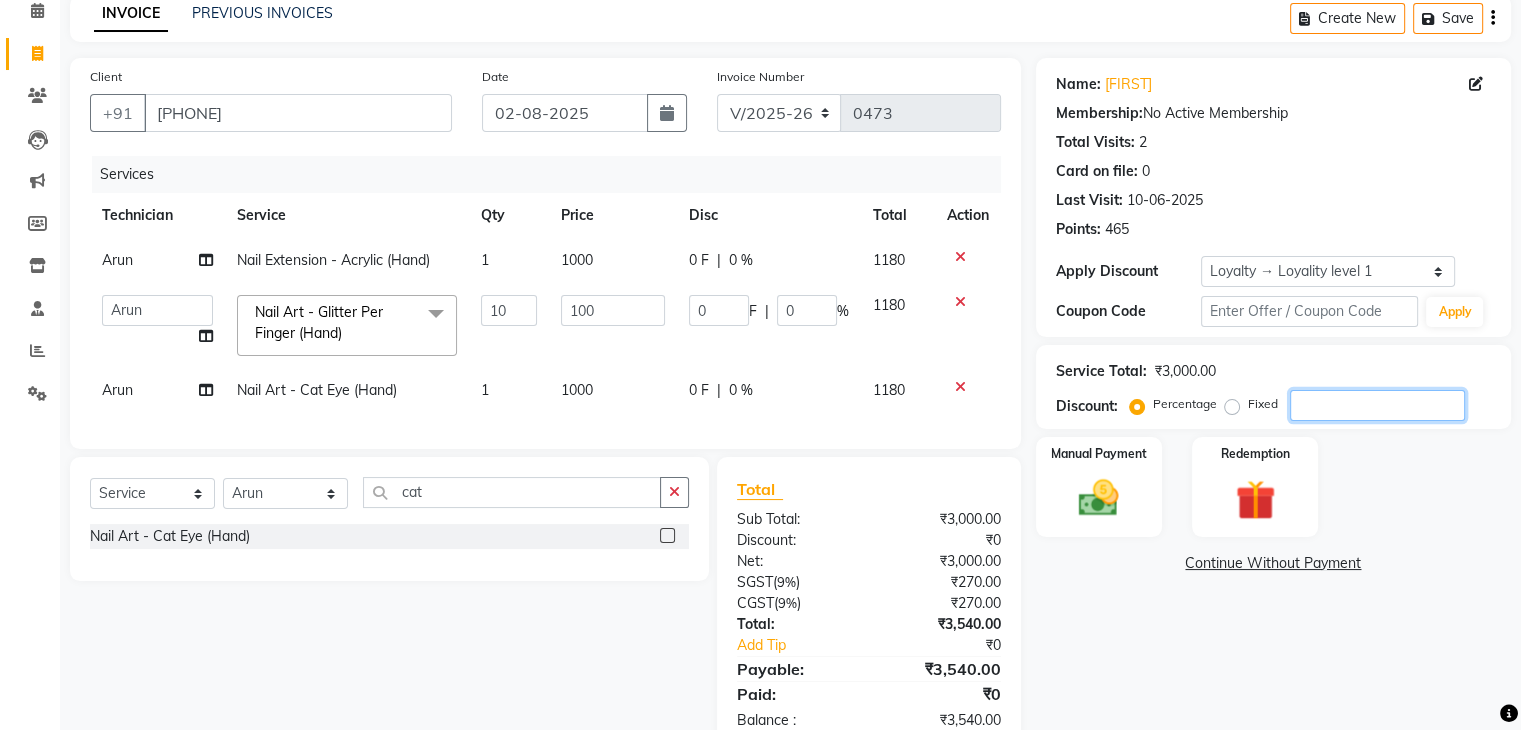 type on "1" 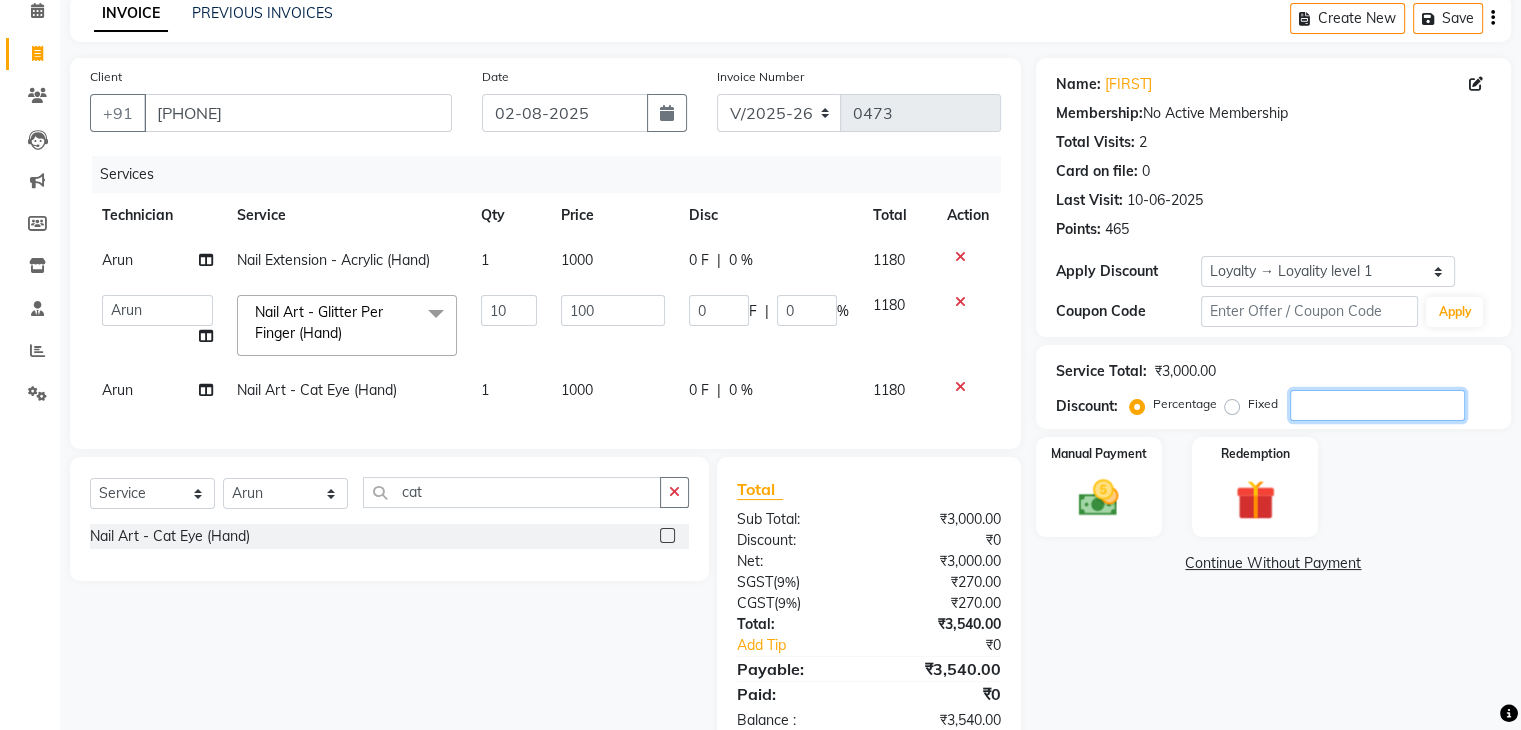 type on "10" 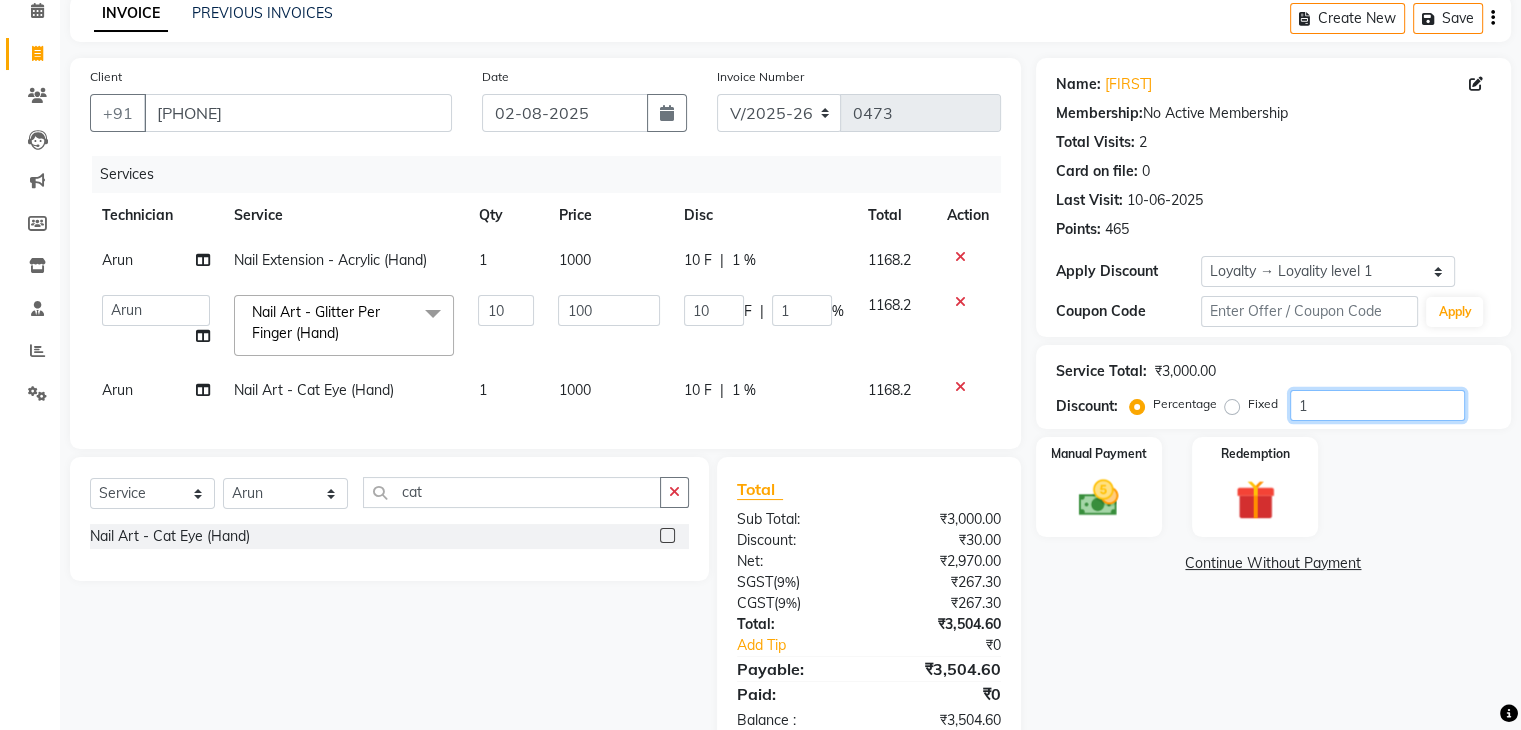 type on "12" 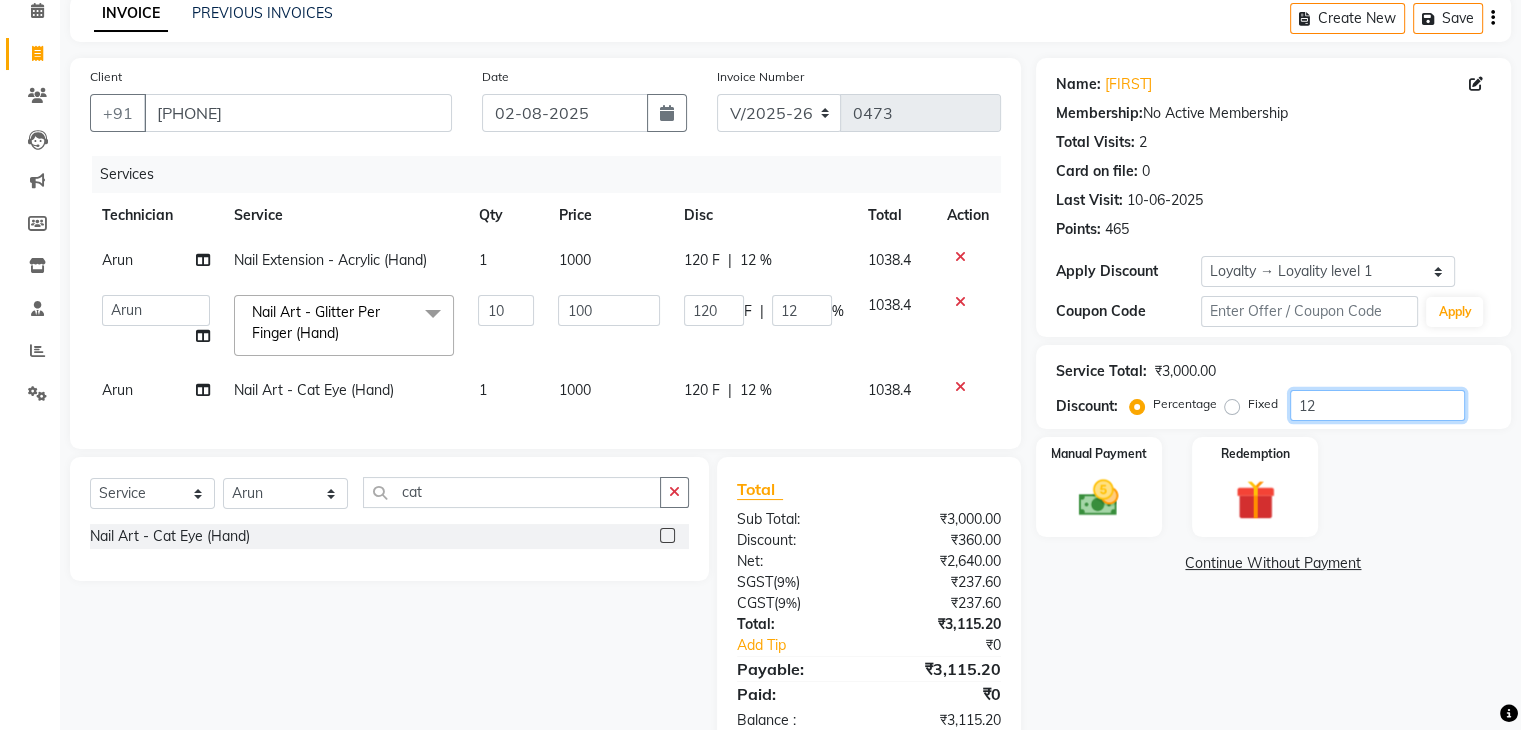 click on "12" 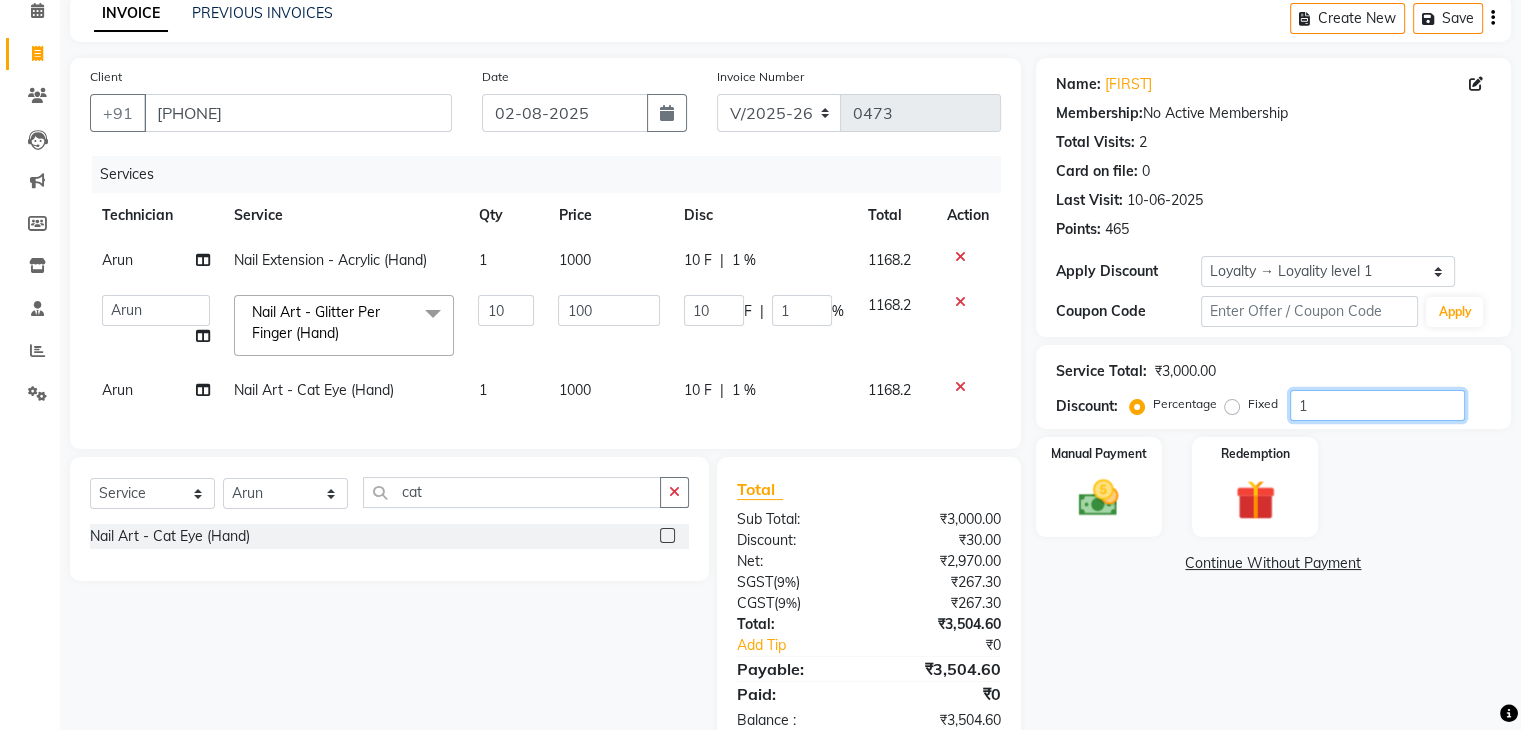 type on "15" 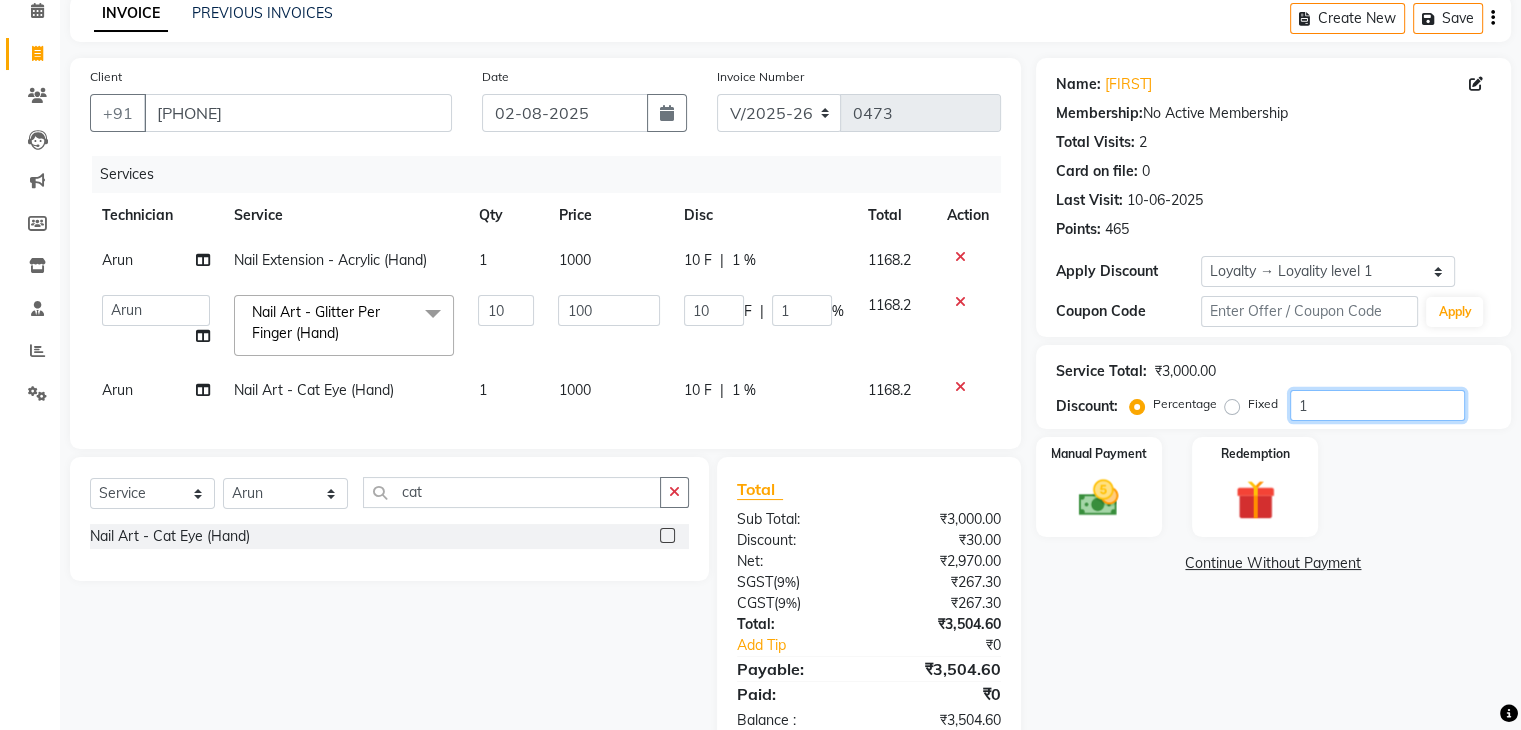 type on "150" 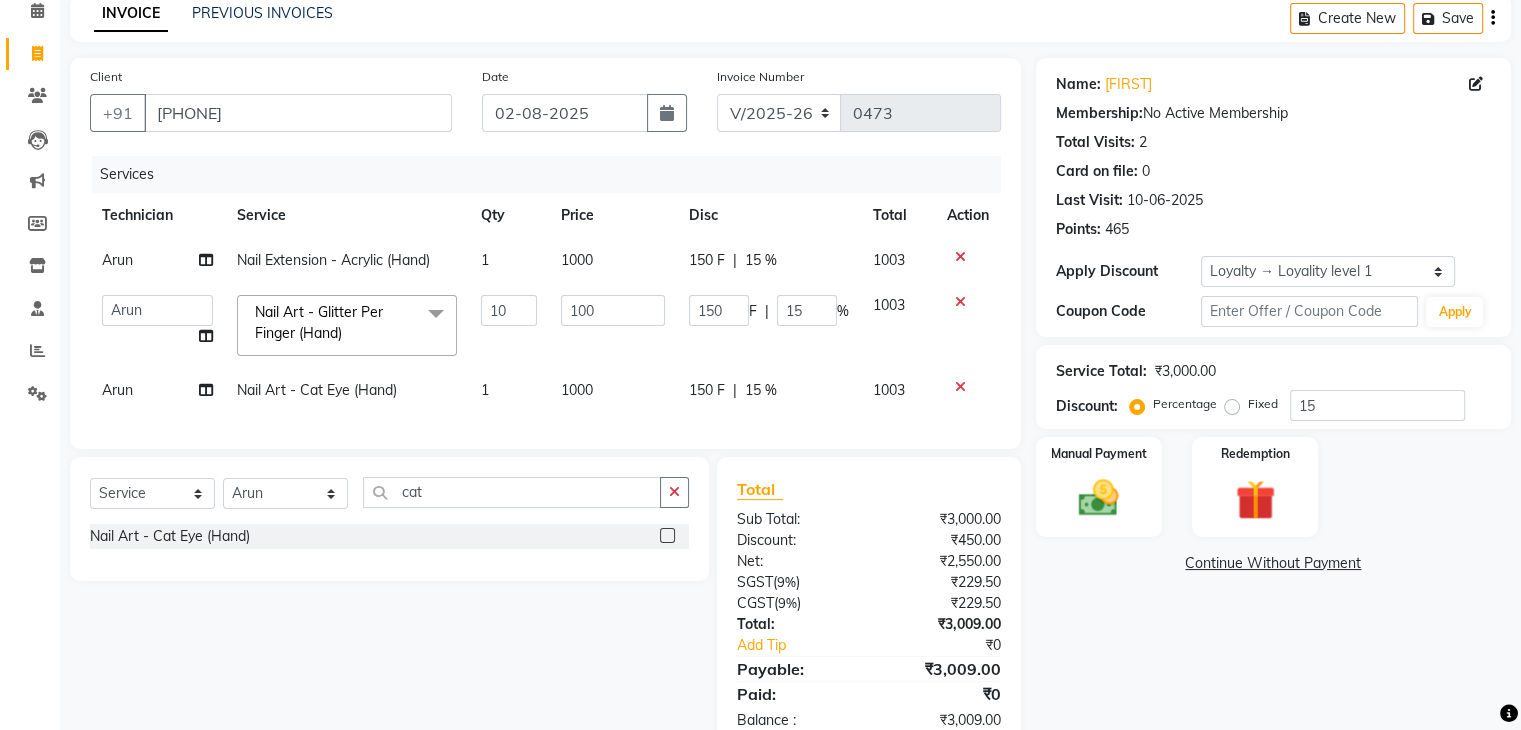 click on "Name: [FIRST]  Membership:  No Active Membership  Total Visits:  [NUMBER] Card on file:  [NUMBER] Last Visit:   10-06-2025 Points:   [NUMBER]  Apply Discount Select  Loyalty → Loyality level 1  Coupon Code Apply Service Total:  ₹3,000.00  Discount:  Percentage   Fixed  15 Manual Payment Redemption  Continue Without Payment" 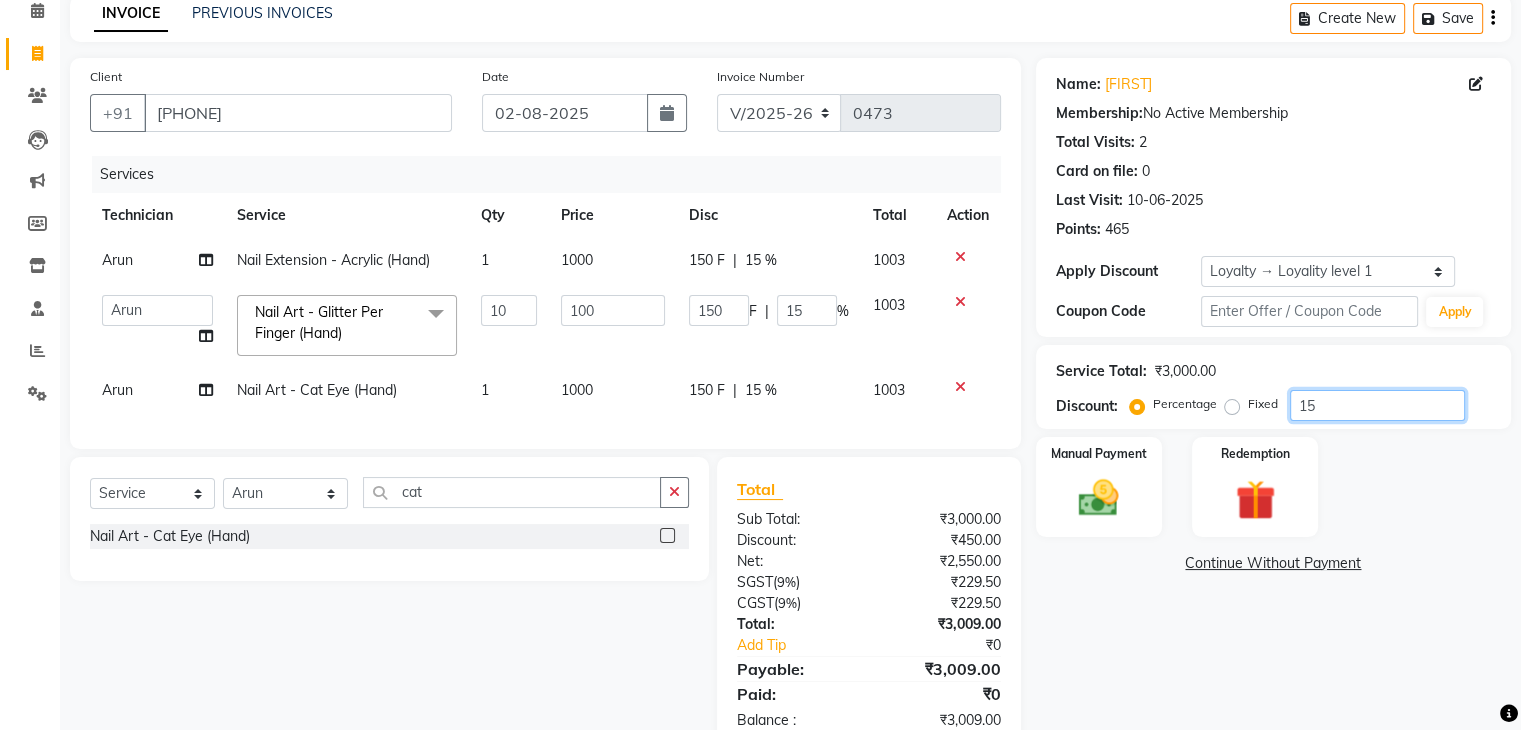 click on "15" 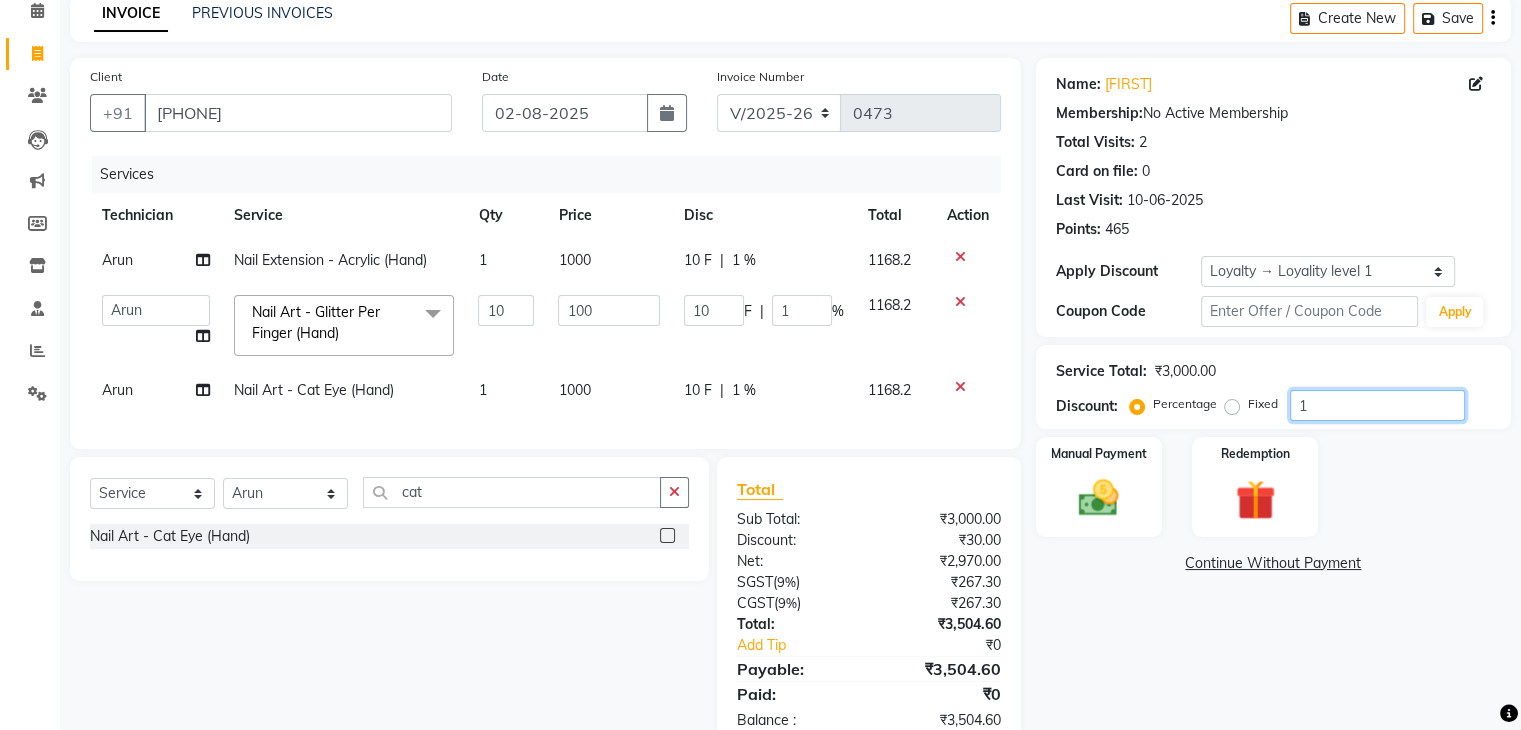 type 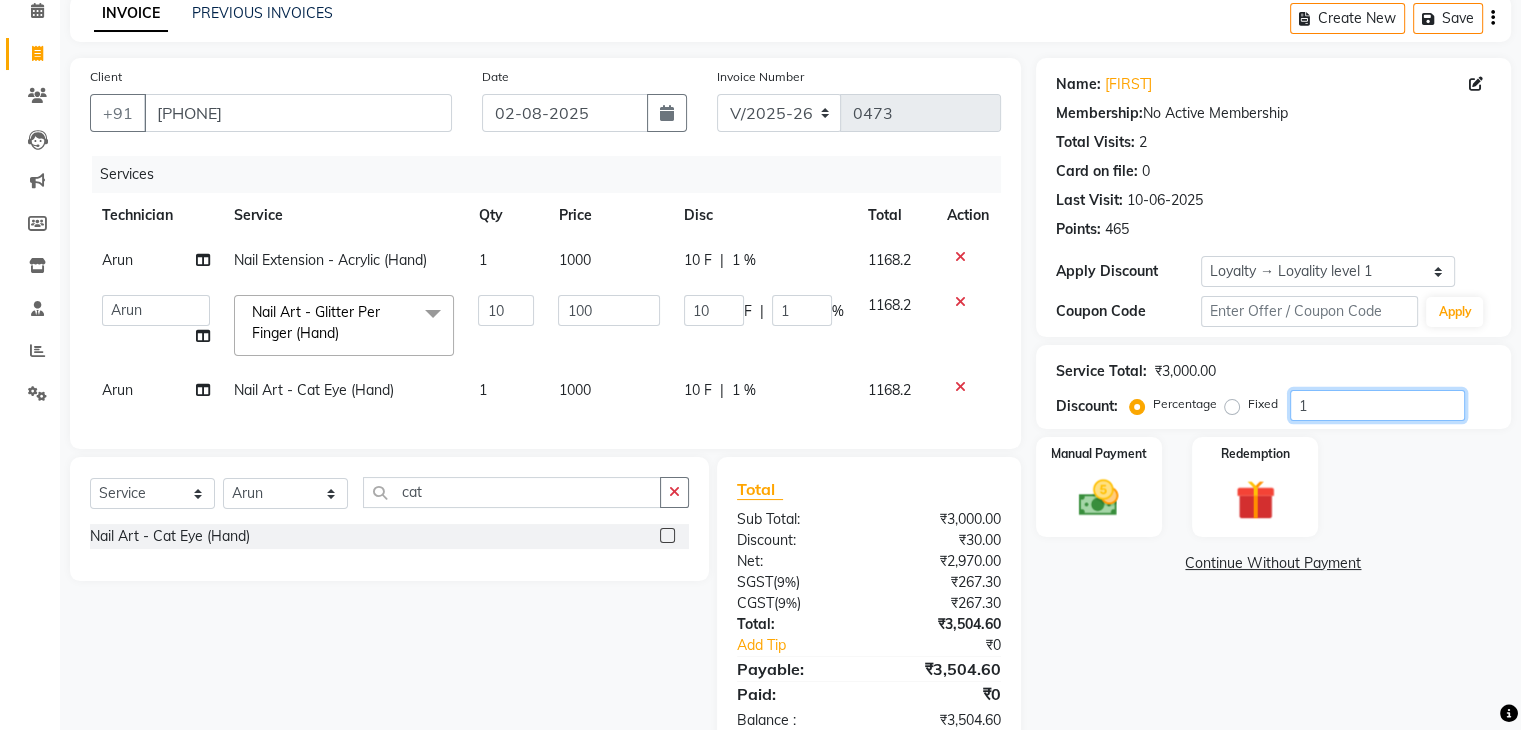 type on "0" 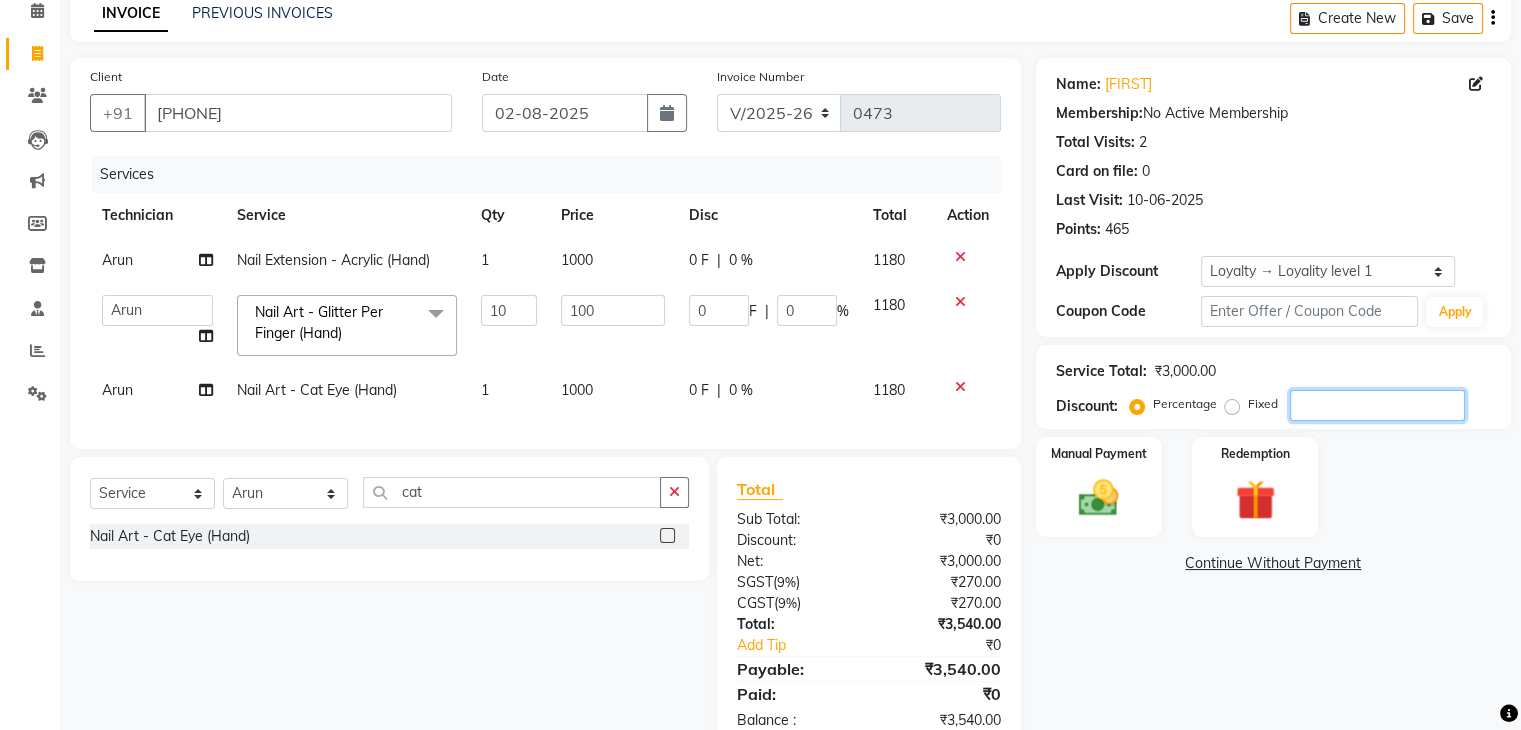 type on "1" 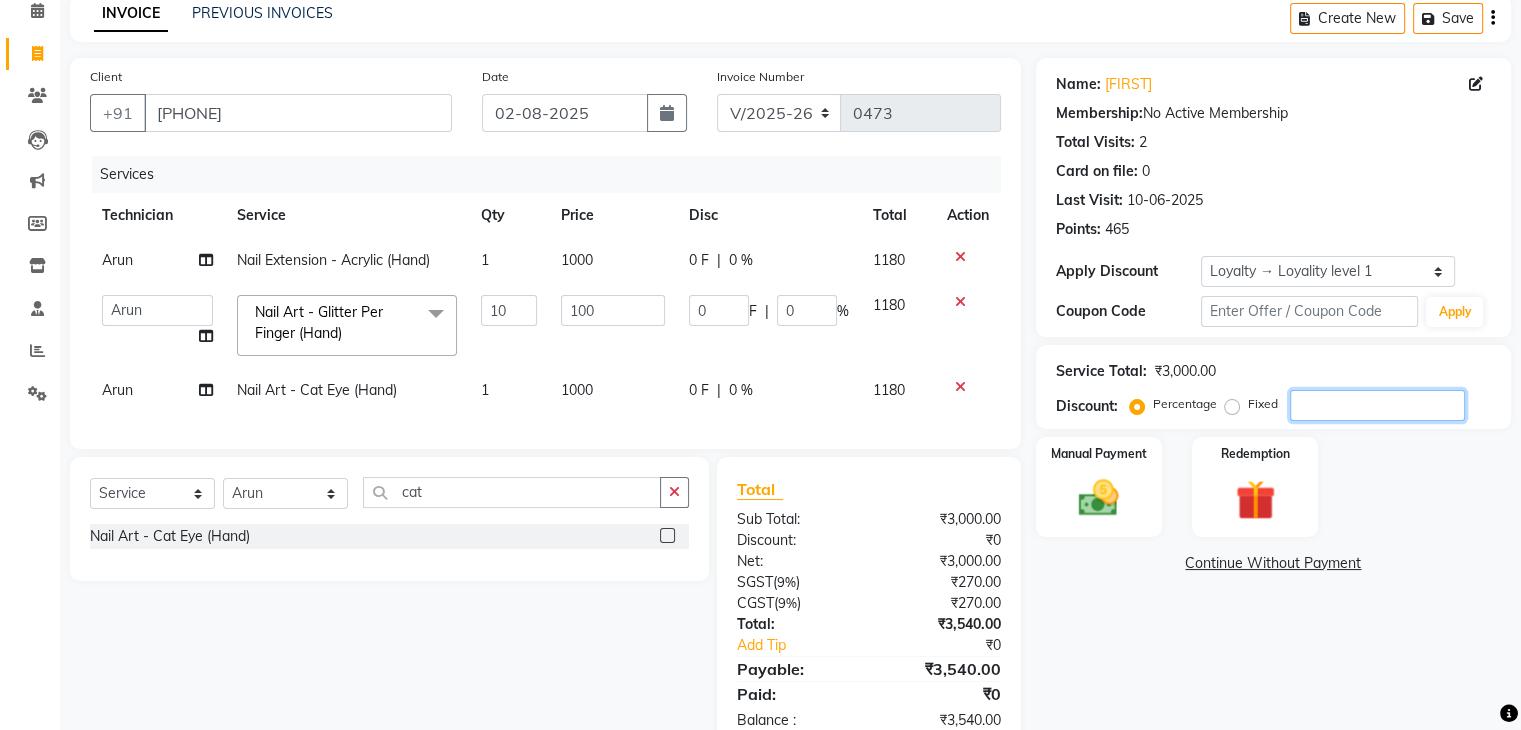 type on "10" 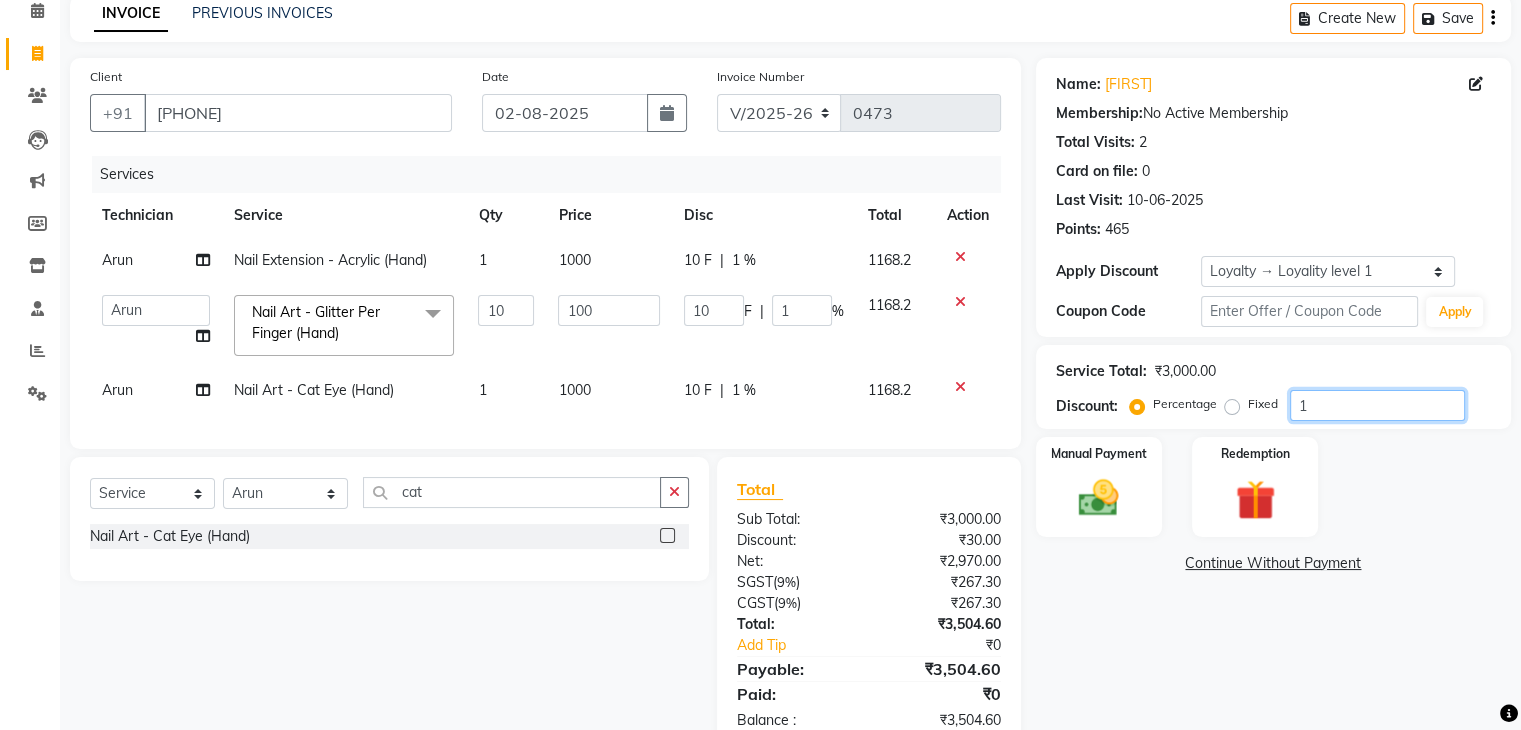 type on "15" 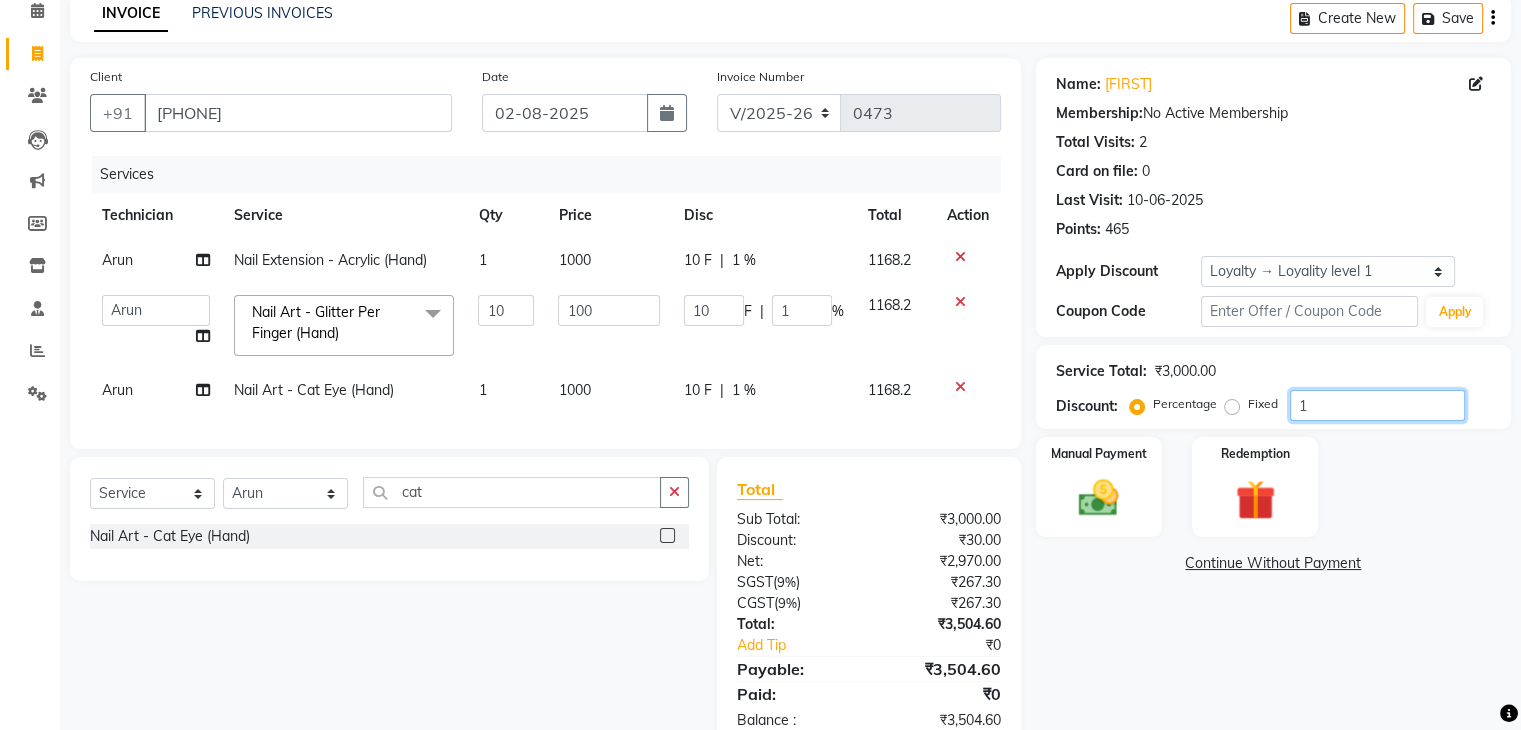 type on "150" 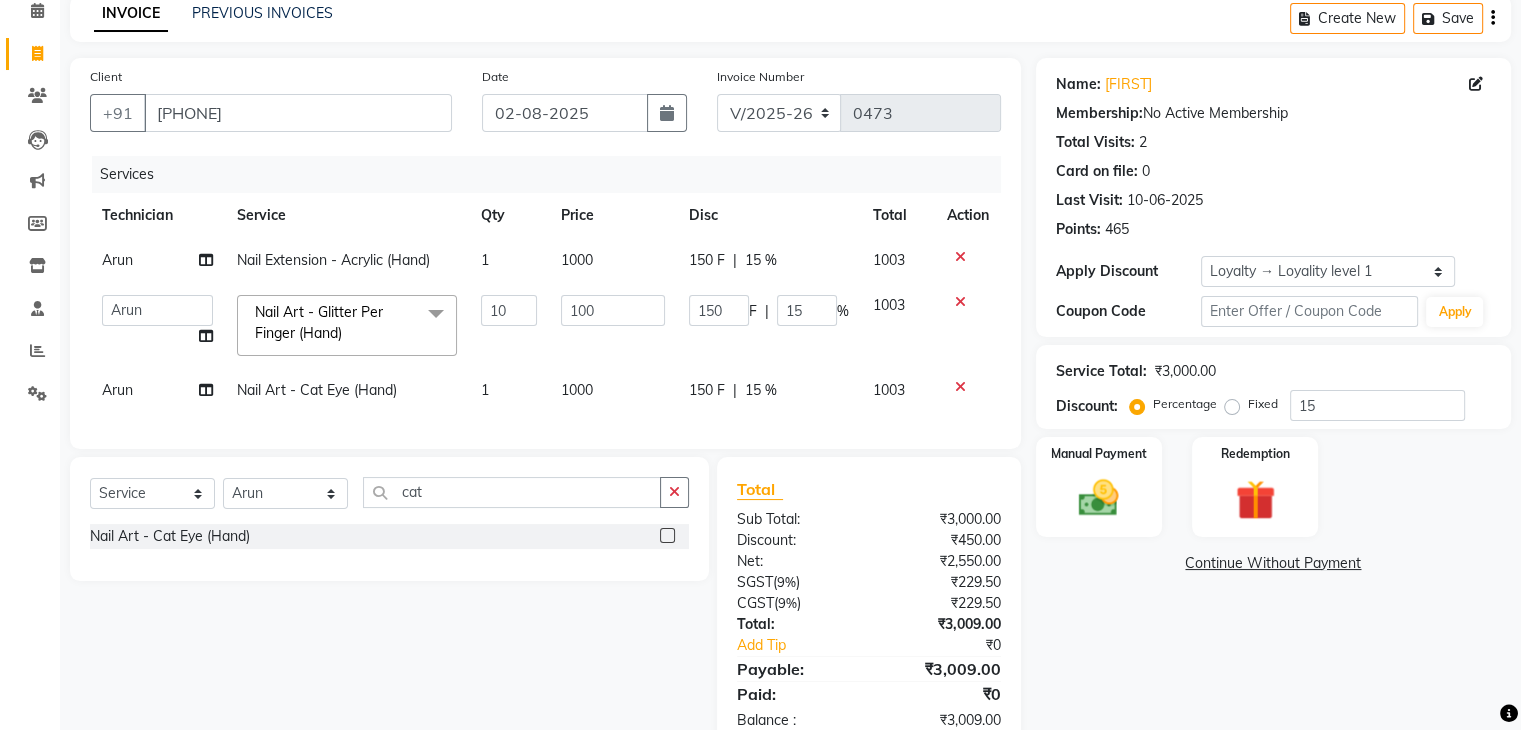 click on "Name: [FIRST]  Membership:  No Active Membership  Total Visits:  [NUMBER] Card on file:  [NUMBER] Last Visit:   10-06-2025 Points:   [NUMBER]  Apply Discount Select  Loyalty → Loyality level 1  Coupon Code Apply Service Total:  ₹3,000.00  Discount:  Percentage   Fixed  15 Manual Payment Redemption  Continue Without Payment" 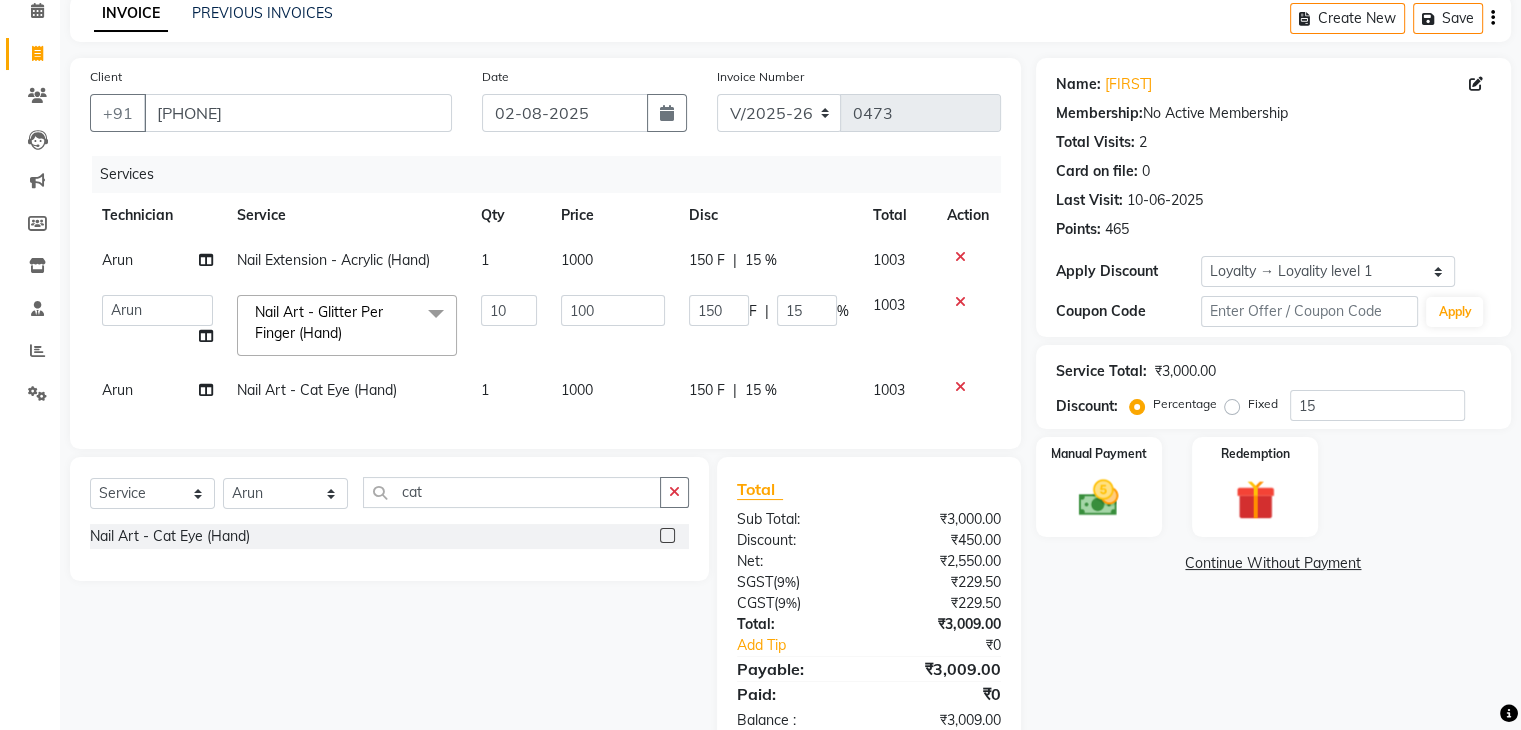 click on "Select Service Product Membership Package Voucher Prepaid Gift Card Select Technician Arun Gaurav Manager Varsha cat Nail Art - Cat Eye (Hand)" 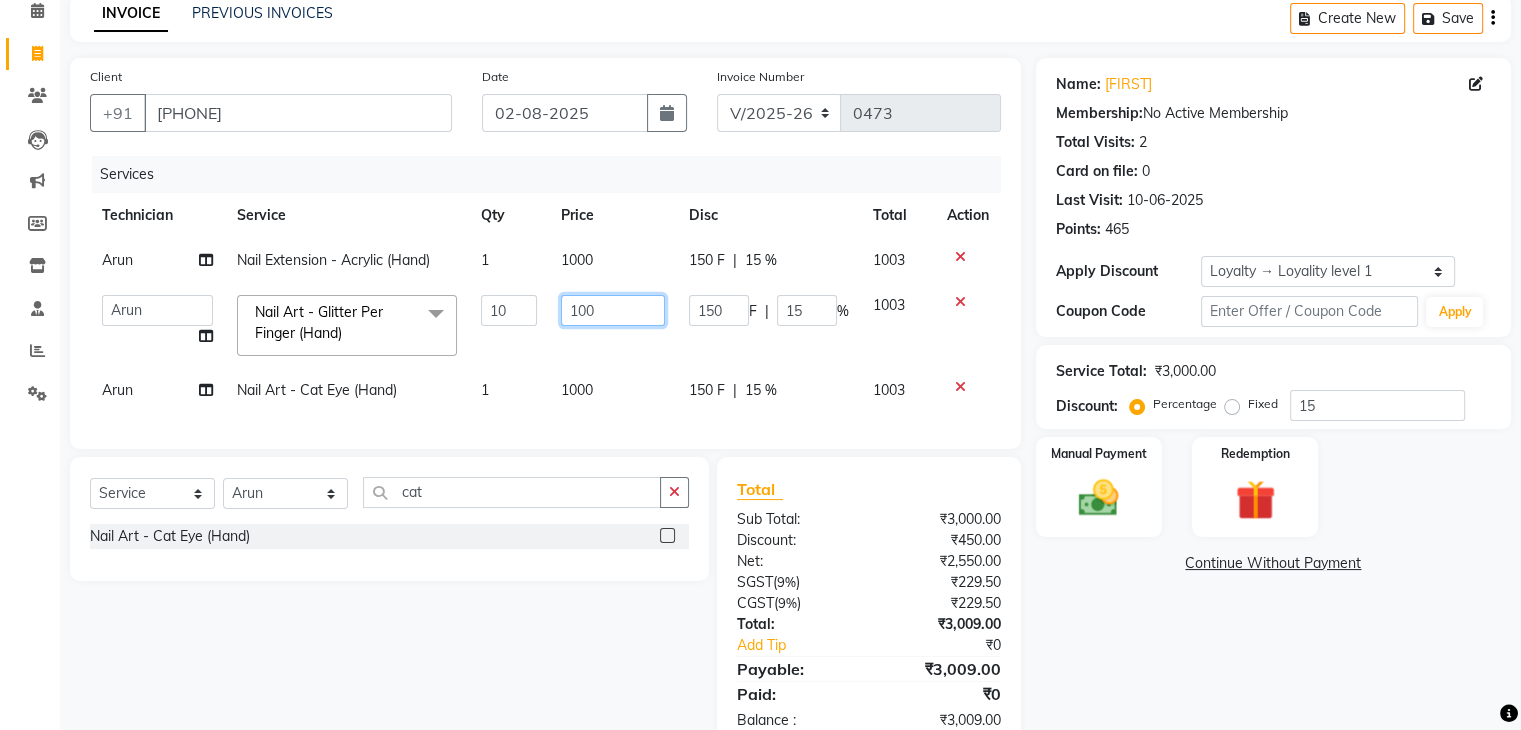 click on "100" 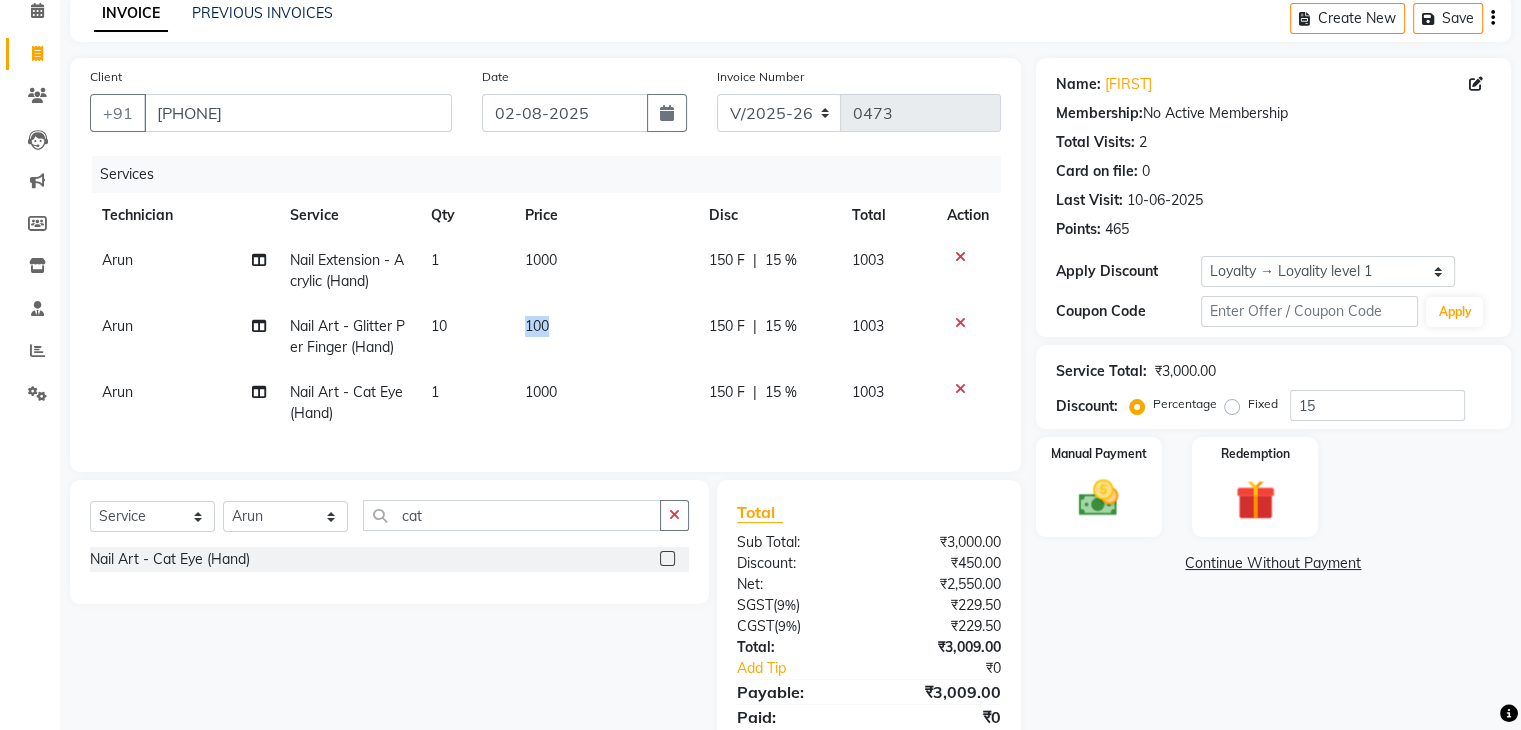 click on "100" 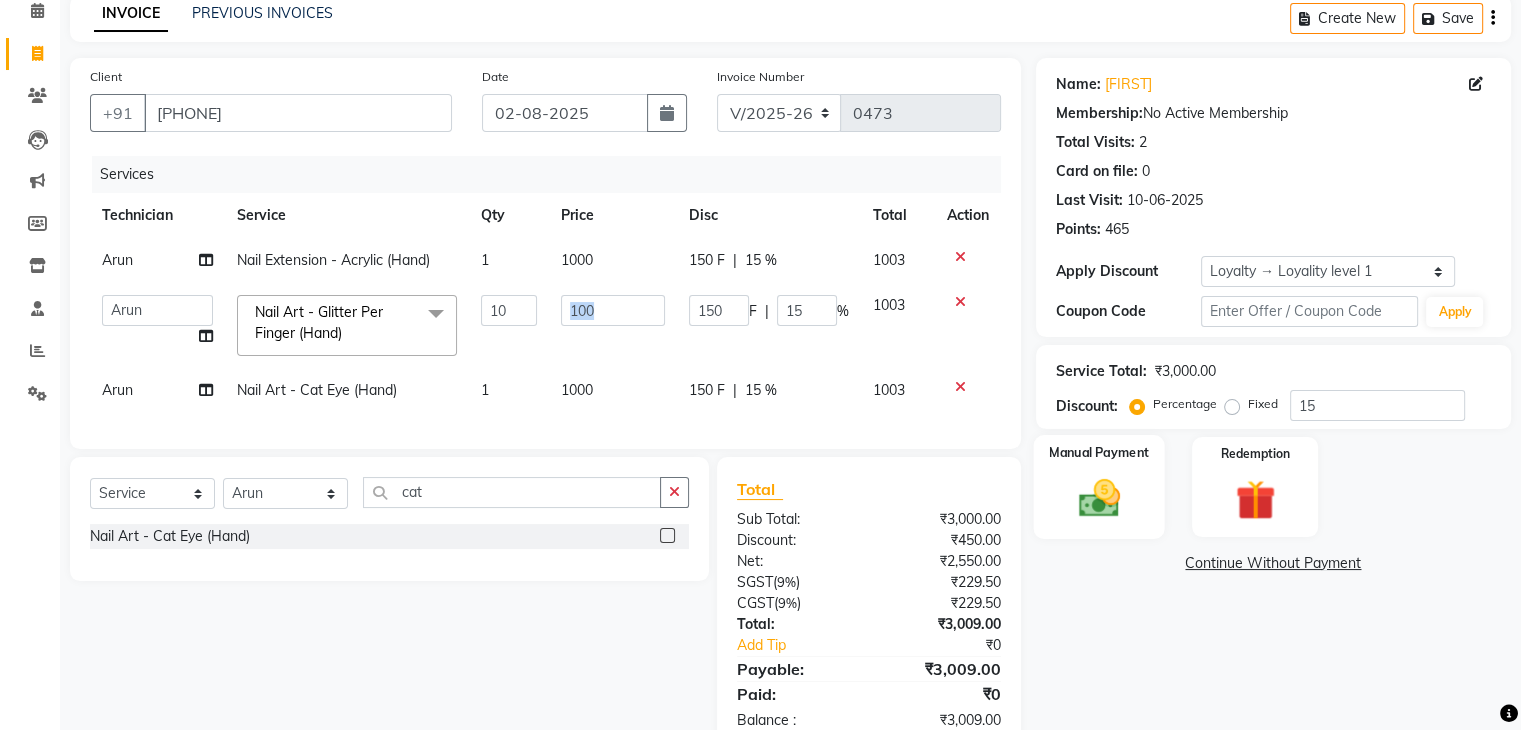 click 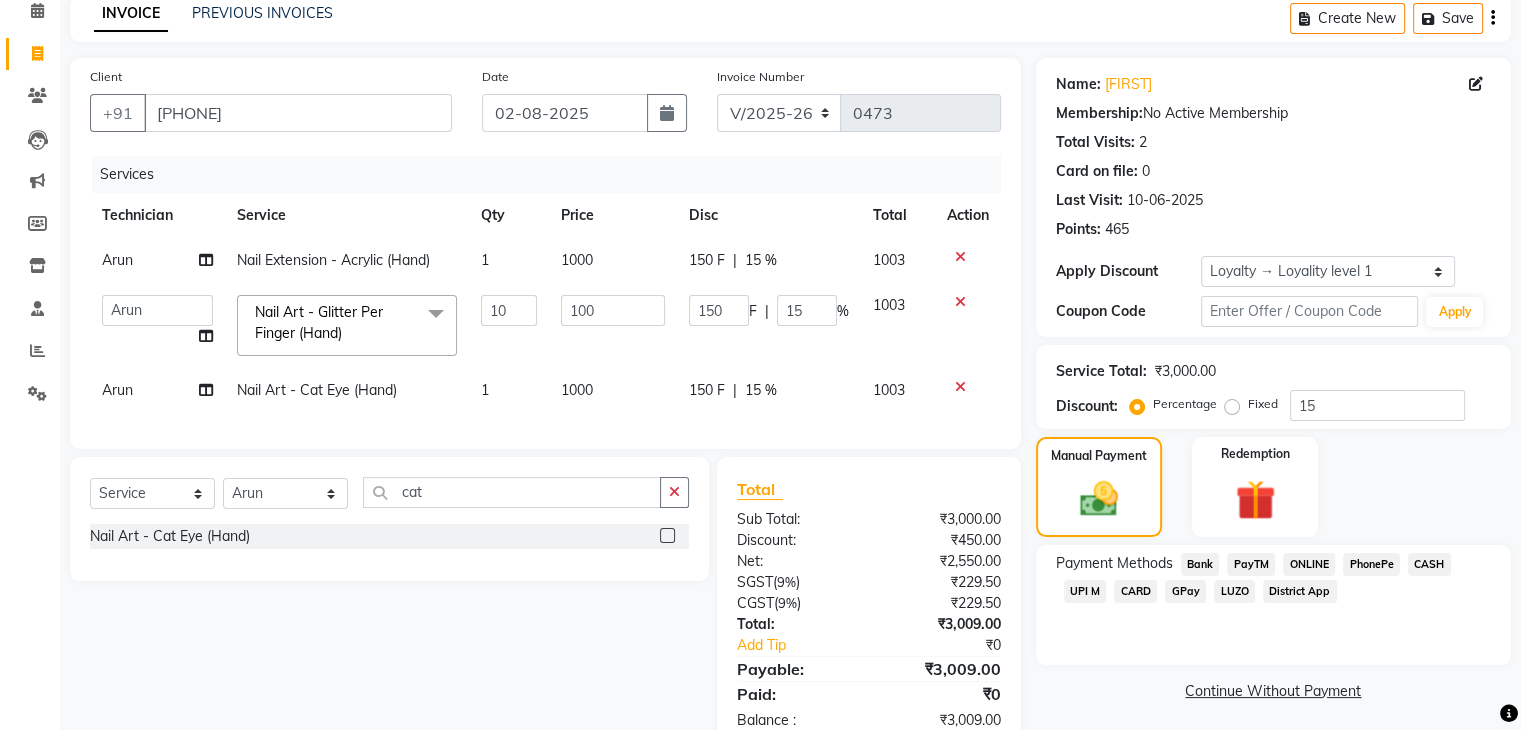 click on "UPI M" 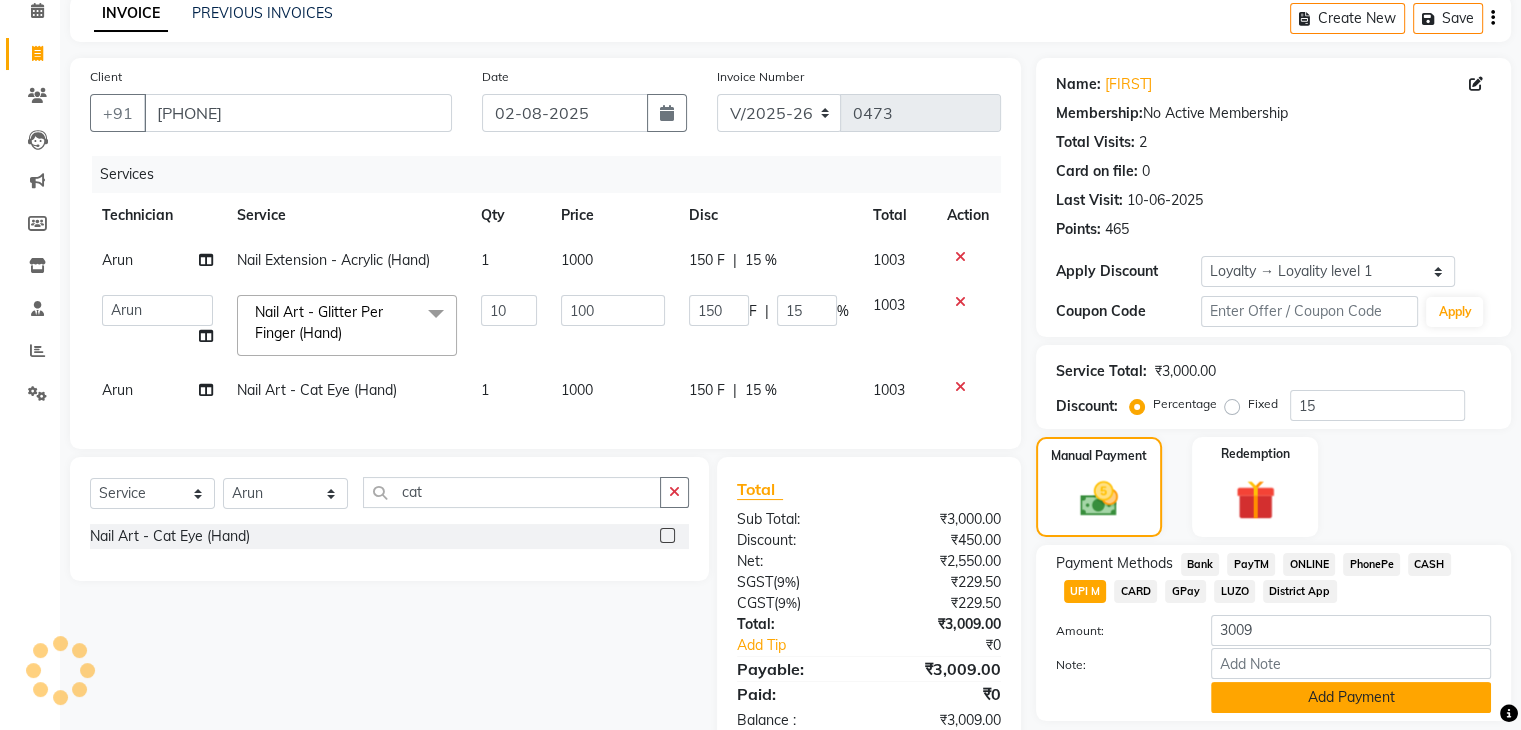 click on "Add Payment" 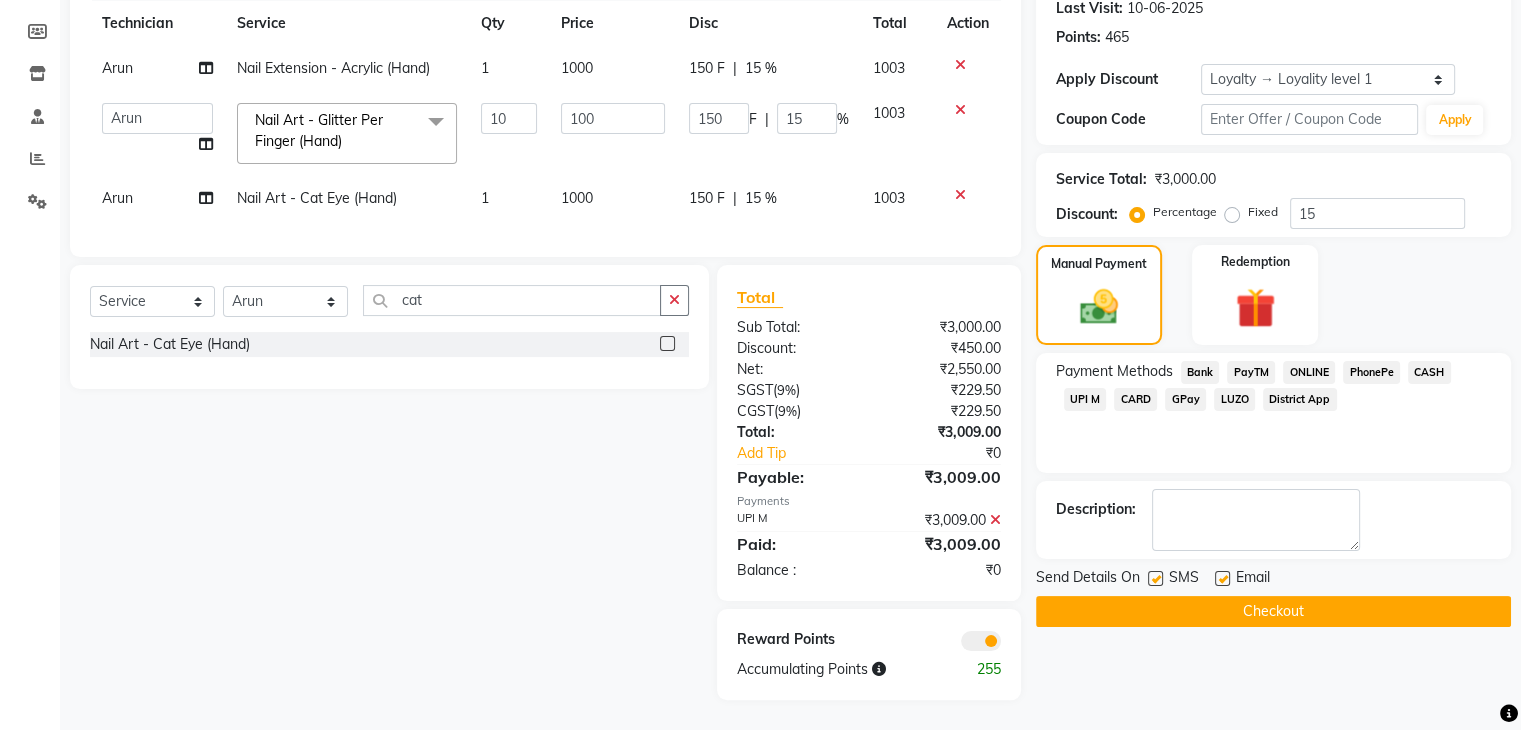 scroll, scrollTop: 300, scrollLeft: 0, axis: vertical 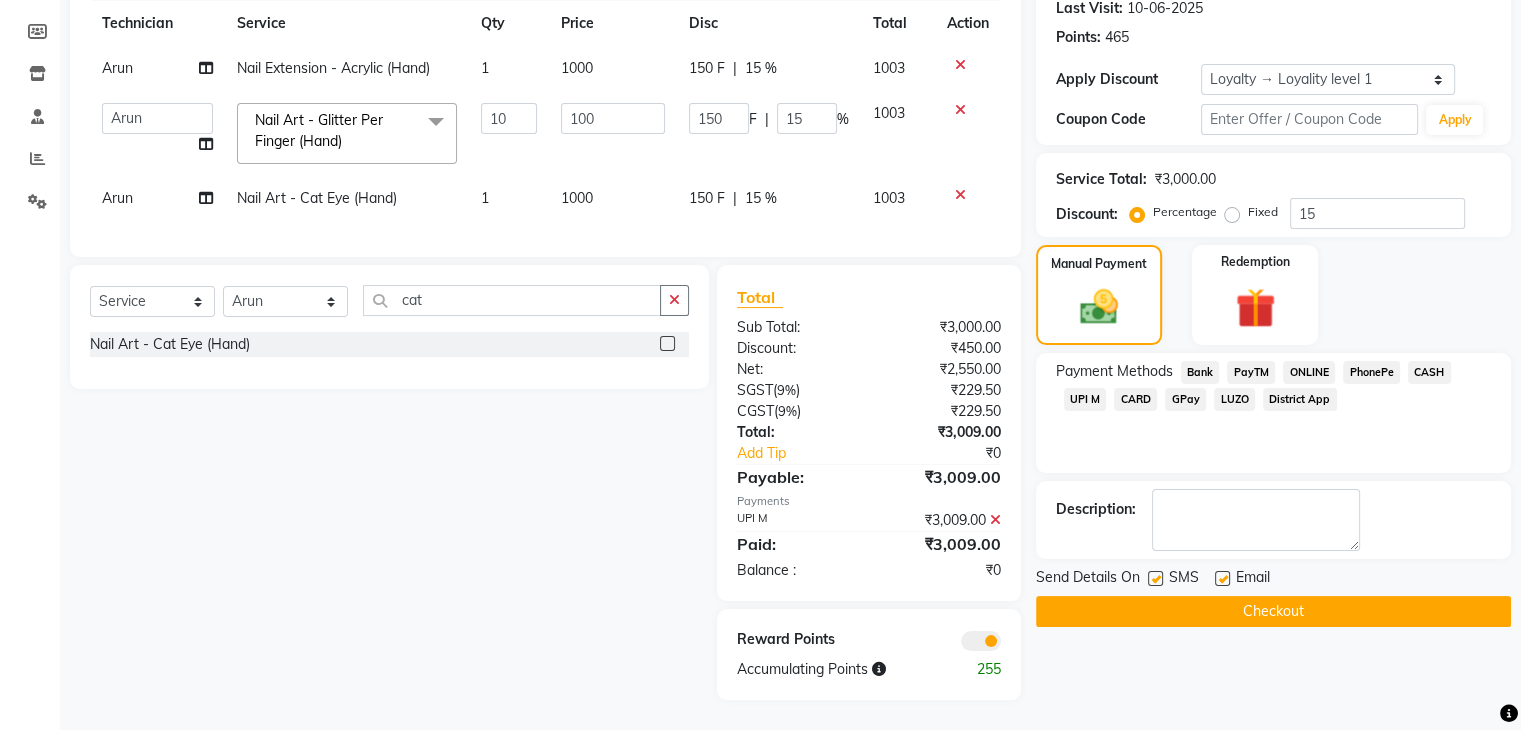 click on "Checkout" 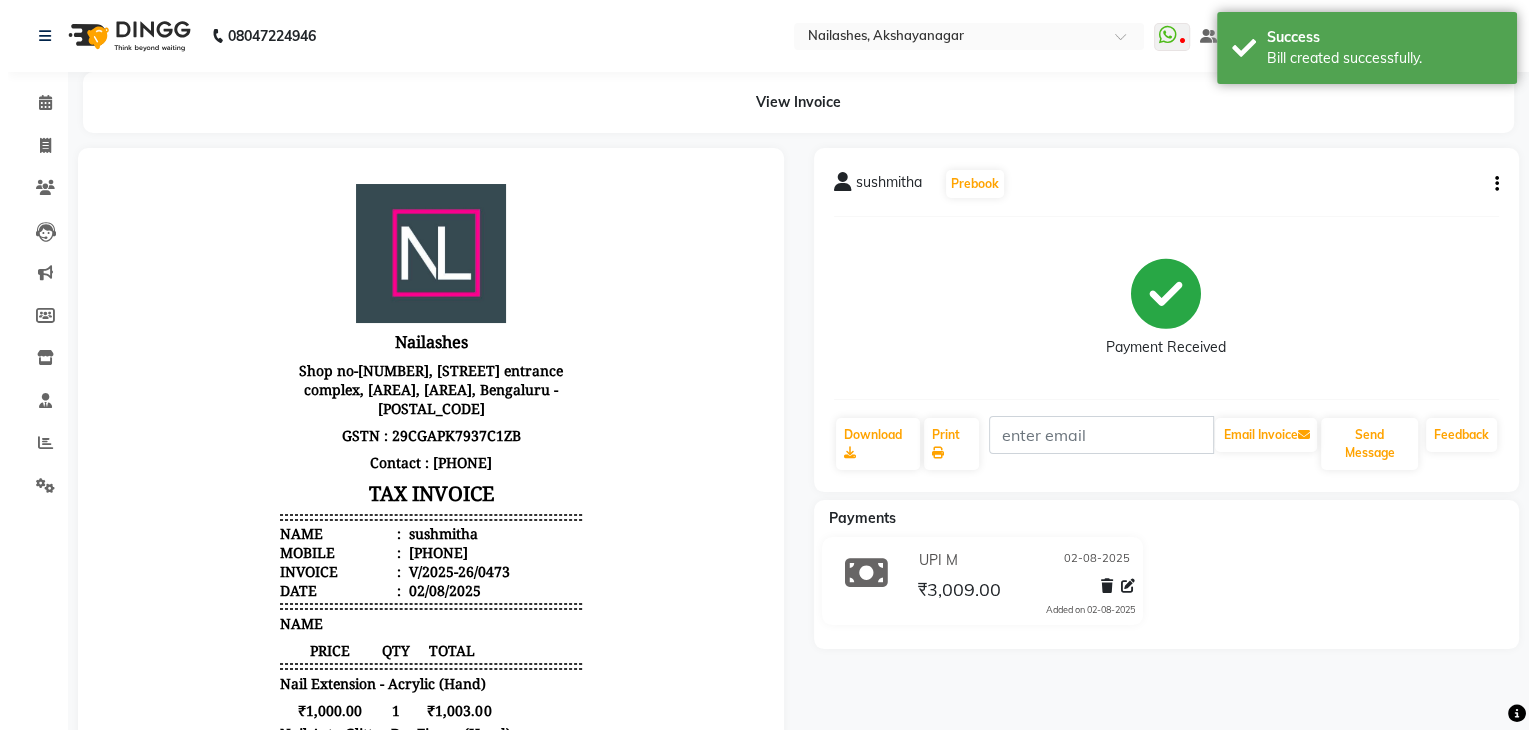 scroll, scrollTop: 0, scrollLeft: 0, axis: both 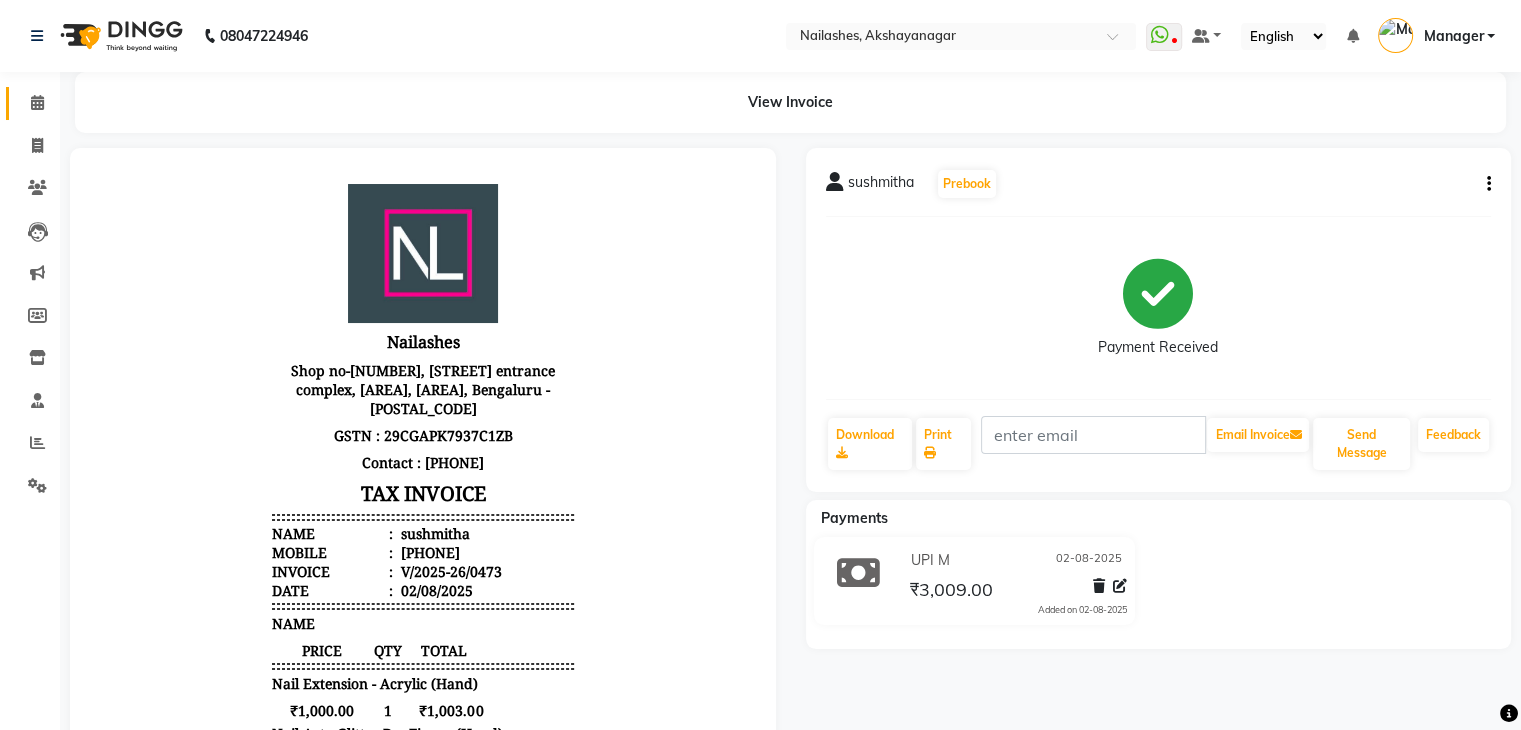 click 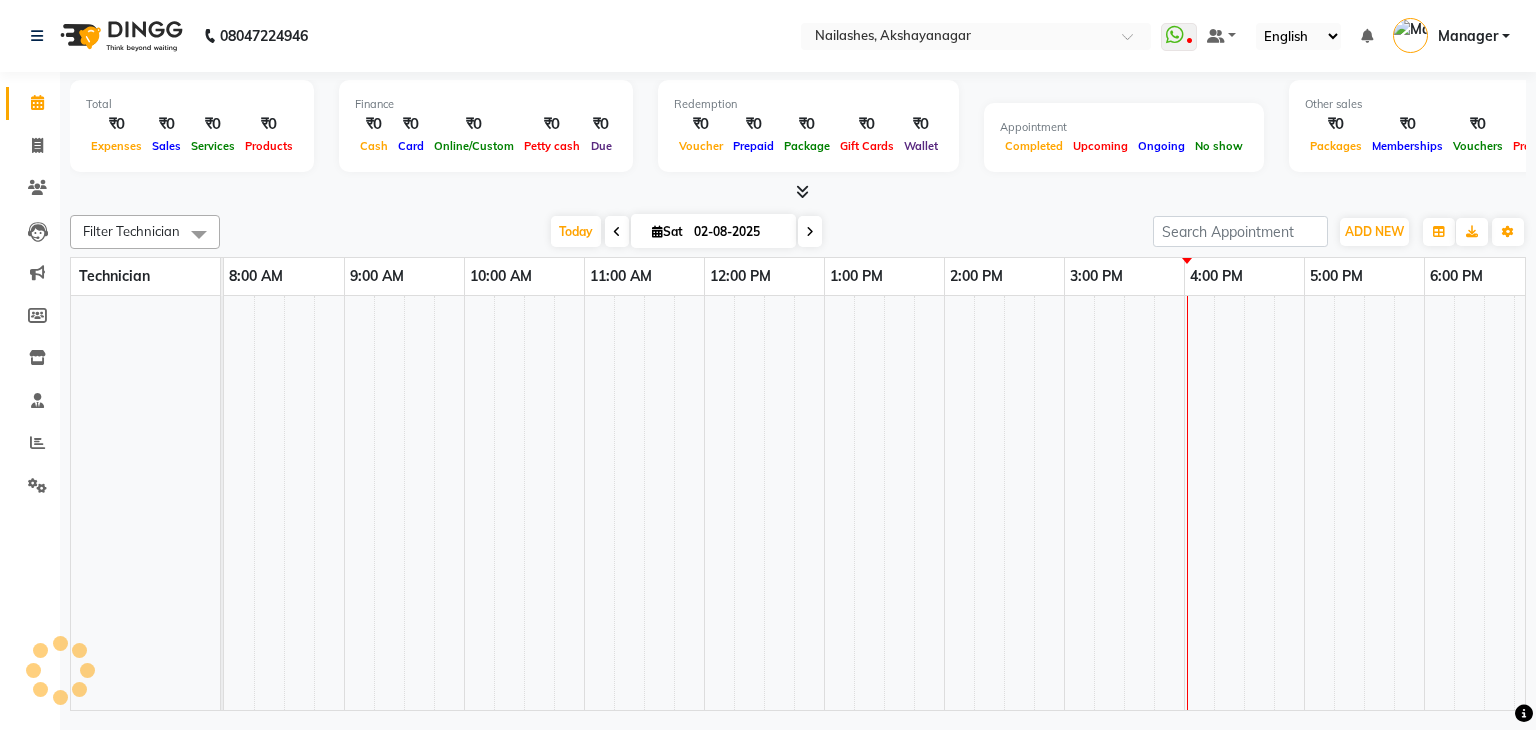 scroll, scrollTop: 0, scrollLeft: 138, axis: horizontal 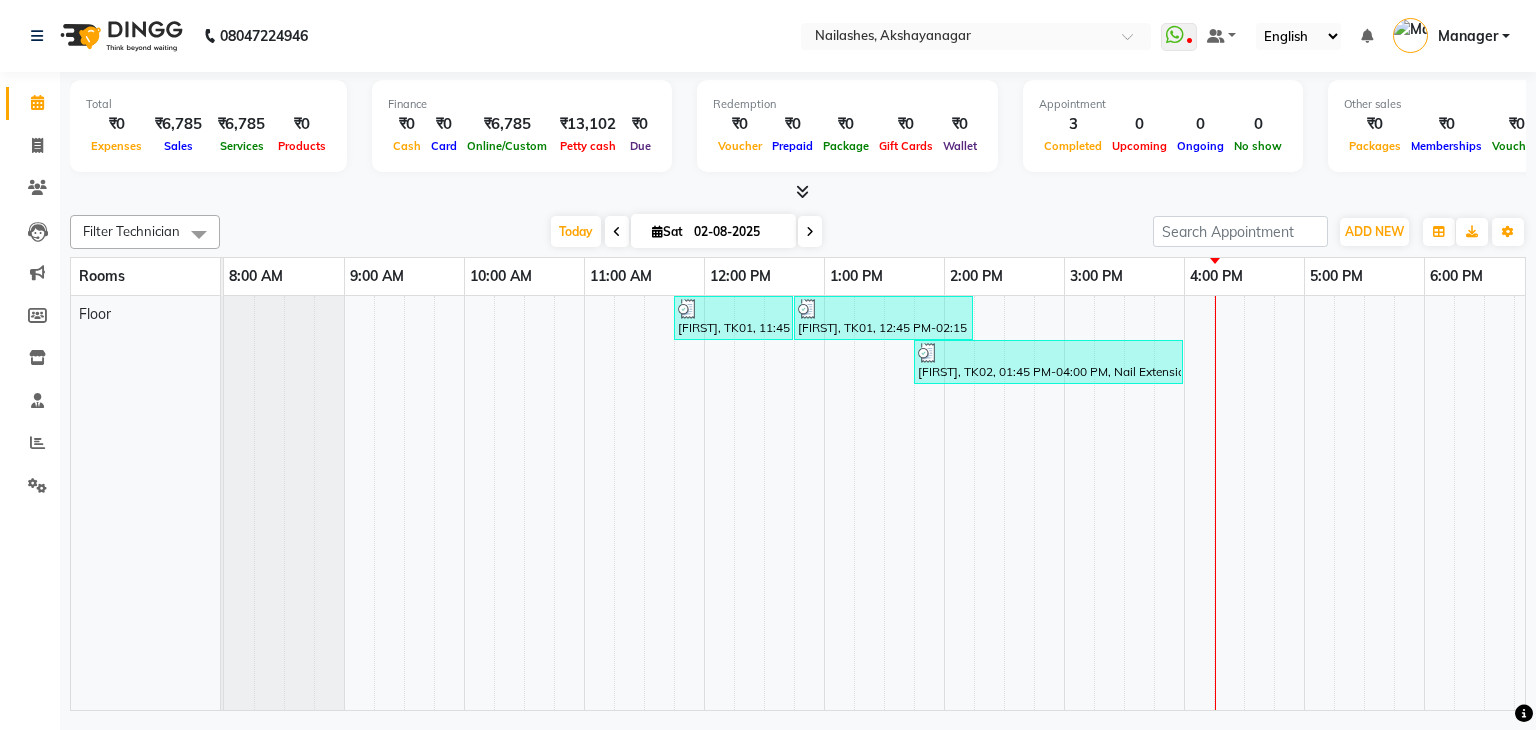 click on "[FIRST], TK02, 01:45 PM-04:00 PM, Nail Extension - Acrylic (Hand),Nail Art - Glitter Per Finger (Hand),Nail Art - Cat Eye (Hand)" at bounding box center [1048, 362] 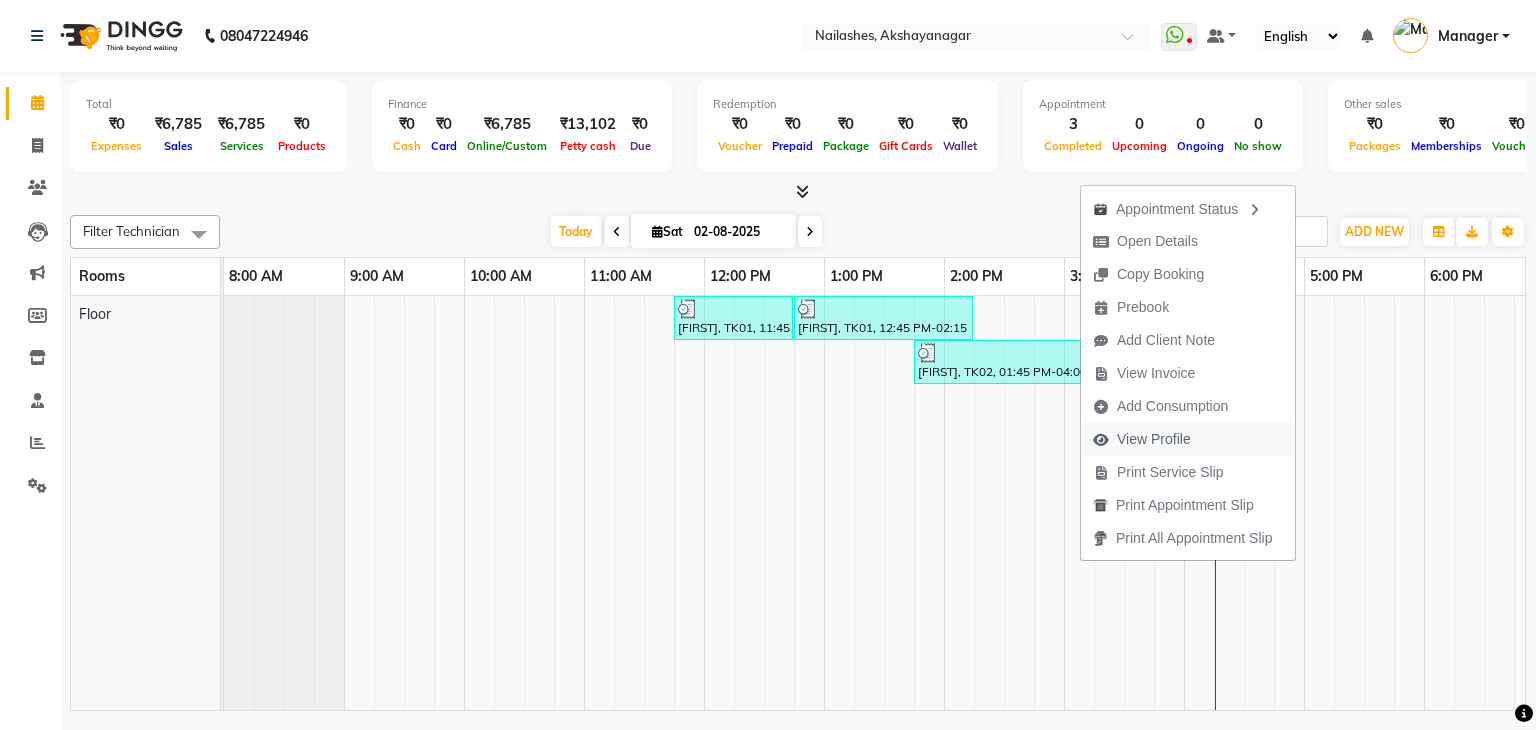 click on "View Profile" at bounding box center (1154, 439) 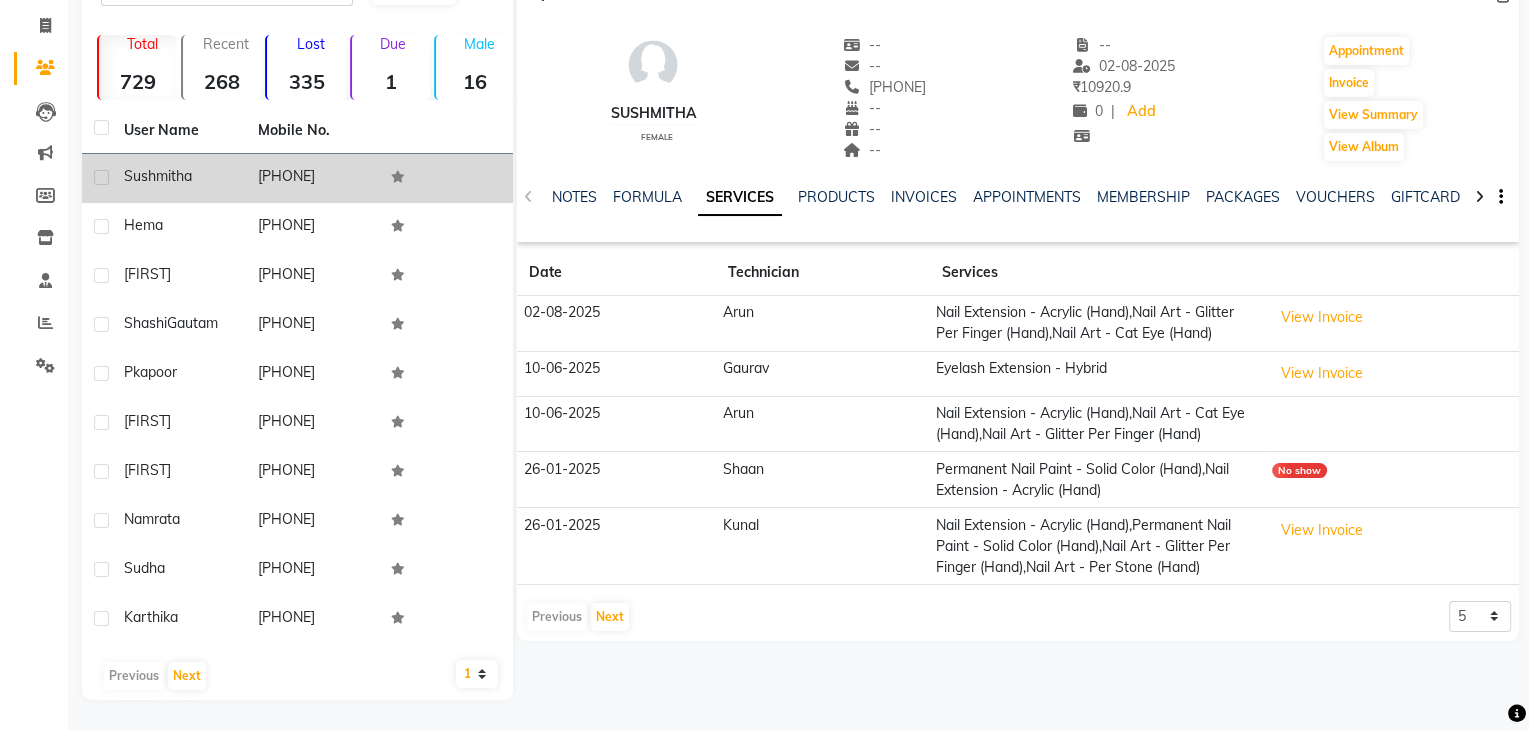 scroll, scrollTop: 0, scrollLeft: 0, axis: both 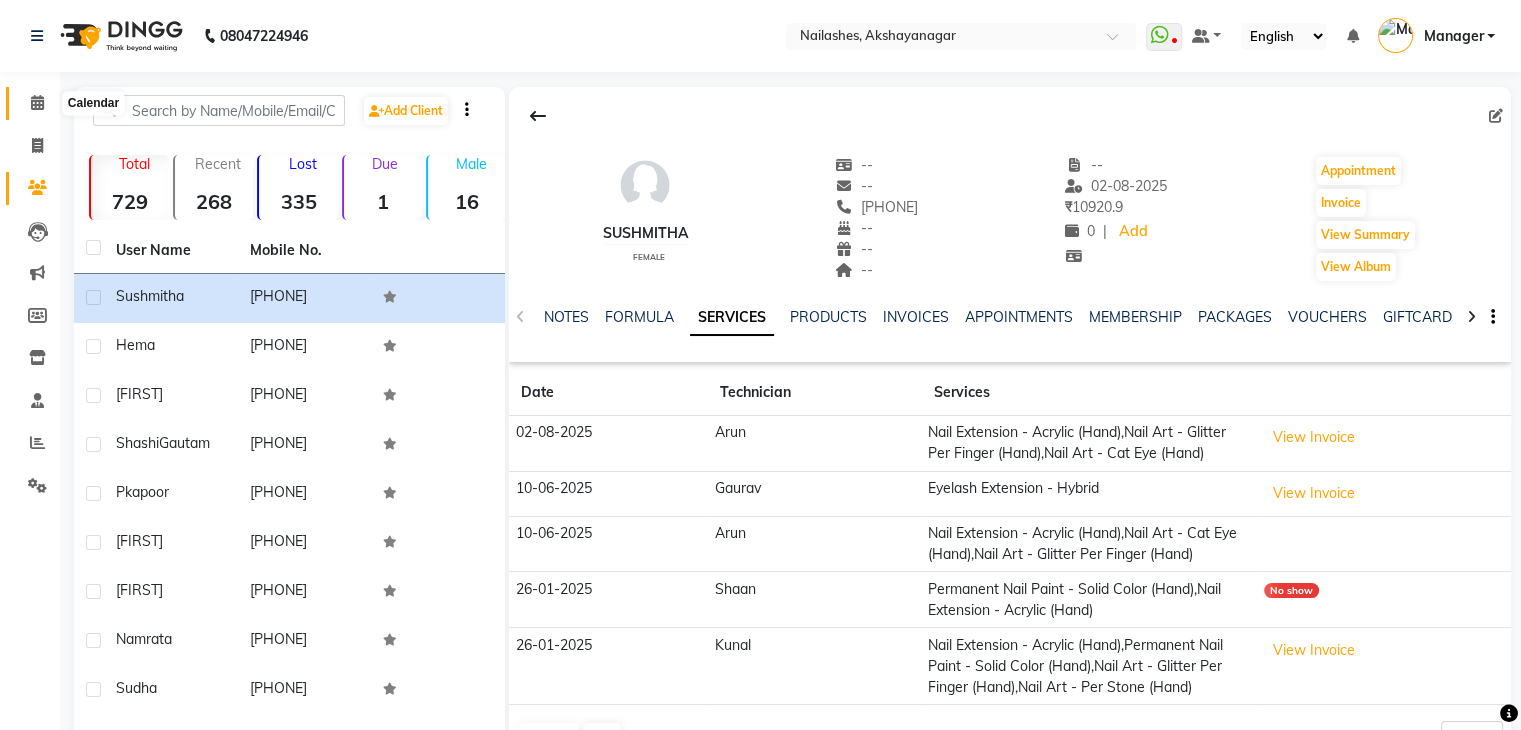 click 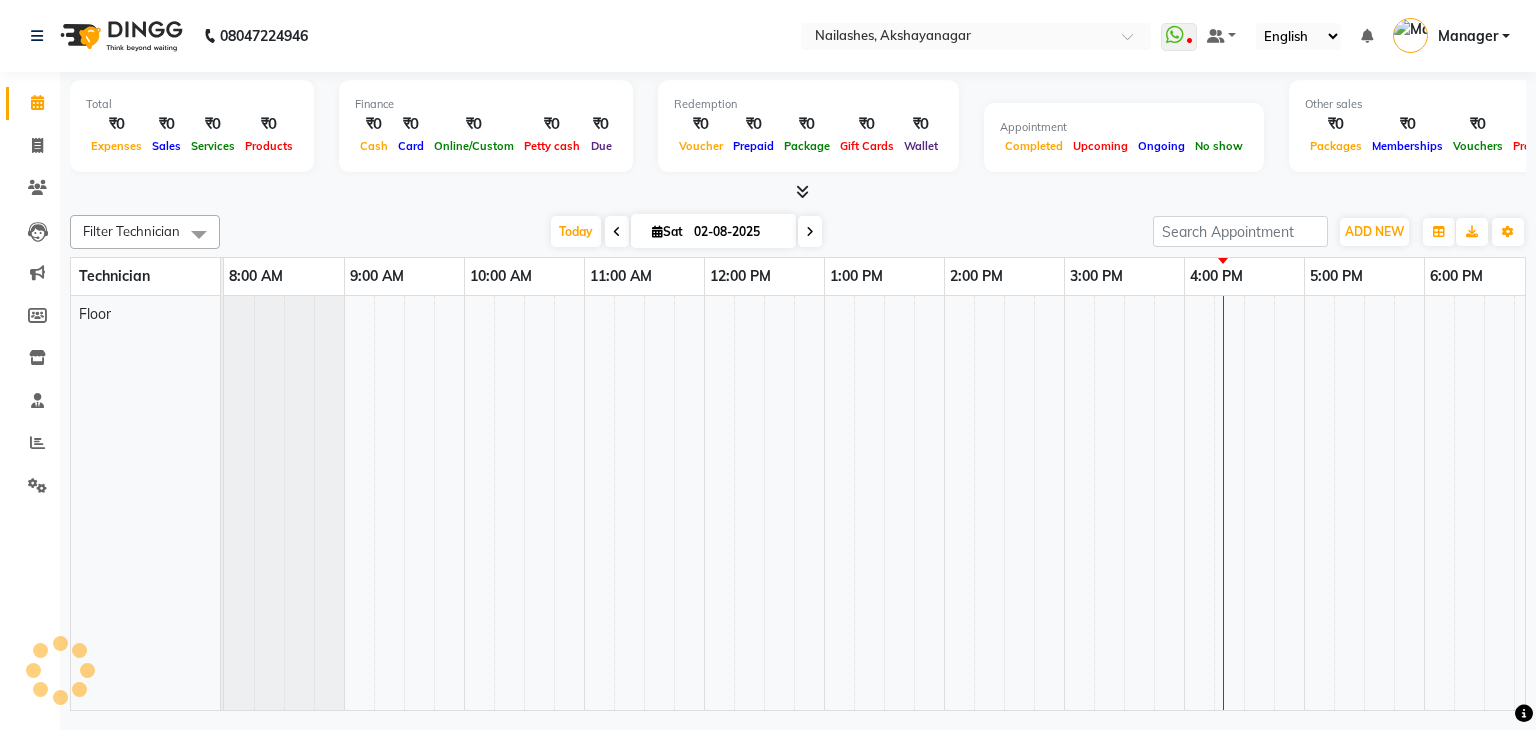 scroll, scrollTop: 0, scrollLeft: 0, axis: both 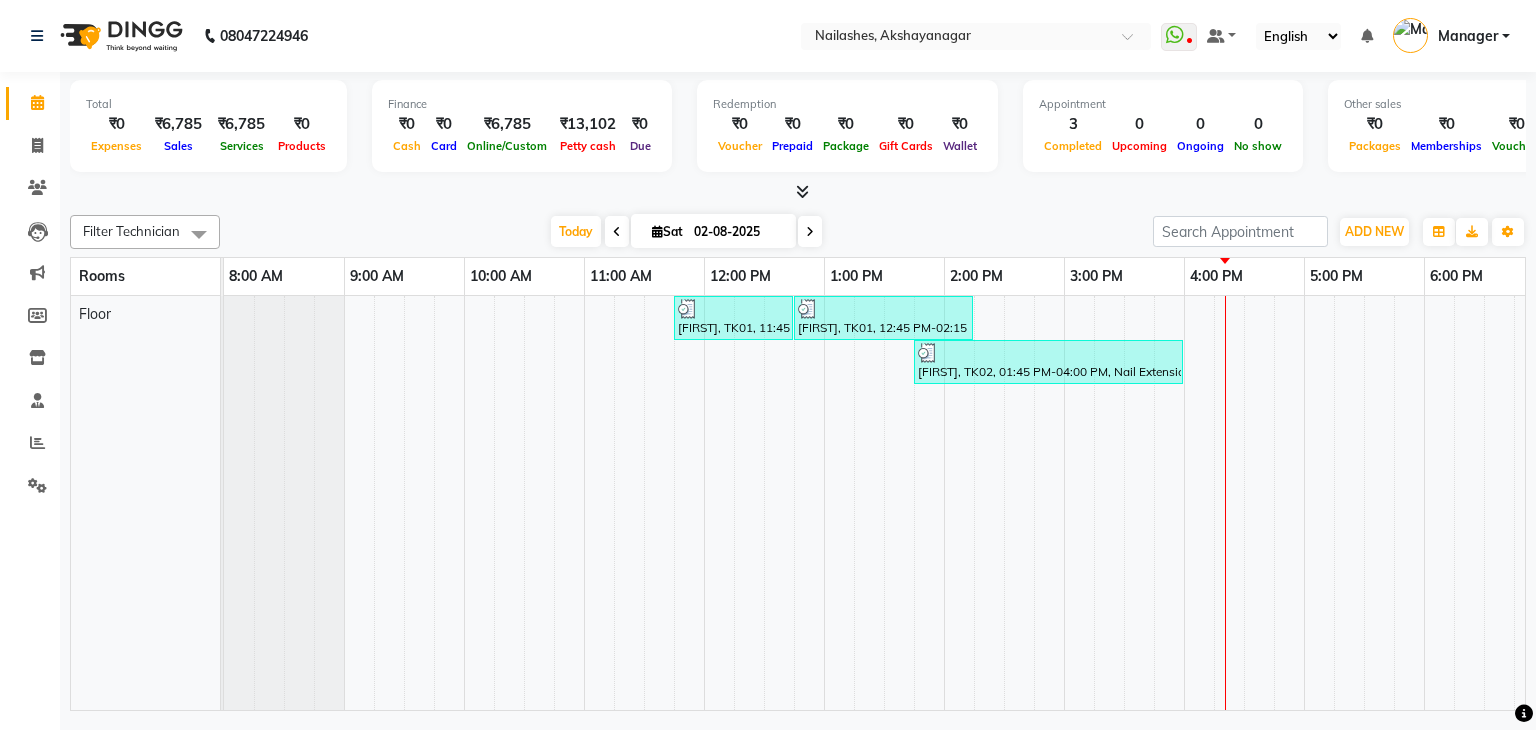 click at bounding box center (802, 191) 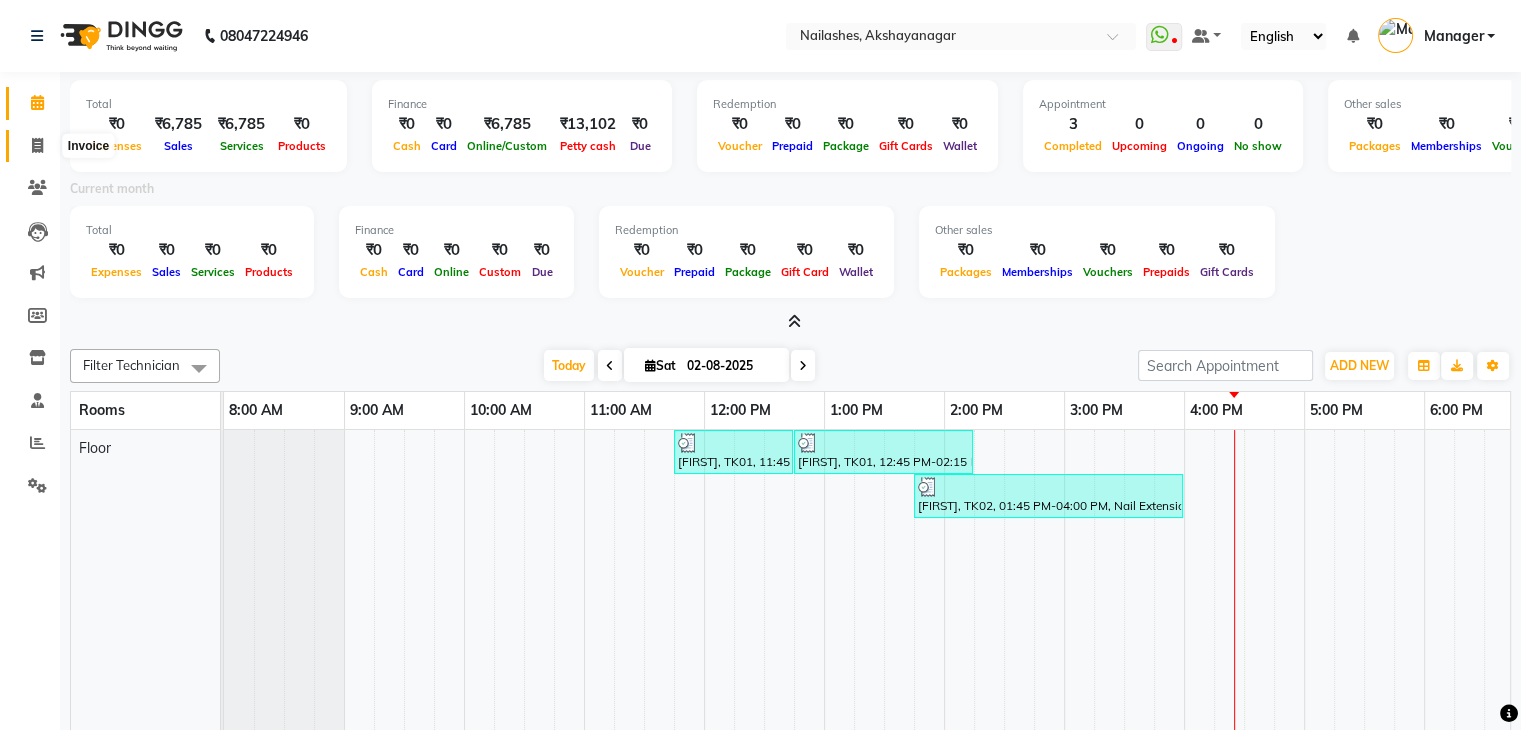click 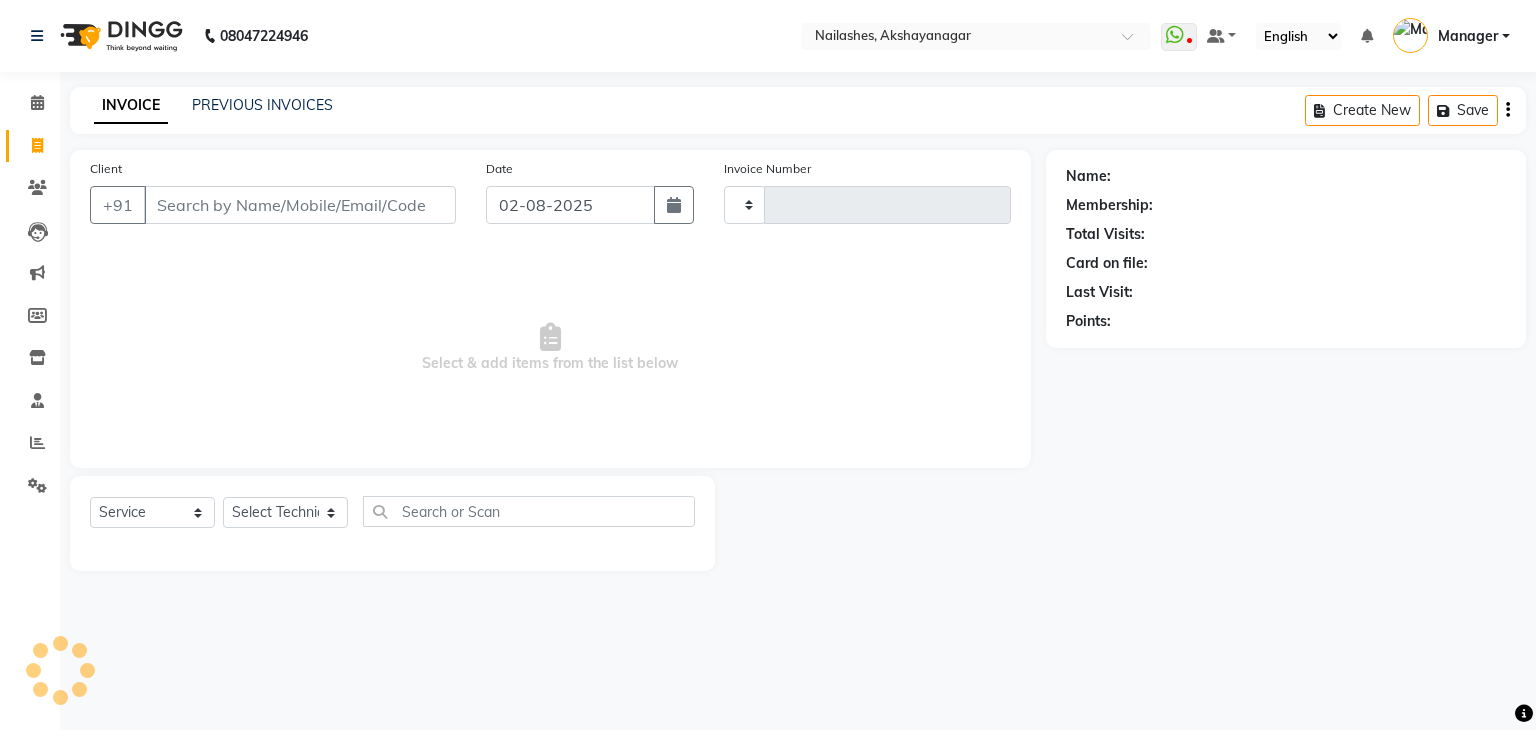 type on "0474" 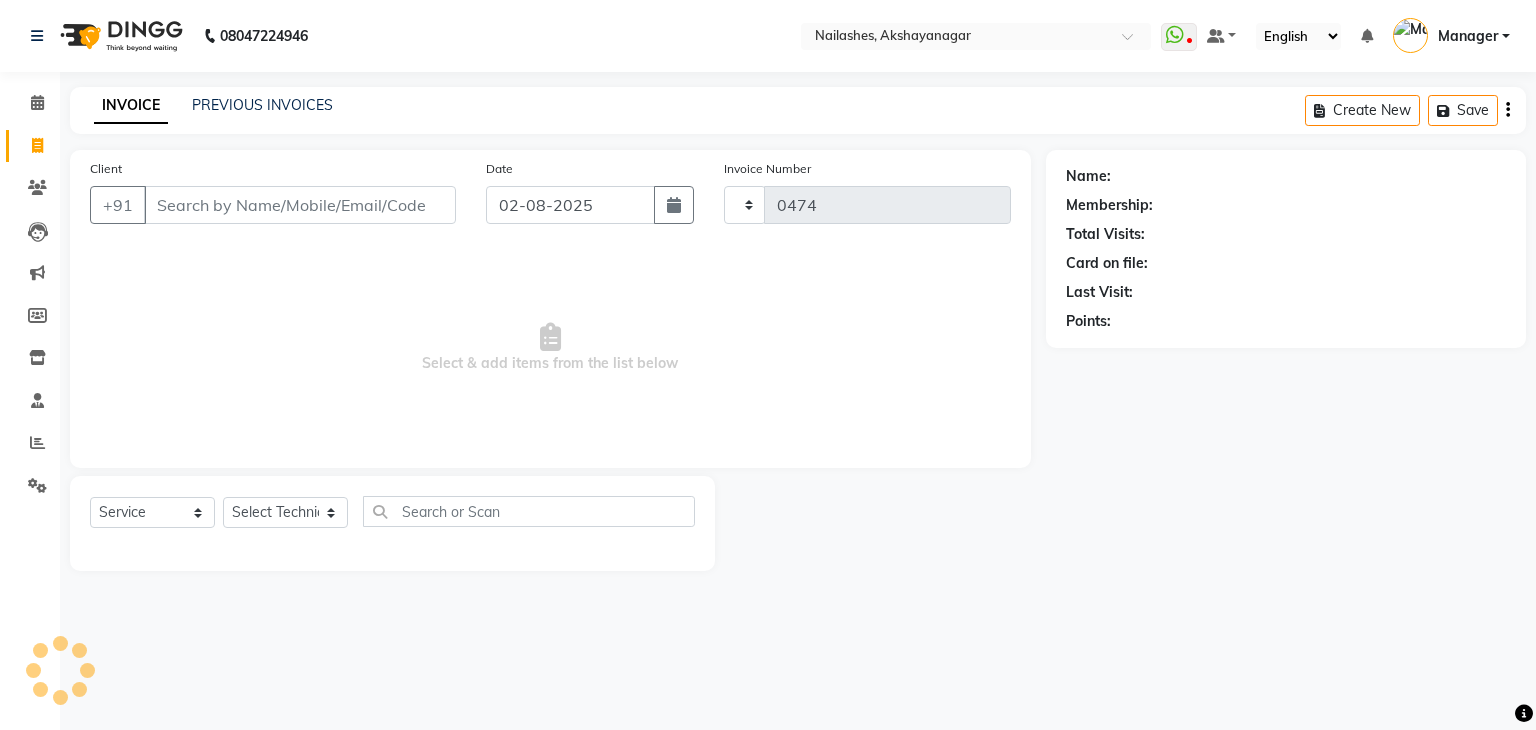 select on "7395" 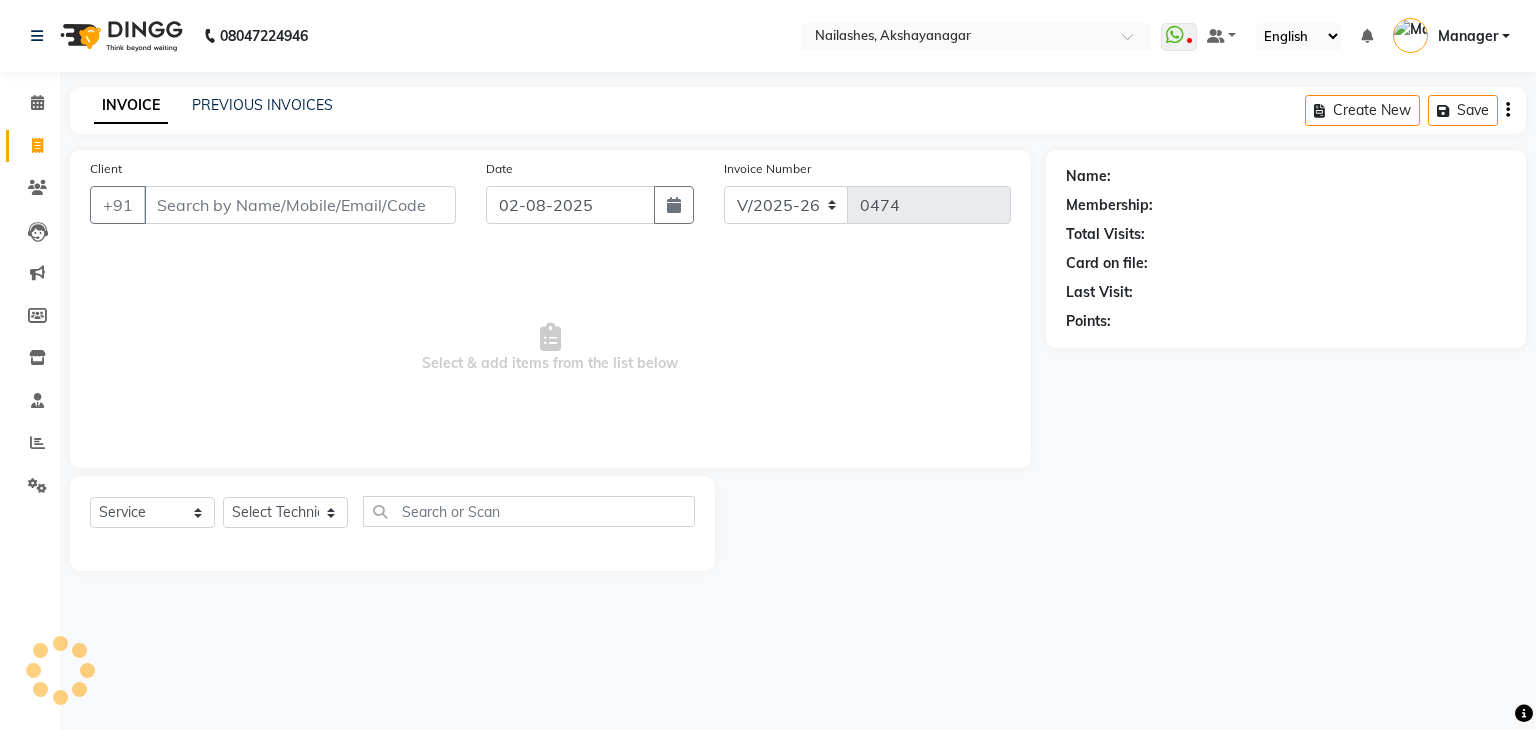 click on "Client" at bounding box center (300, 205) 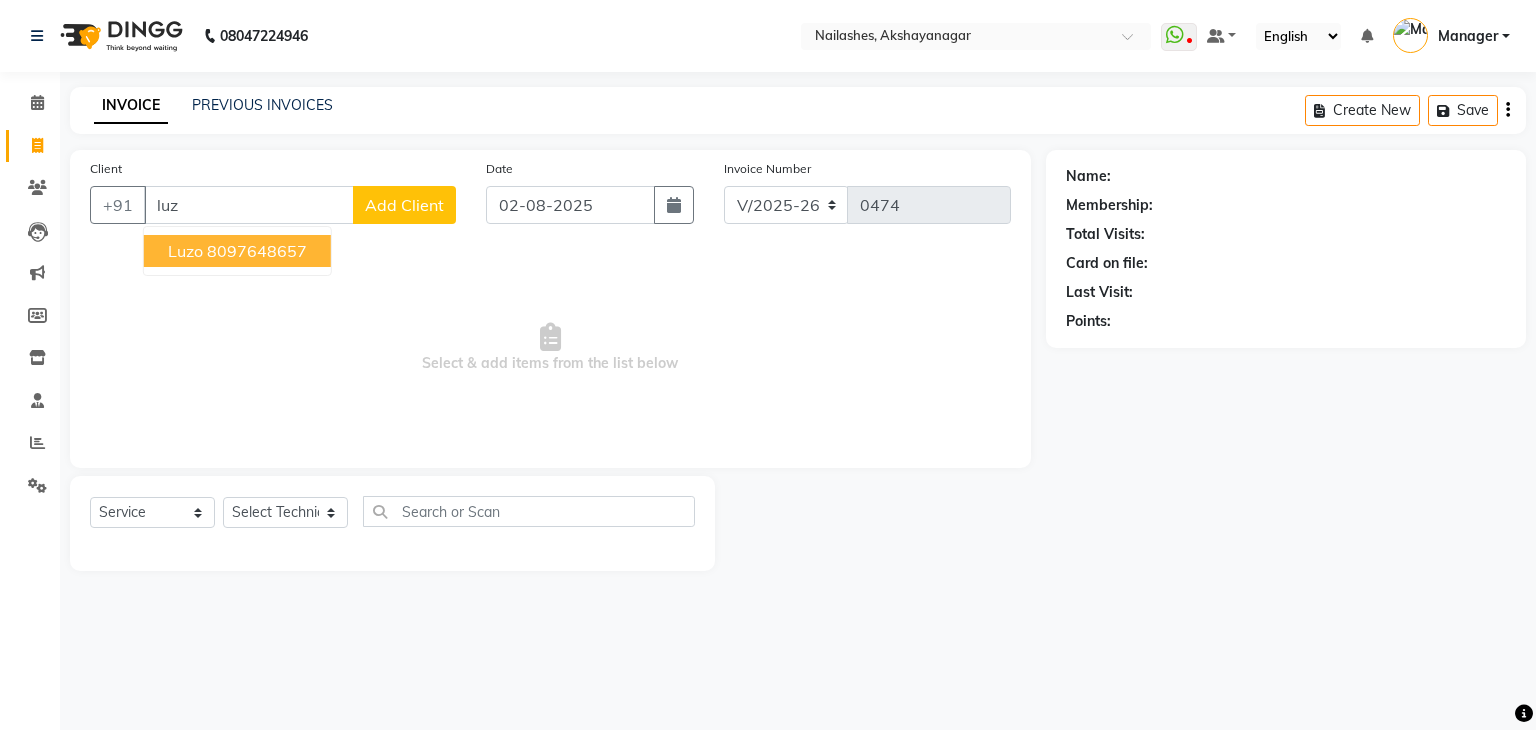 click on "8097648657" at bounding box center (257, 251) 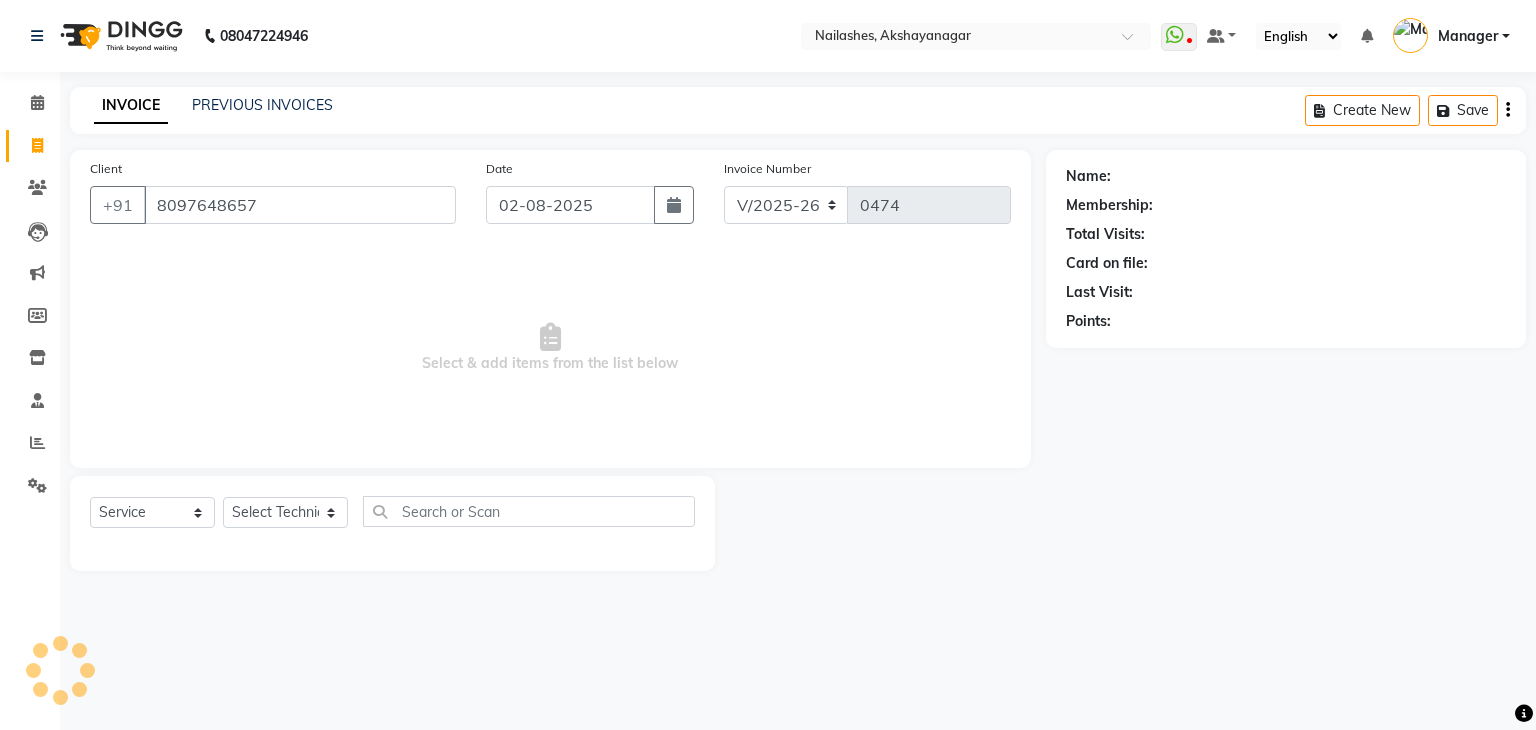 type on "8097648657" 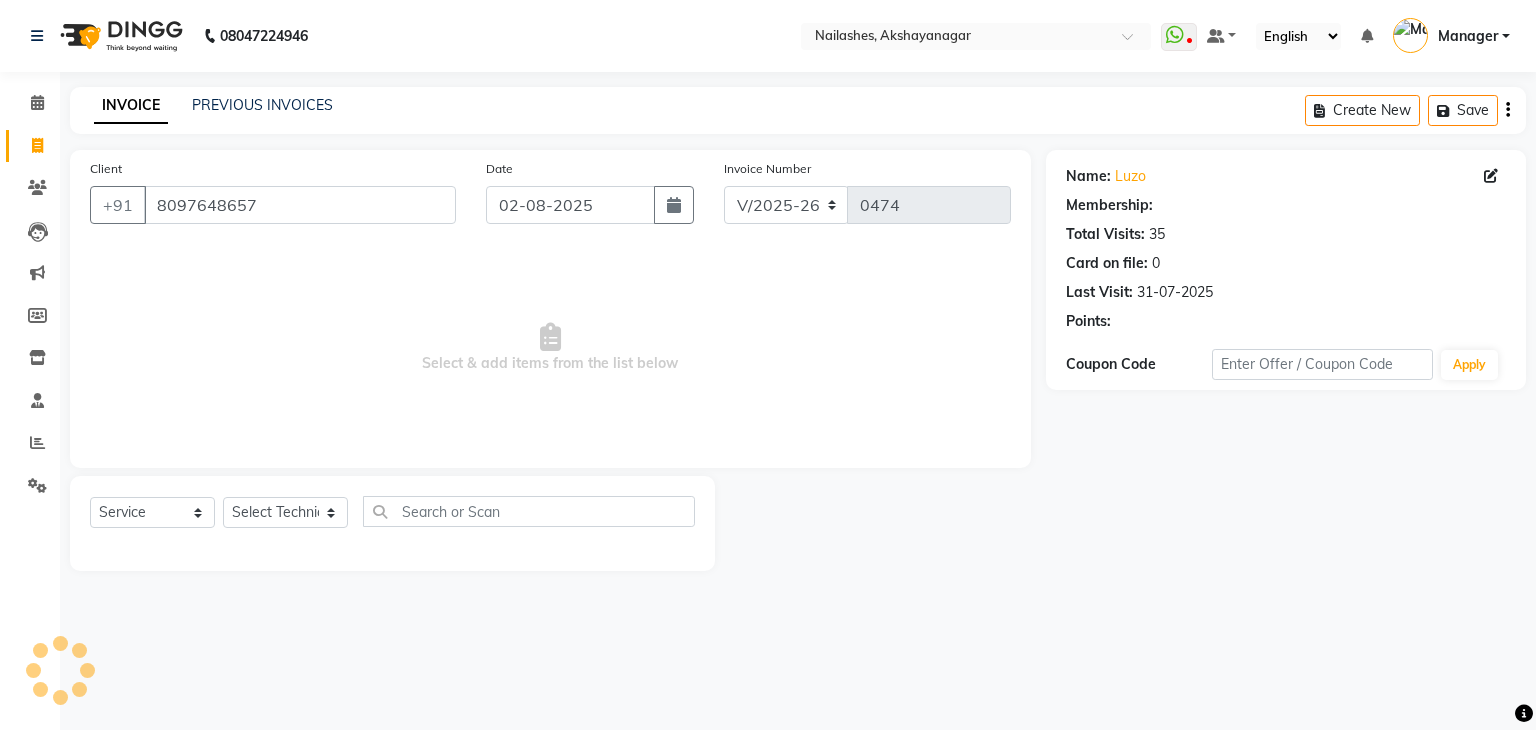 select on "1: Object" 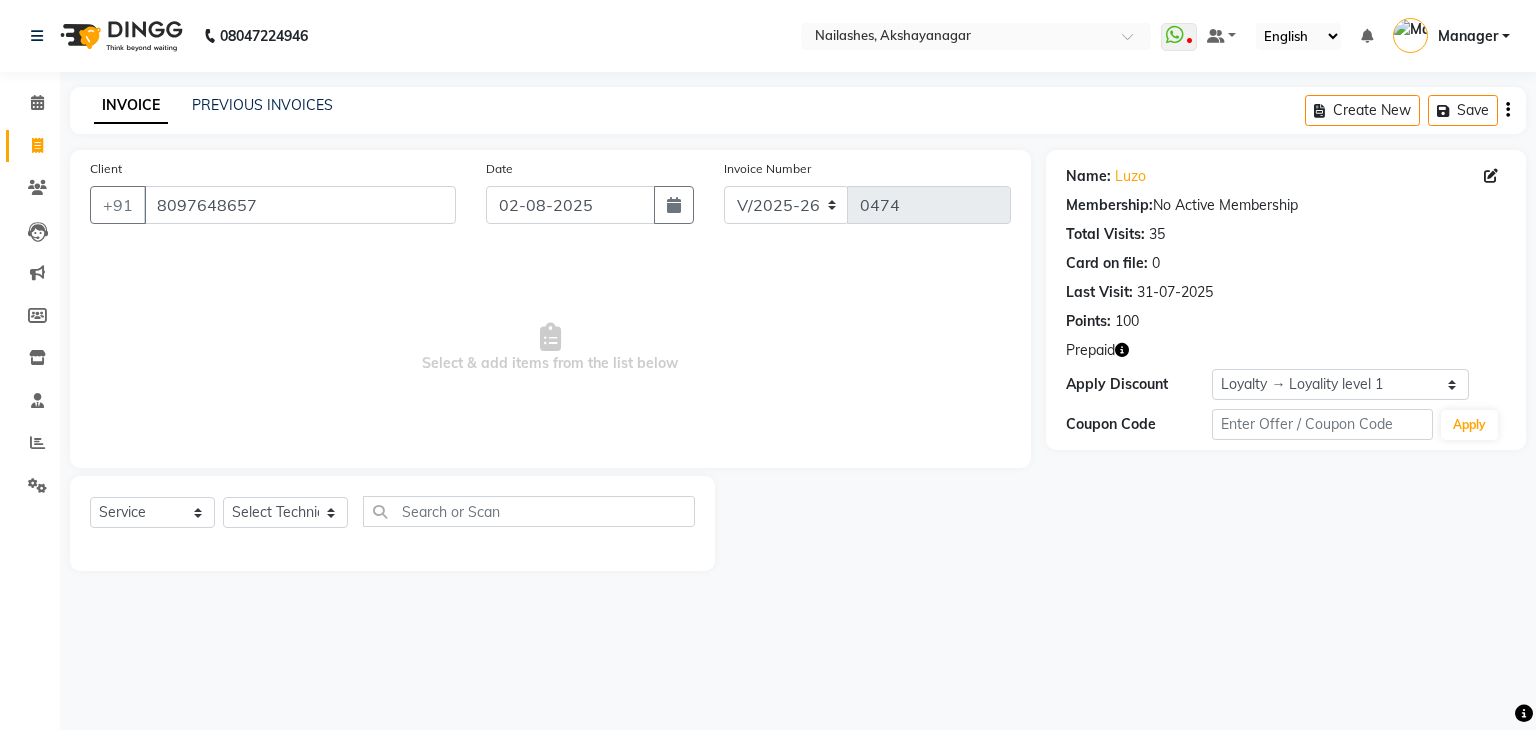 click 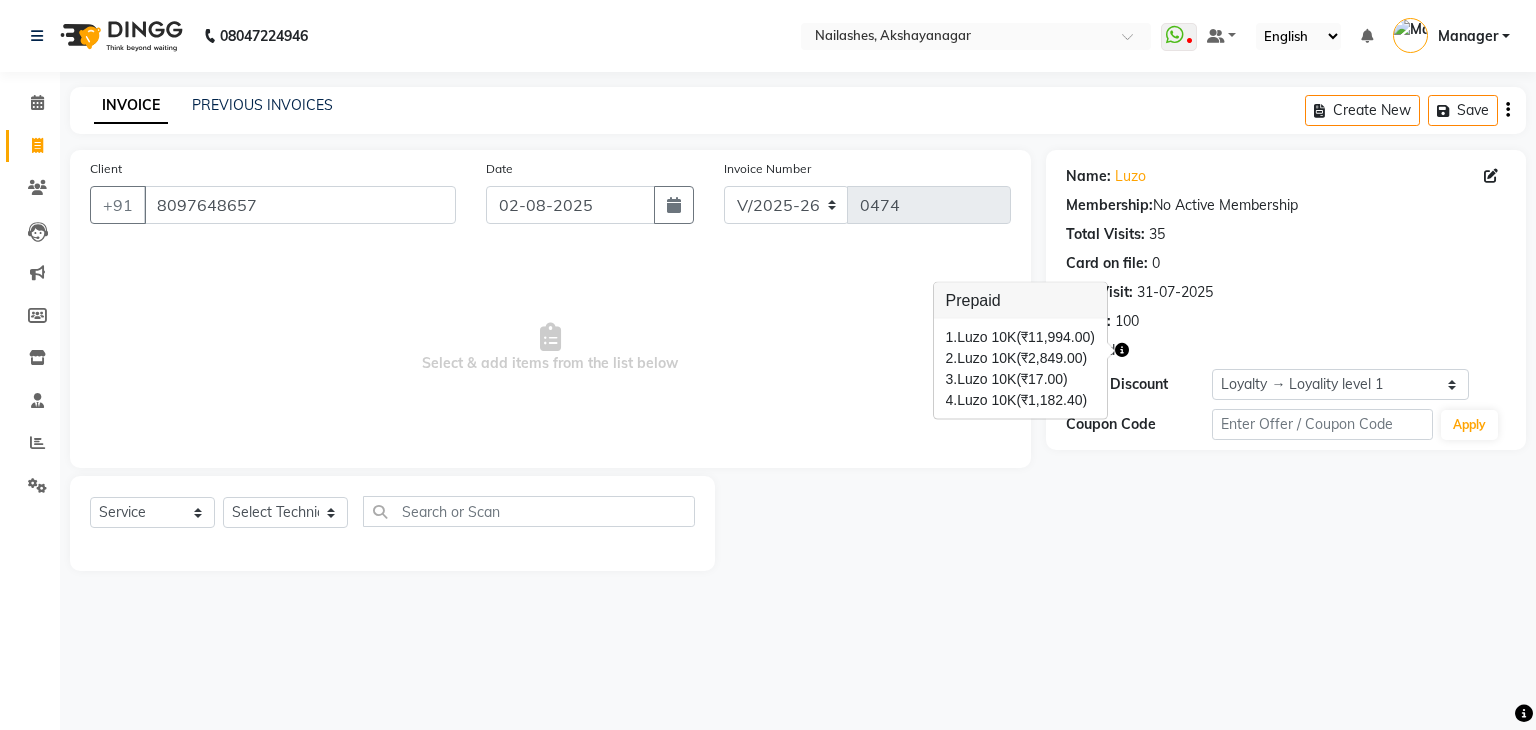 type 